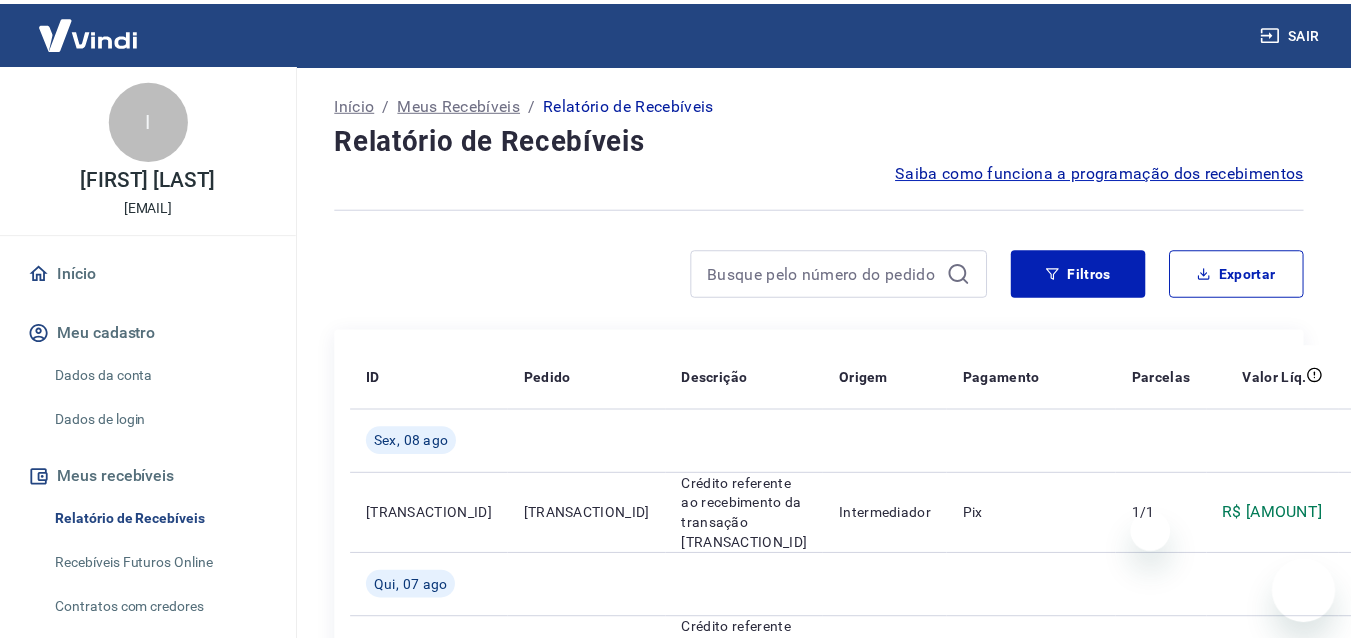 scroll, scrollTop: 0, scrollLeft: 0, axis: both 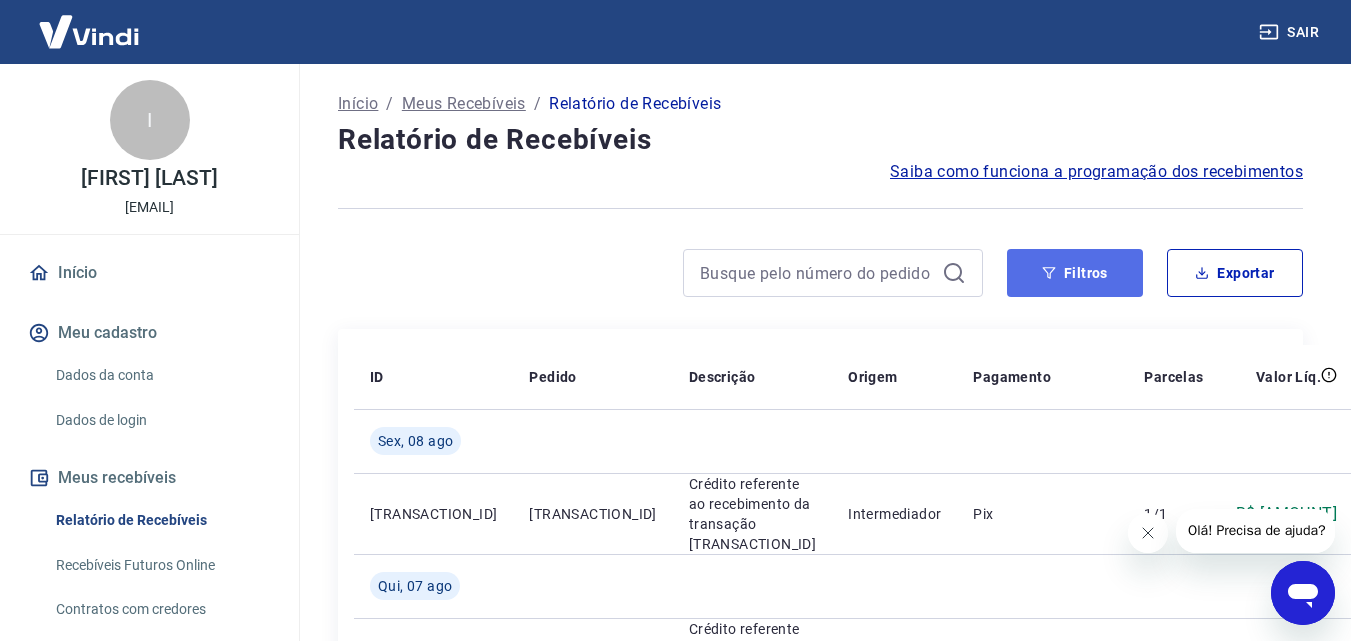 click on "Filtros" at bounding box center [1075, 273] 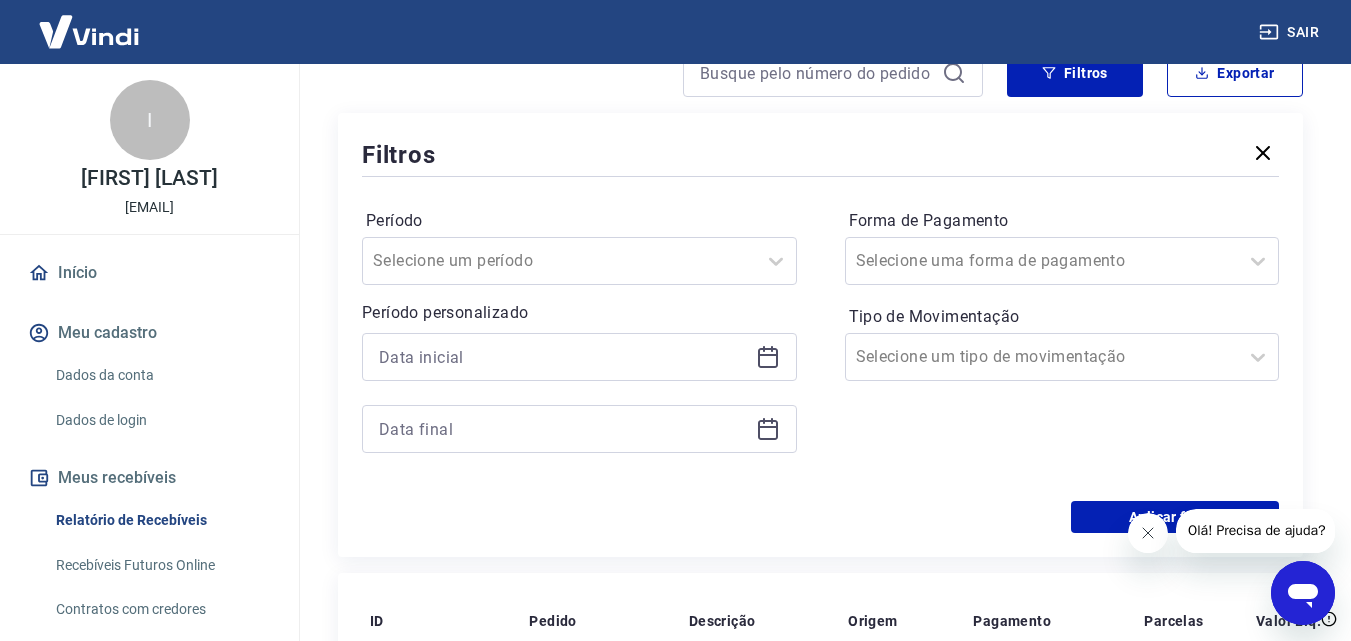 click 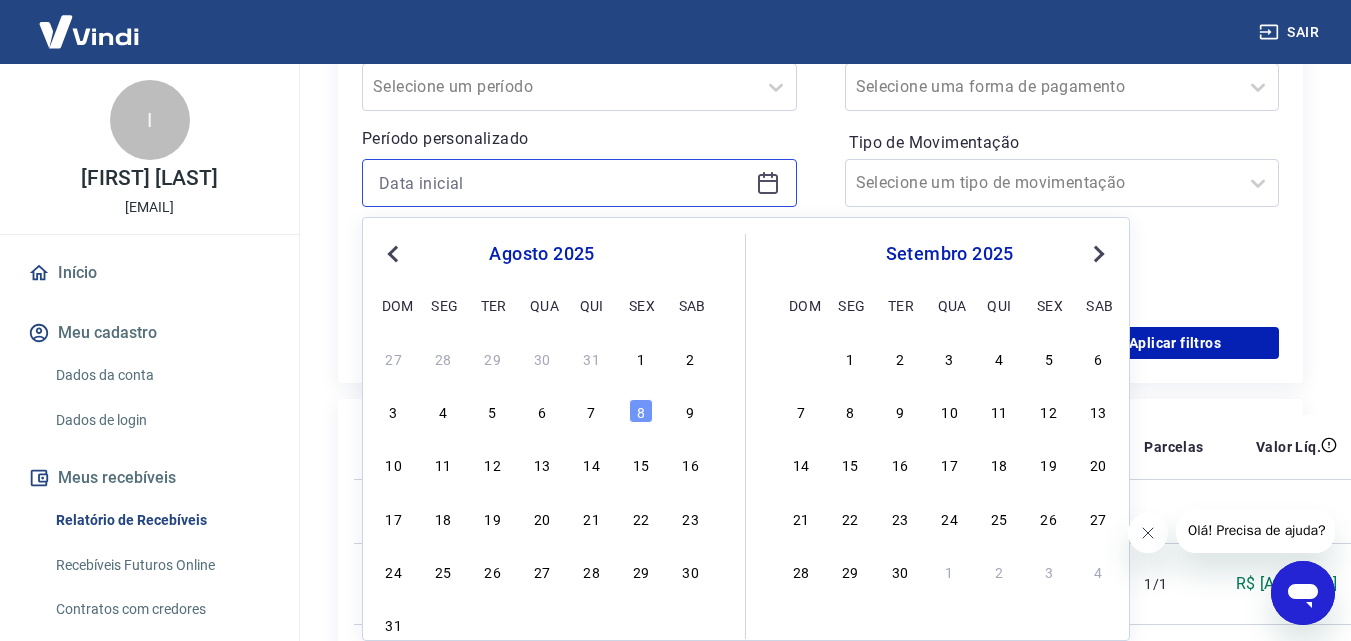 scroll, scrollTop: 400, scrollLeft: 0, axis: vertical 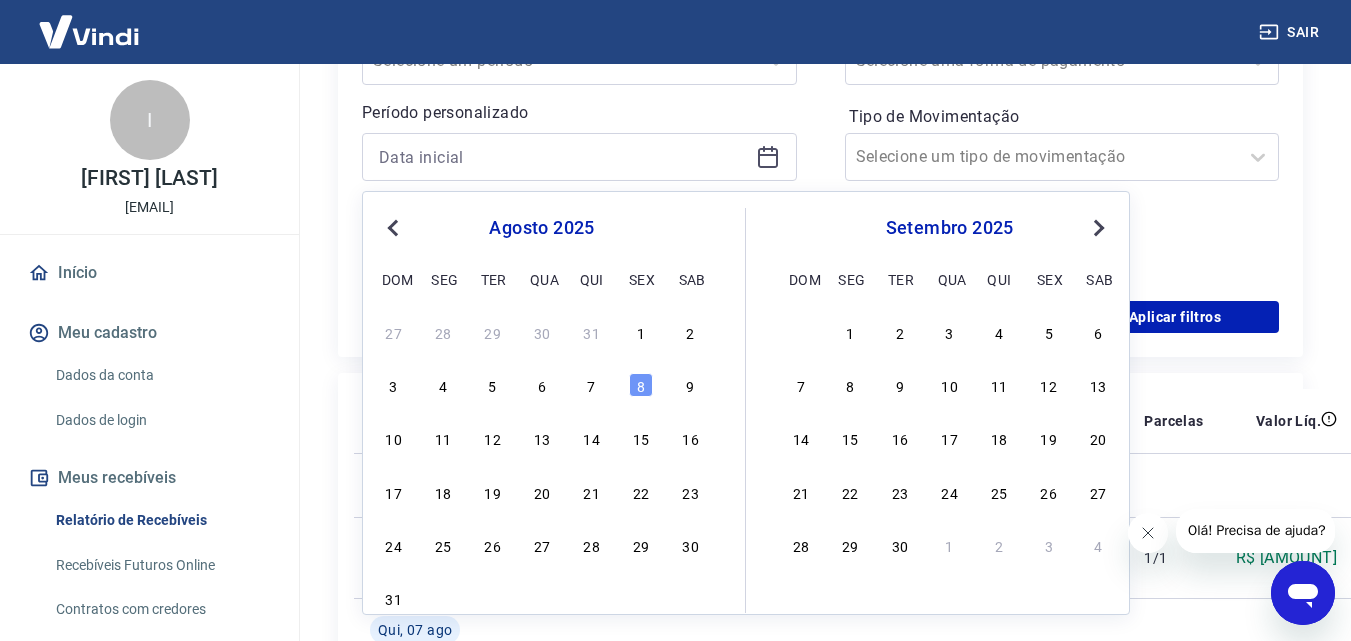 click on "Previous Month" at bounding box center (393, 228) 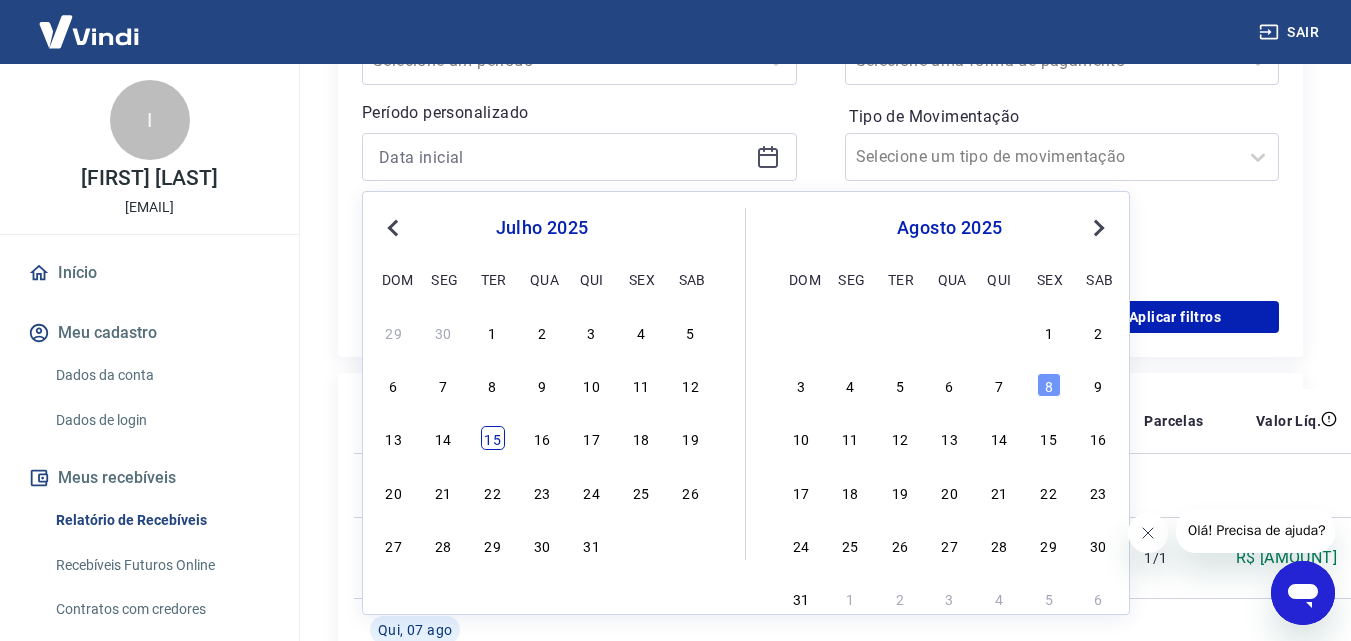 click on "15" at bounding box center (493, 438) 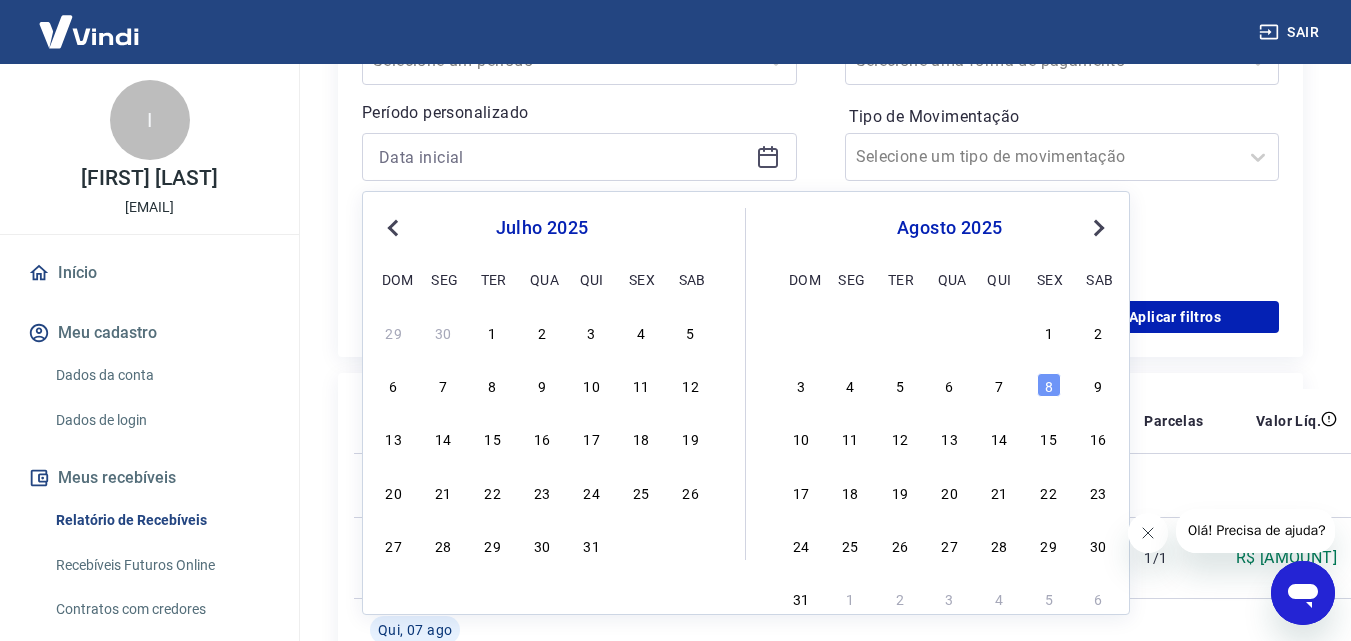 type on "15/07/2025" 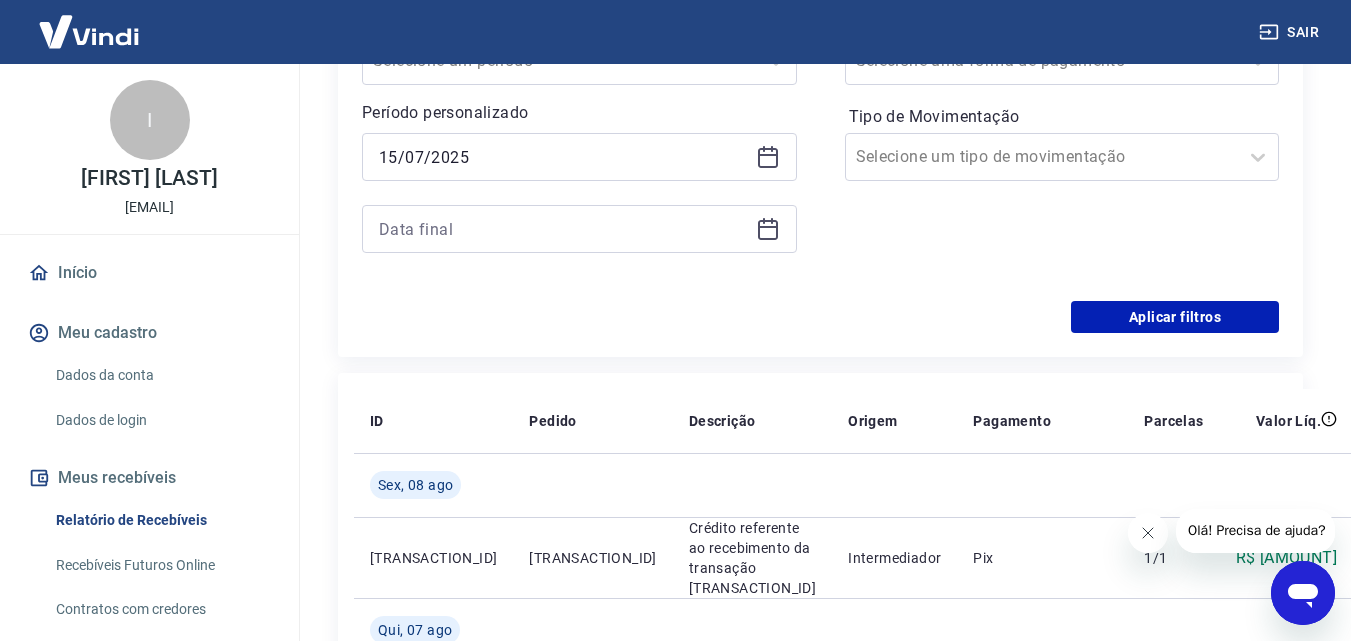 drag, startPoint x: 772, startPoint y: 227, endPoint x: 721, endPoint y: 235, distance: 51.62364 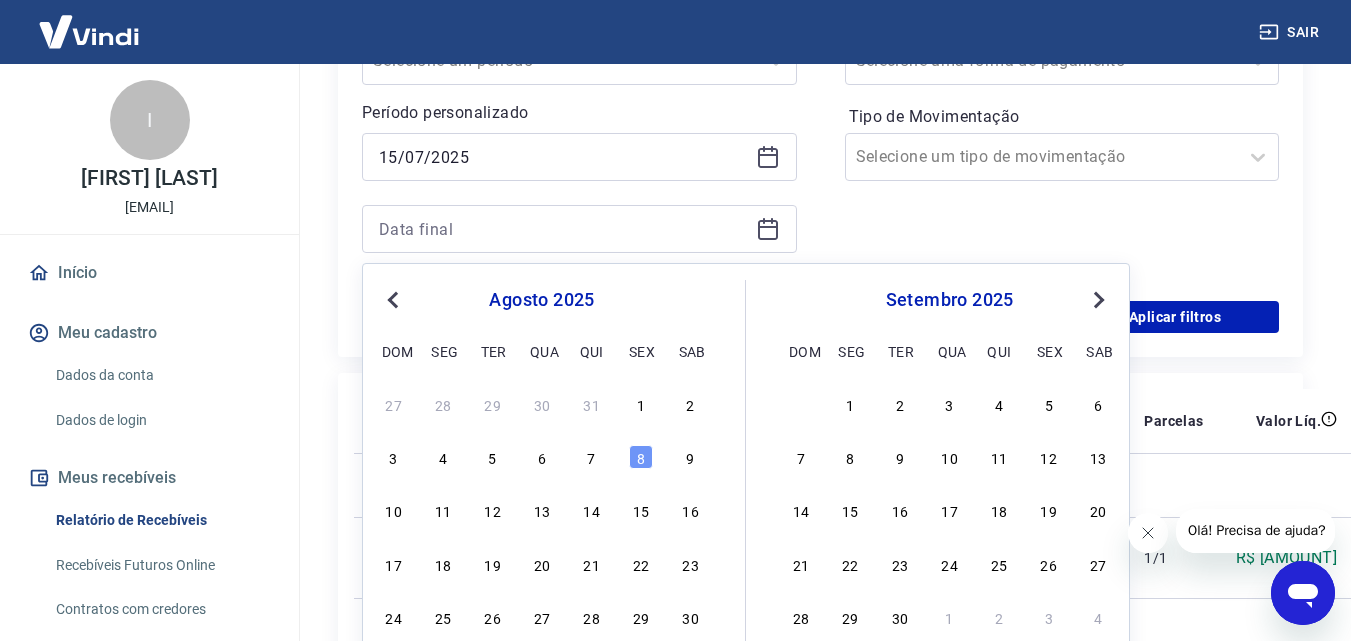 click on "Previous Month" at bounding box center [395, 299] 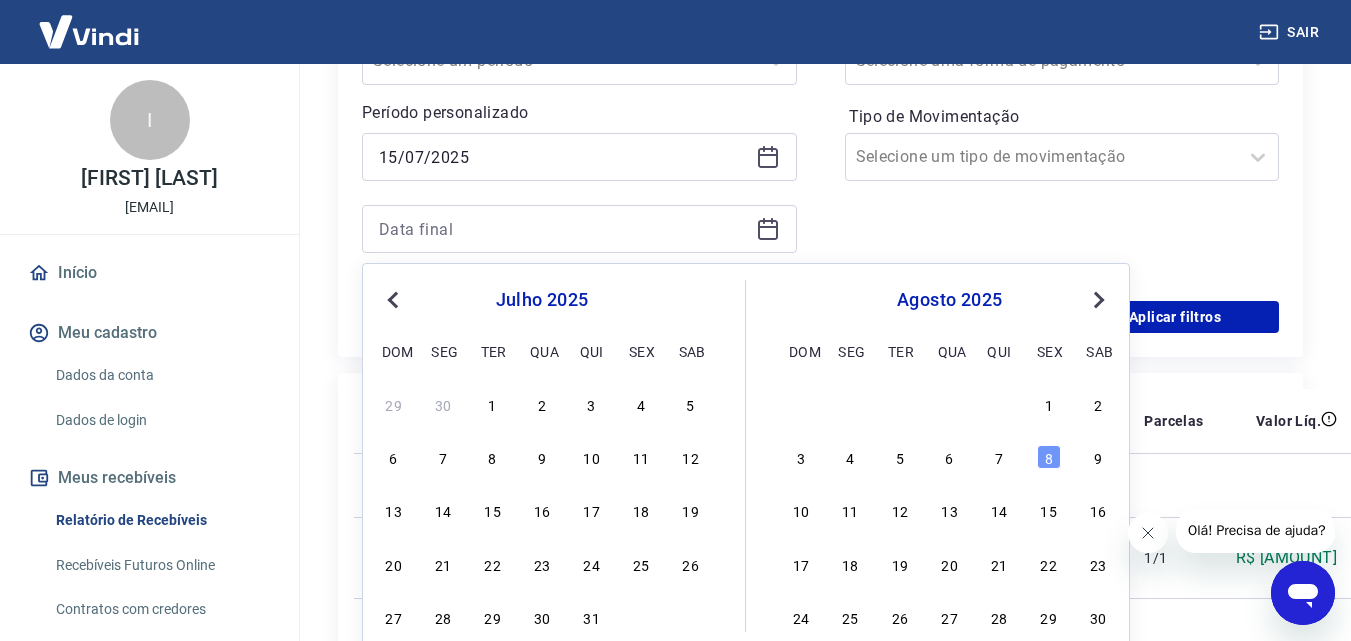 click on "13 14 15 16 17 18 19" at bounding box center [542, 510] 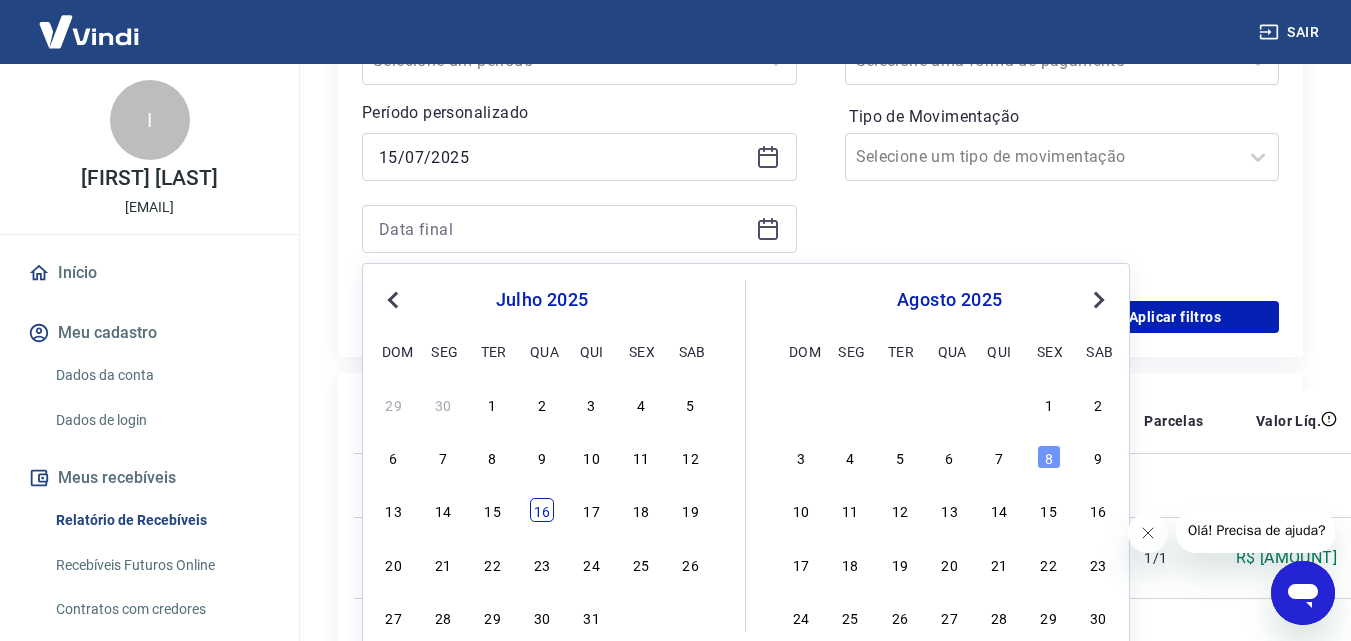 click on "16" at bounding box center [542, 510] 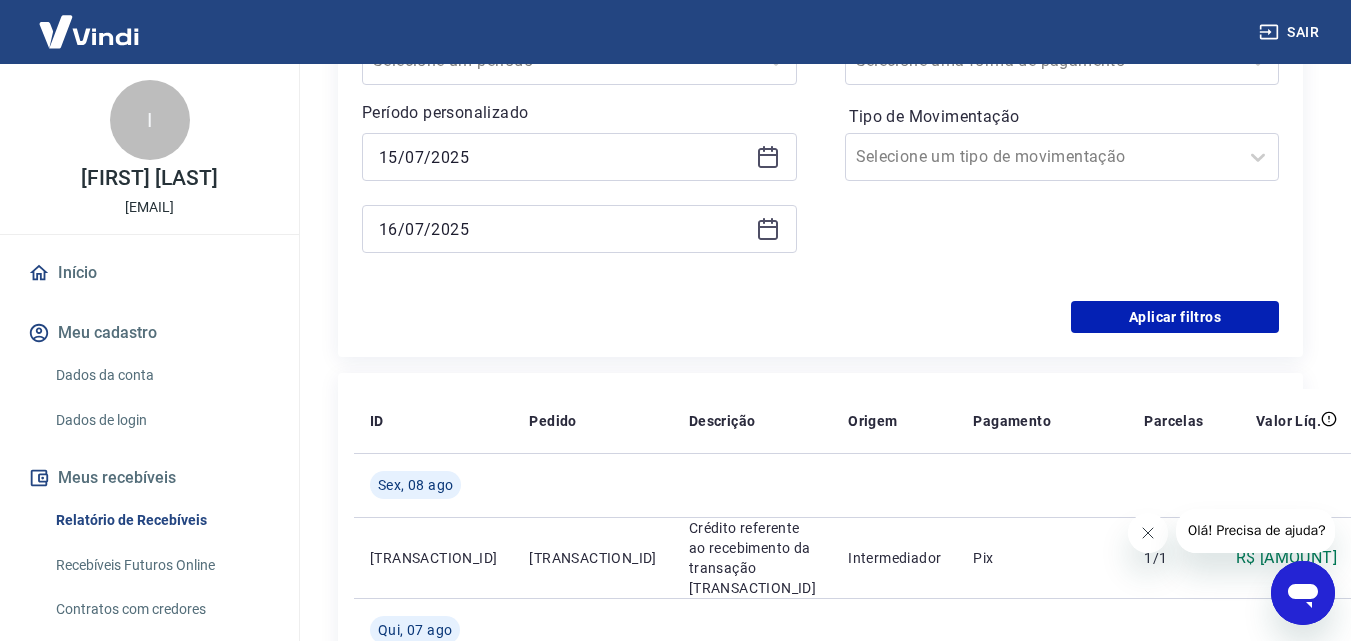 type on "16/07/2025" 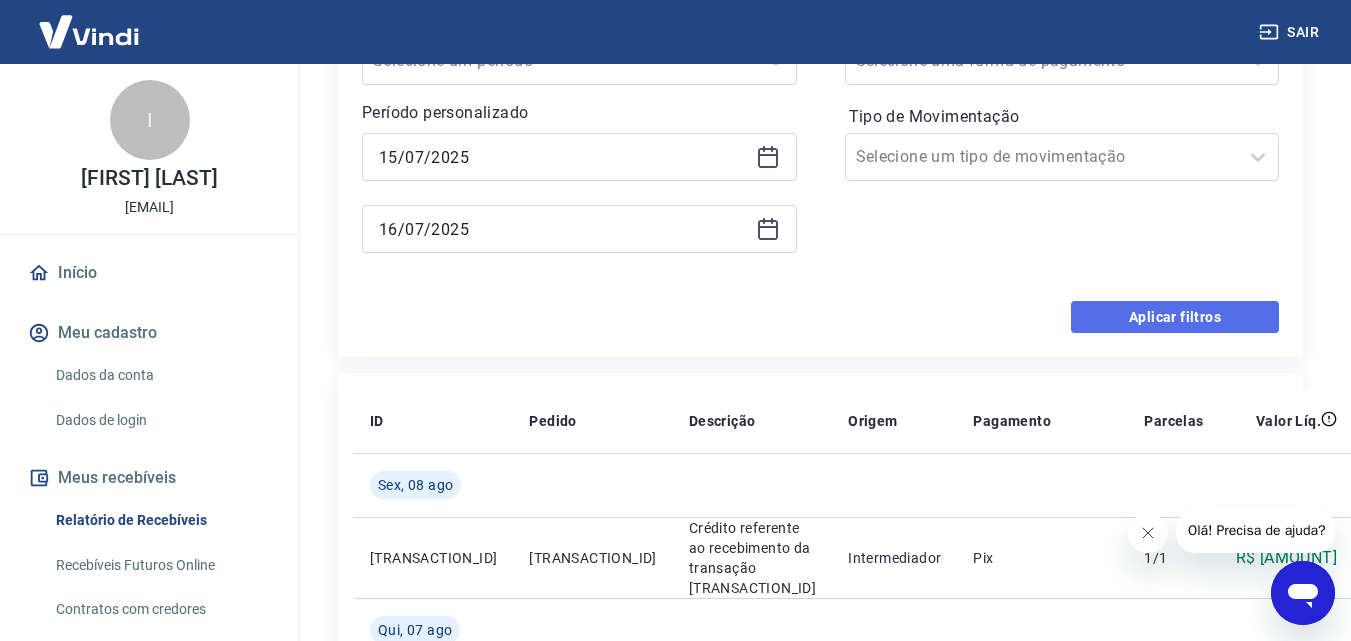 click on "Aplicar filtros" at bounding box center (1175, 317) 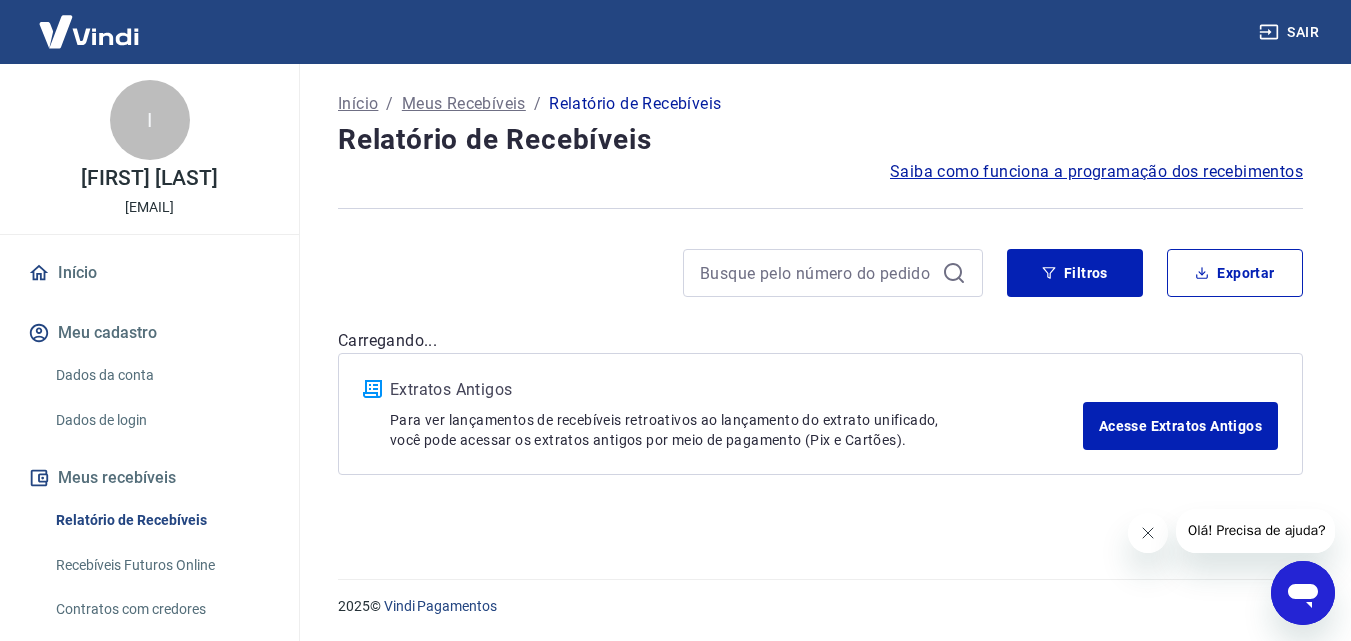 scroll, scrollTop: 0, scrollLeft: 0, axis: both 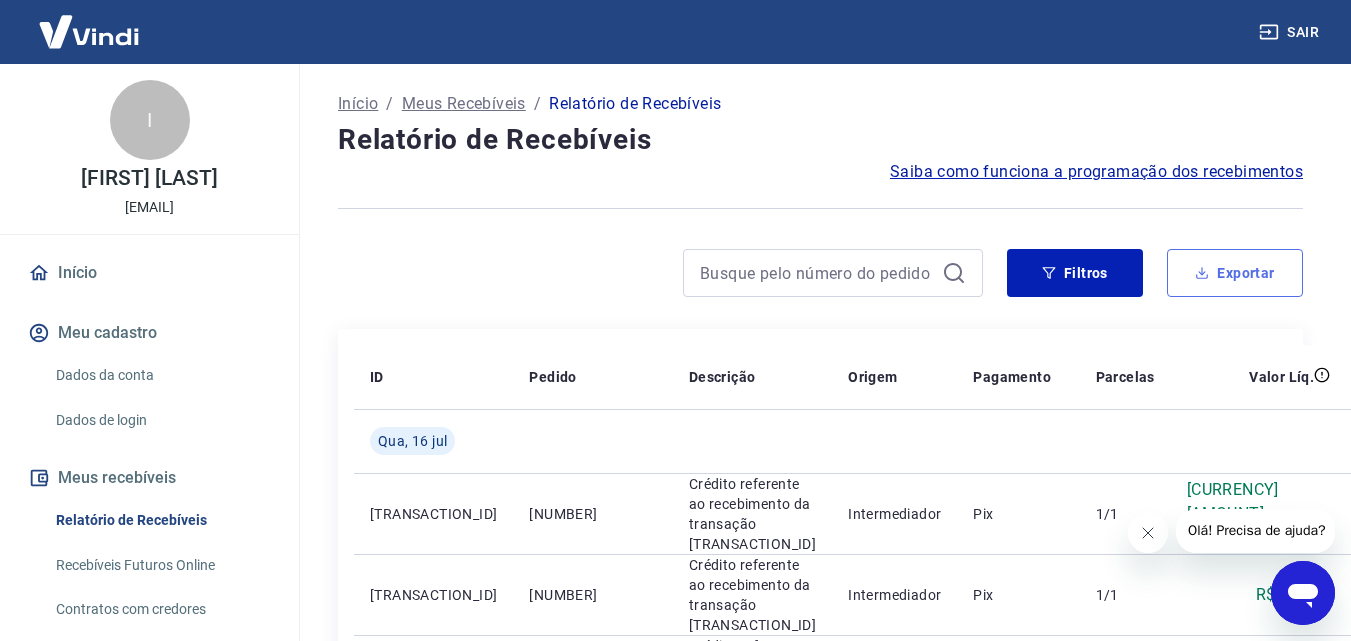 click 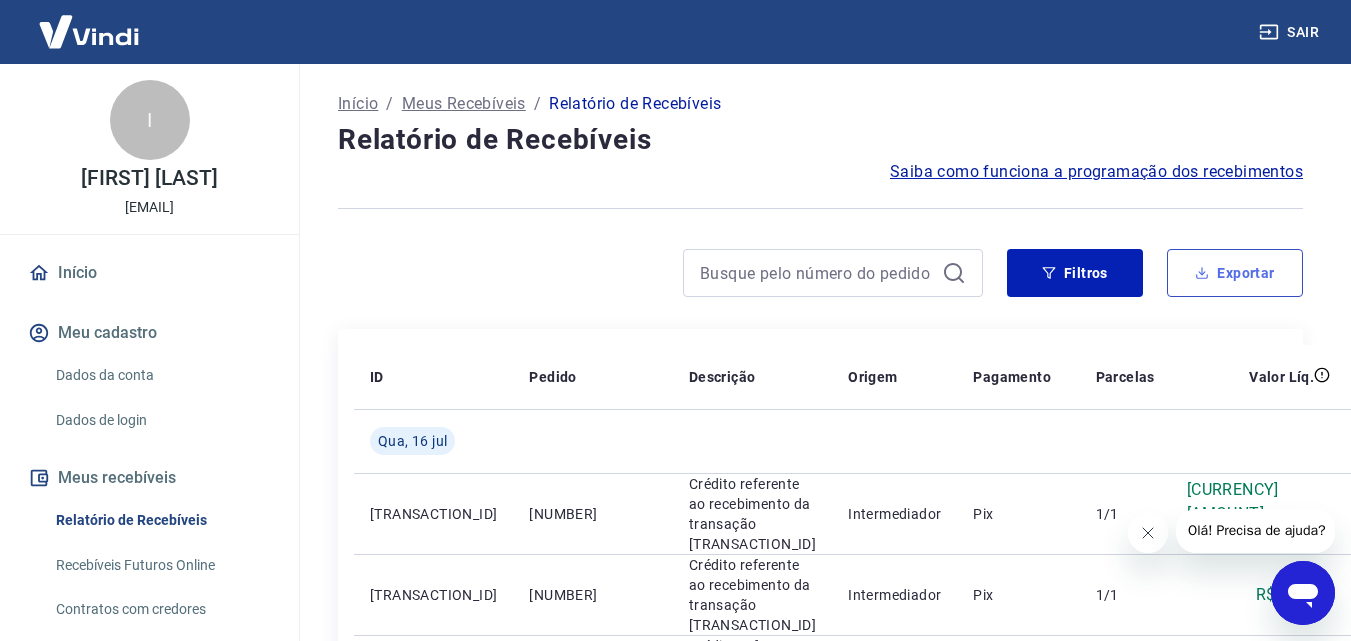 type on "15/07/2025" 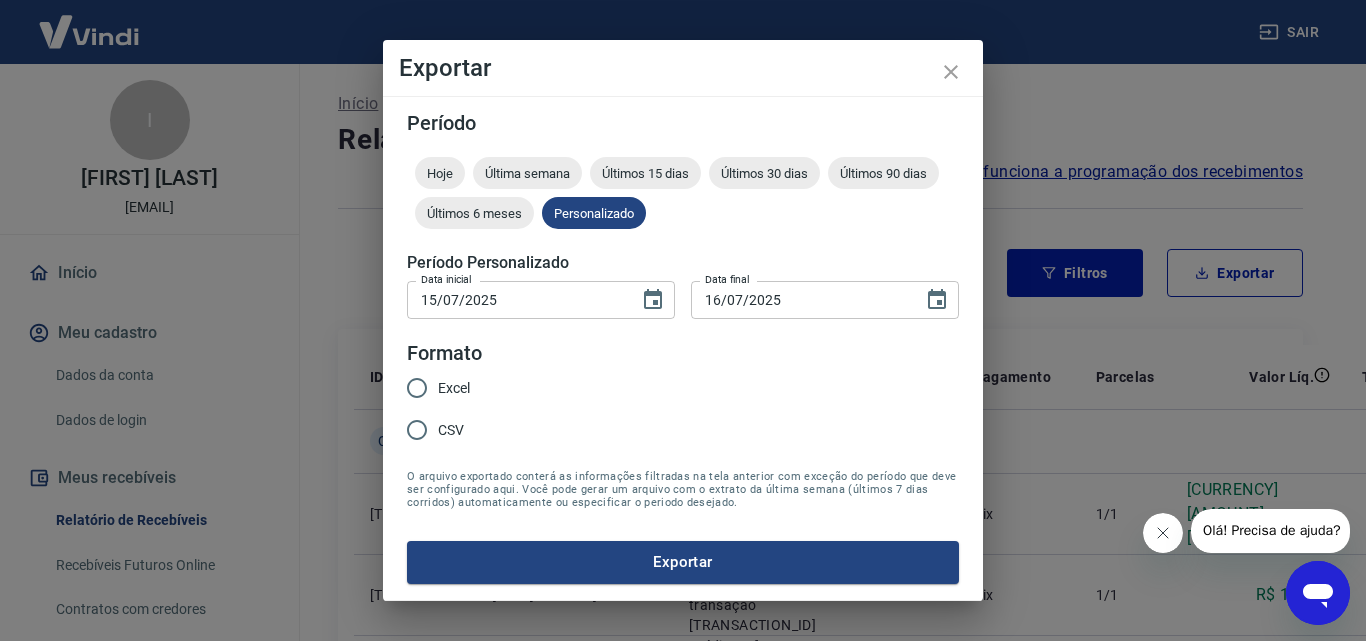 click on "Excel" at bounding box center [454, 388] 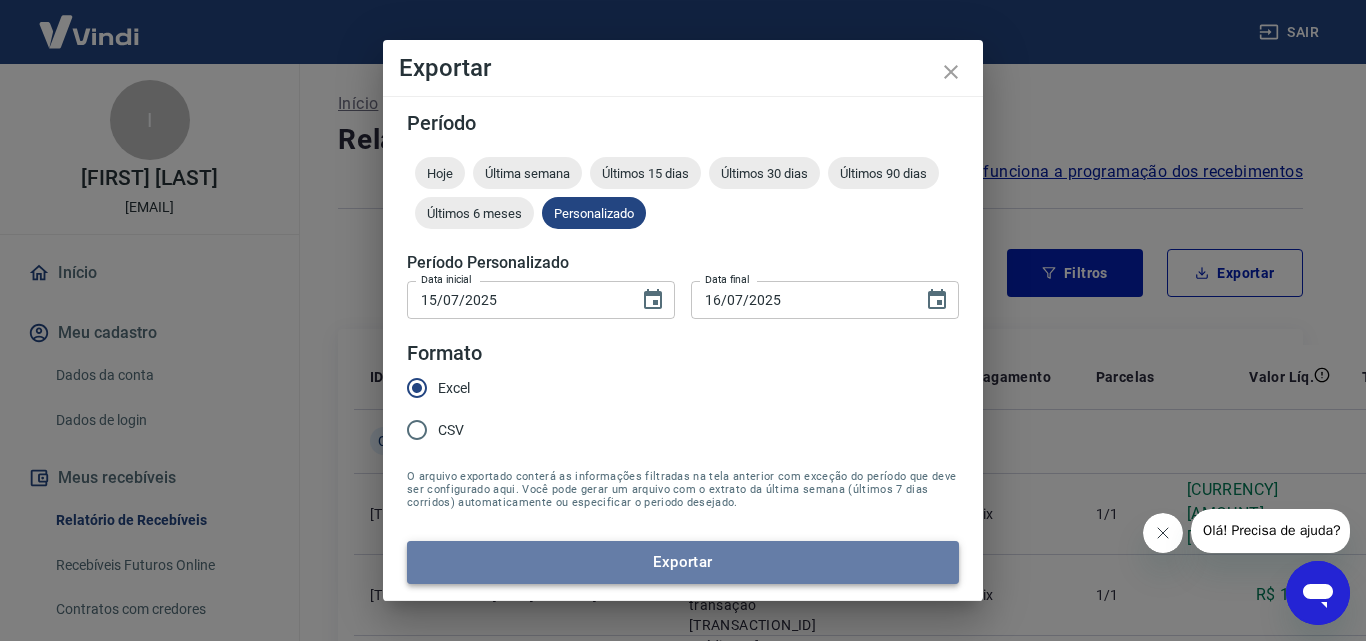 click on "Exportar" at bounding box center [683, 562] 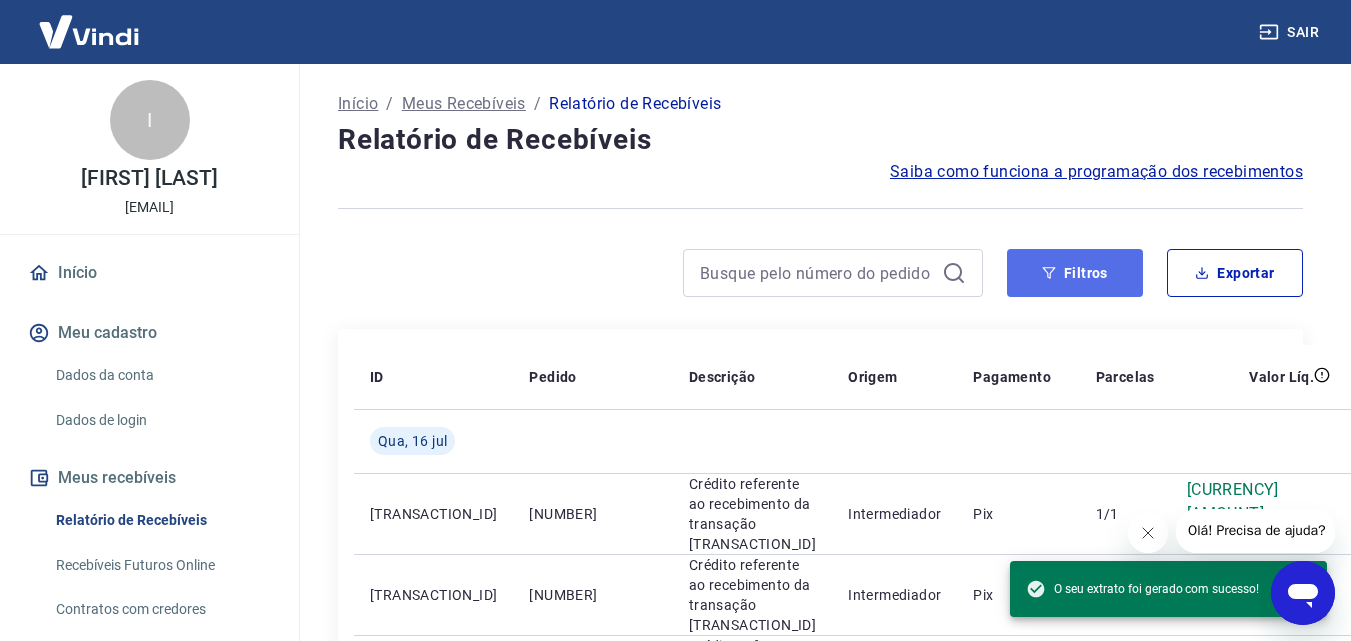 click on "Filtros" at bounding box center (1075, 273) 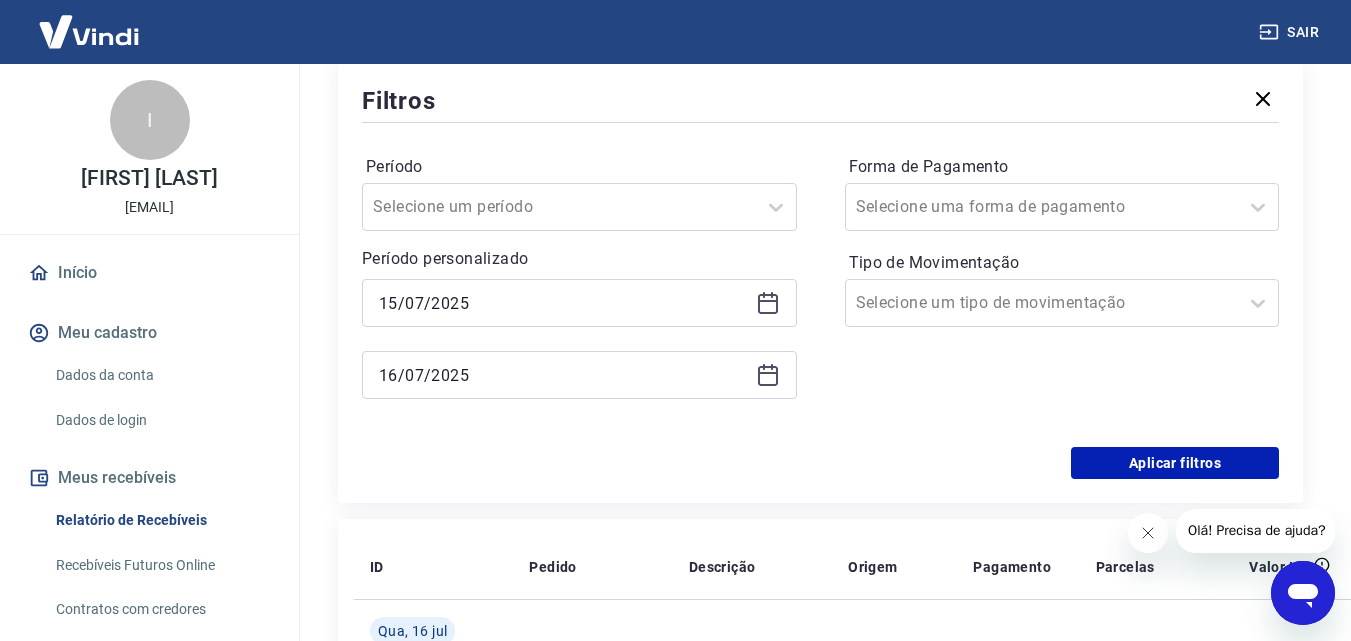 scroll, scrollTop: 300, scrollLeft: 0, axis: vertical 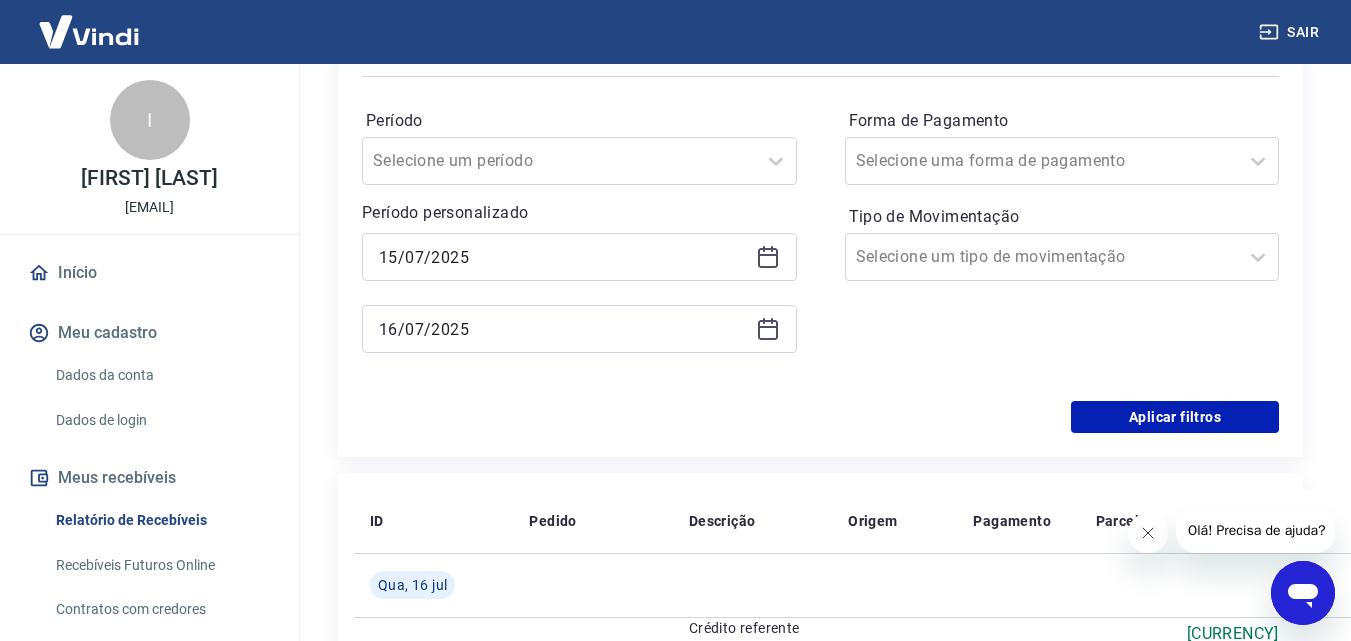 click 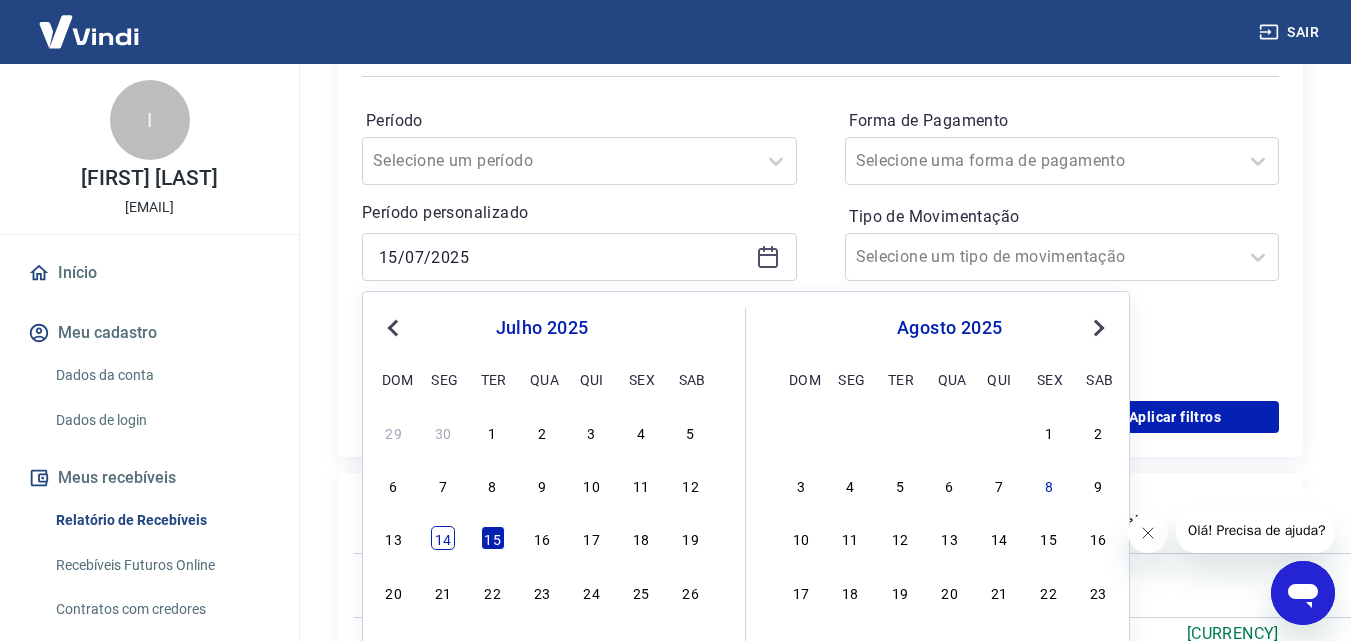 click on "14" at bounding box center [443, 538] 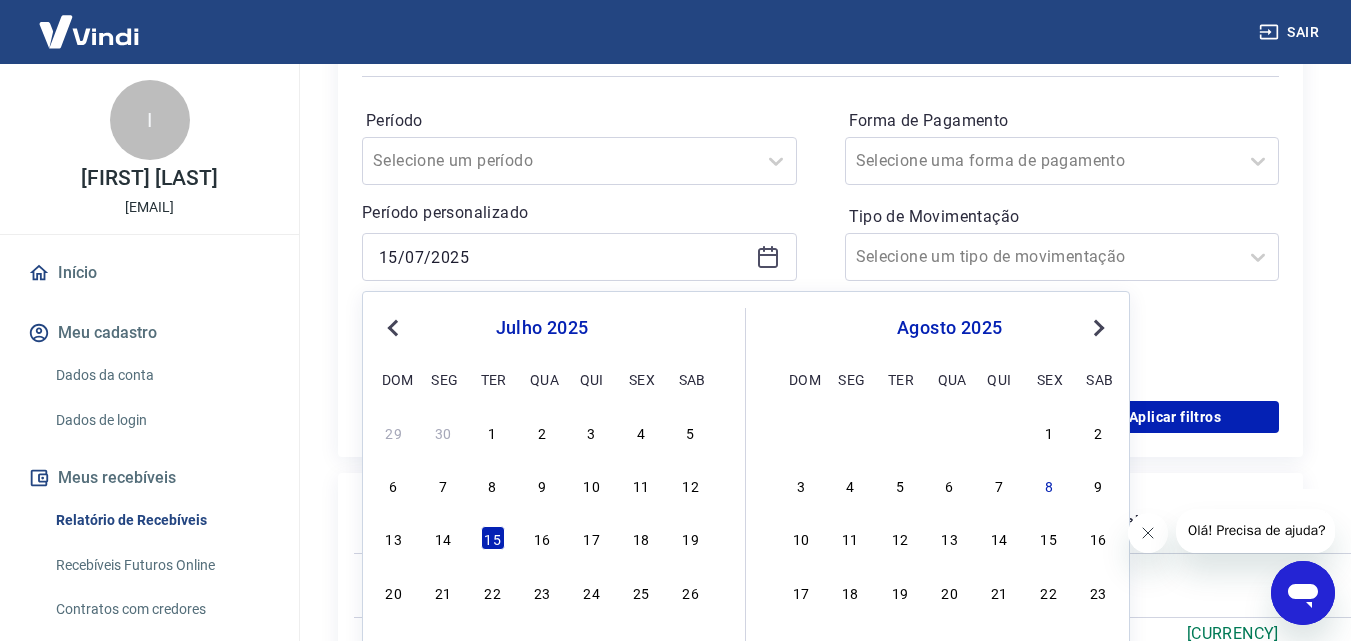 type on "[DATE]" 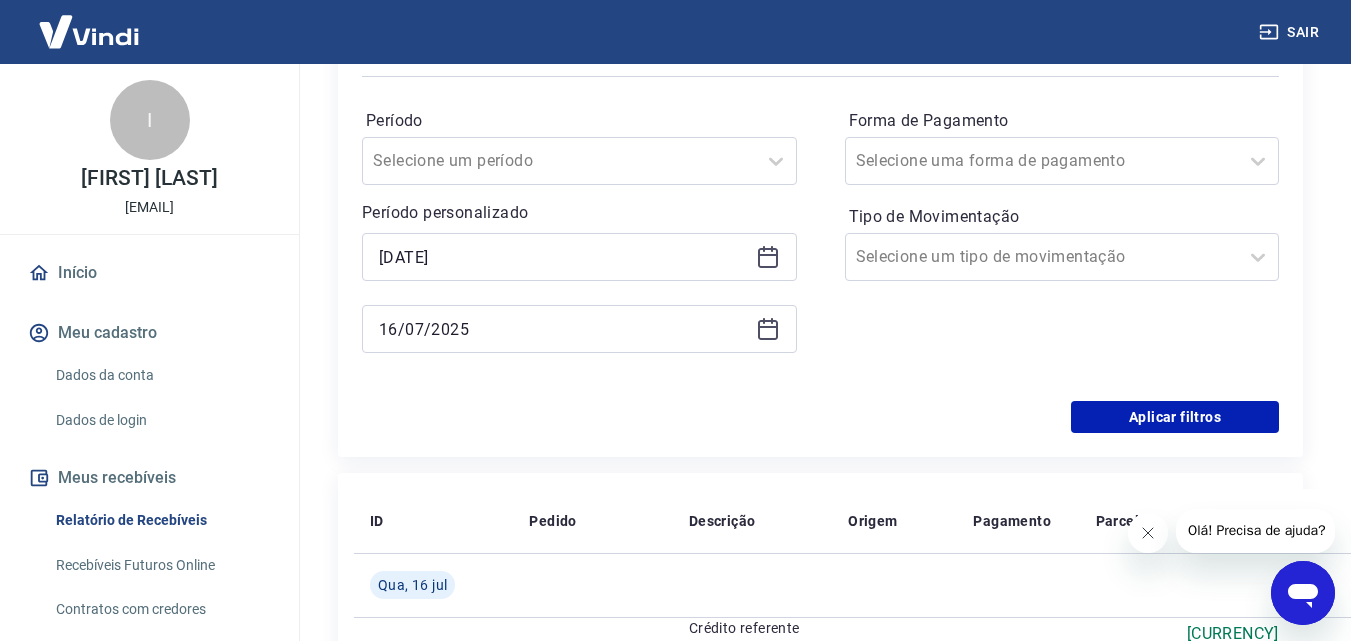 click 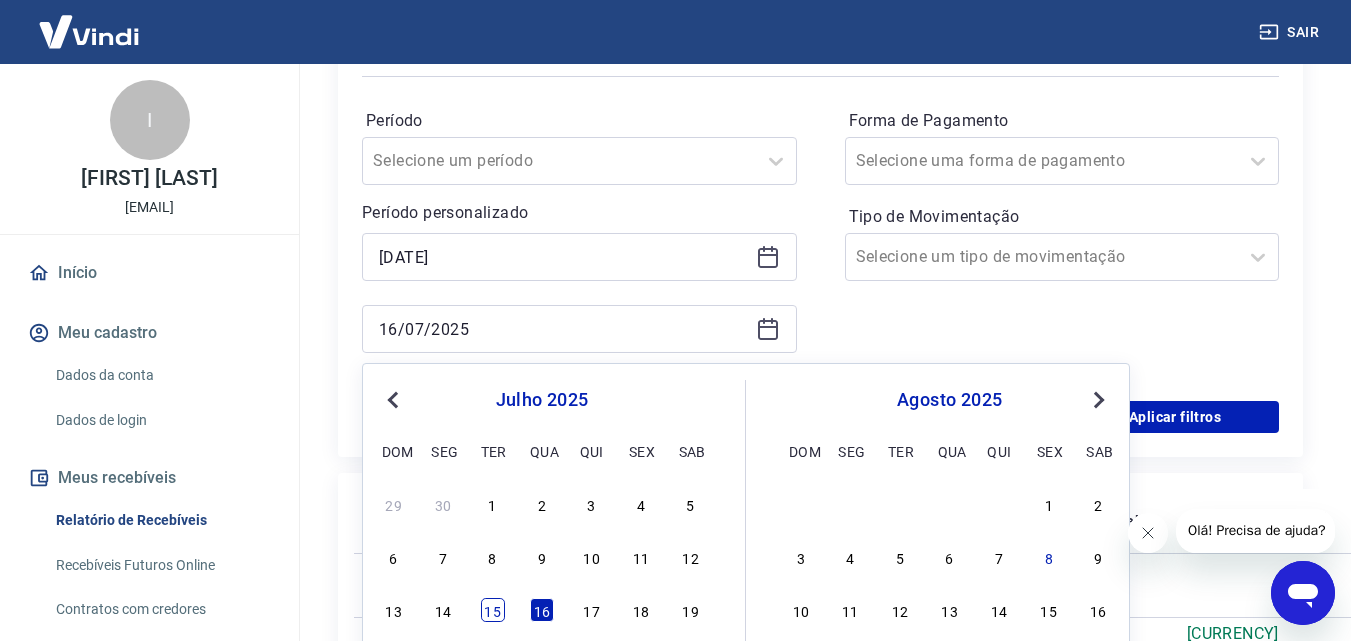 click on "15" at bounding box center (493, 610) 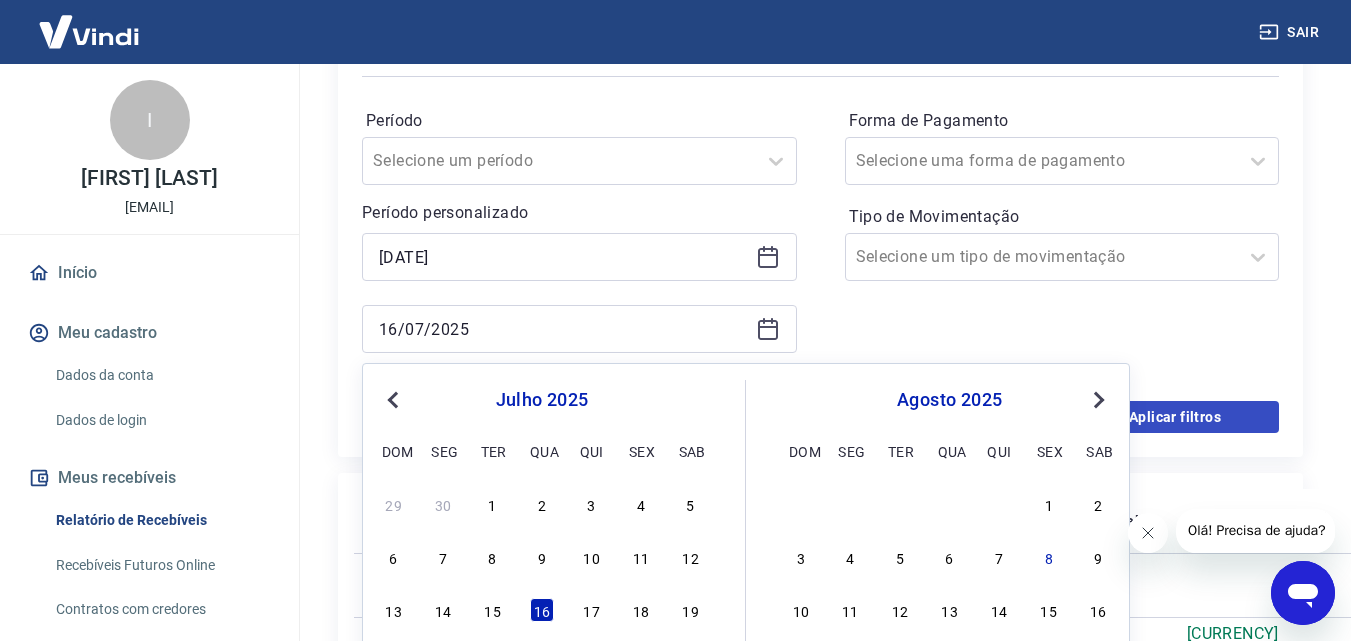 type on "15/07/2025" 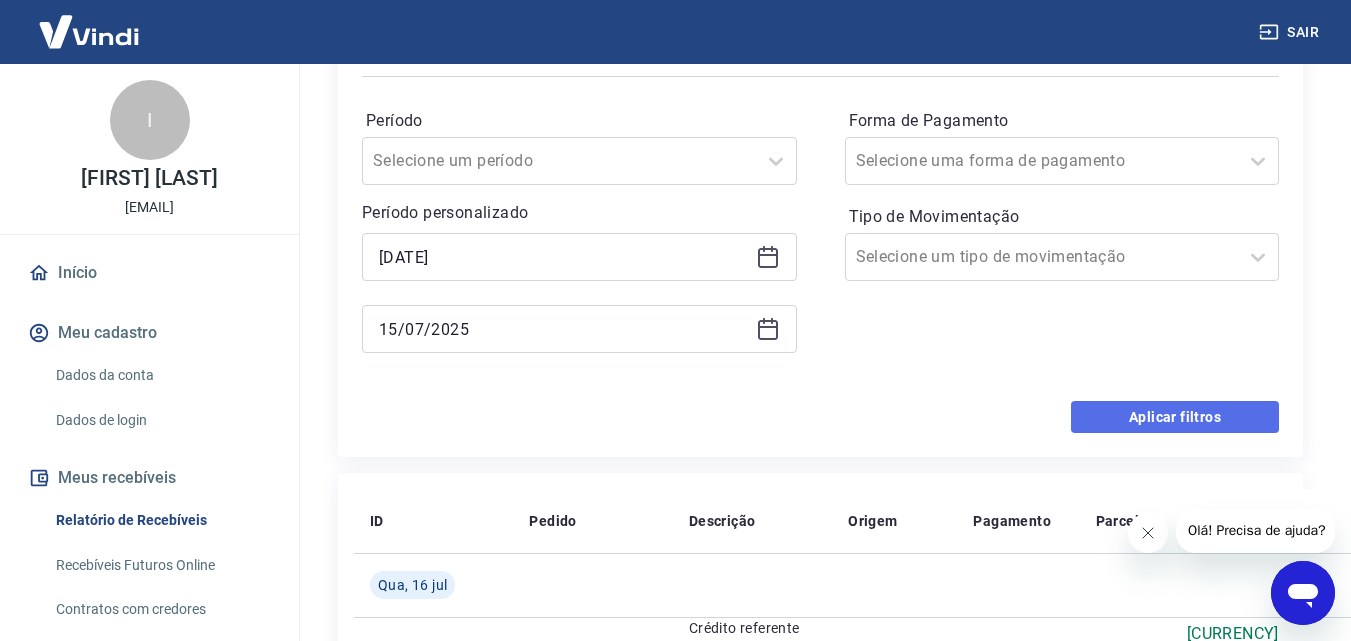 click on "Aplicar filtros" at bounding box center [1175, 417] 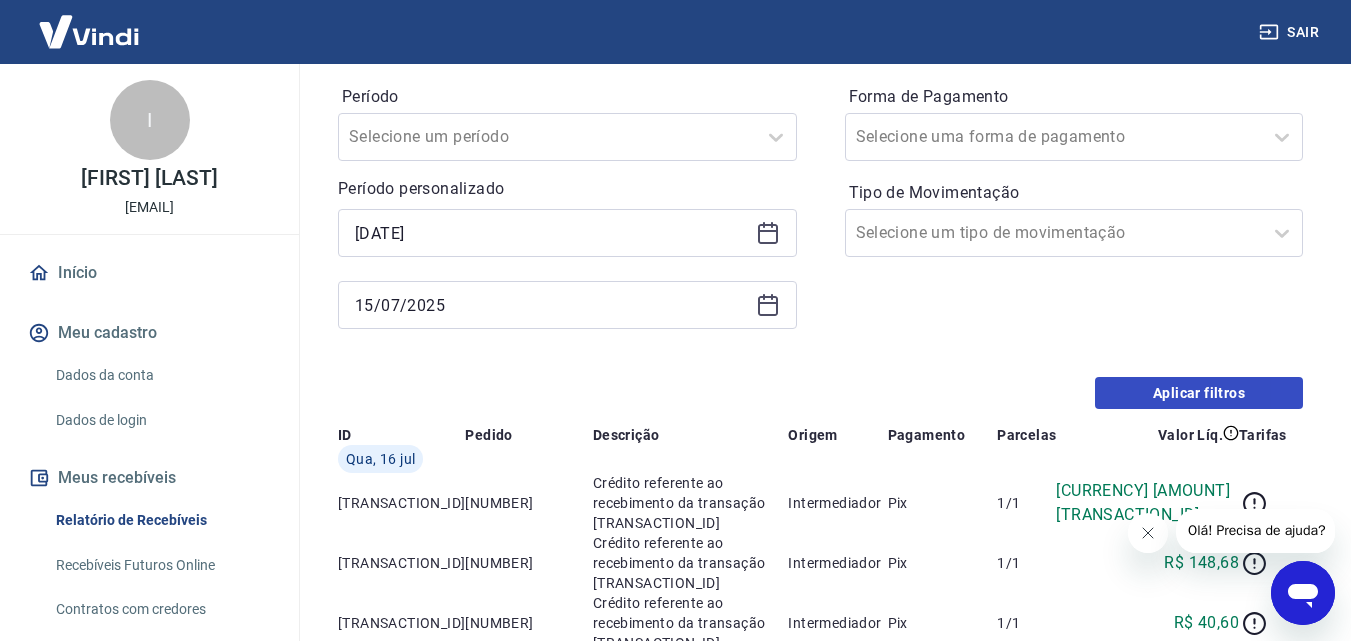 scroll, scrollTop: 0, scrollLeft: 0, axis: both 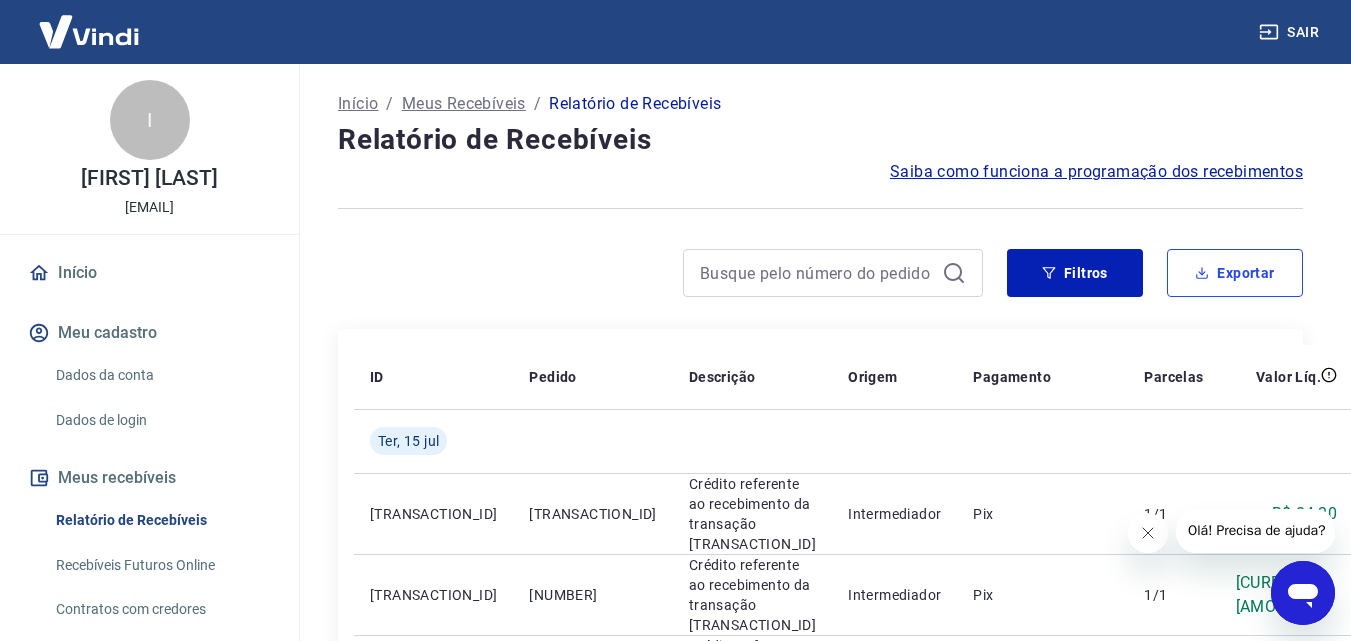 click on "Exportar" at bounding box center [1235, 273] 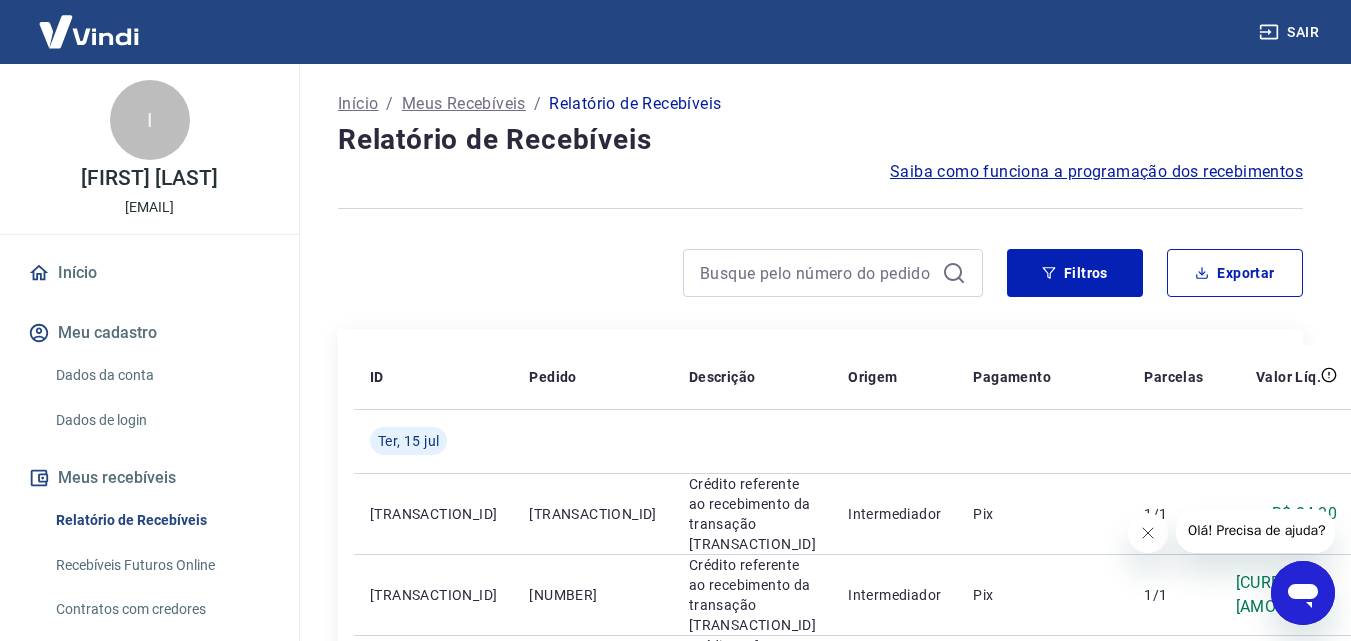 type on "[DATE]" 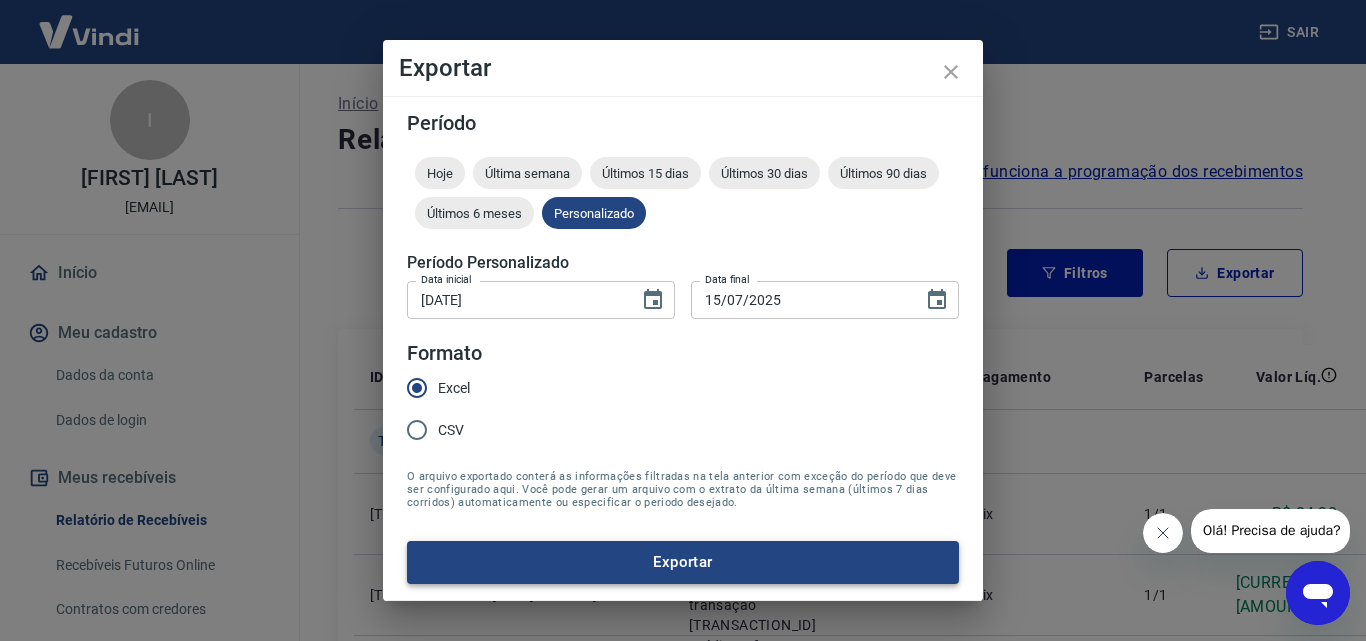click on "Exportar" at bounding box center [683, 562] 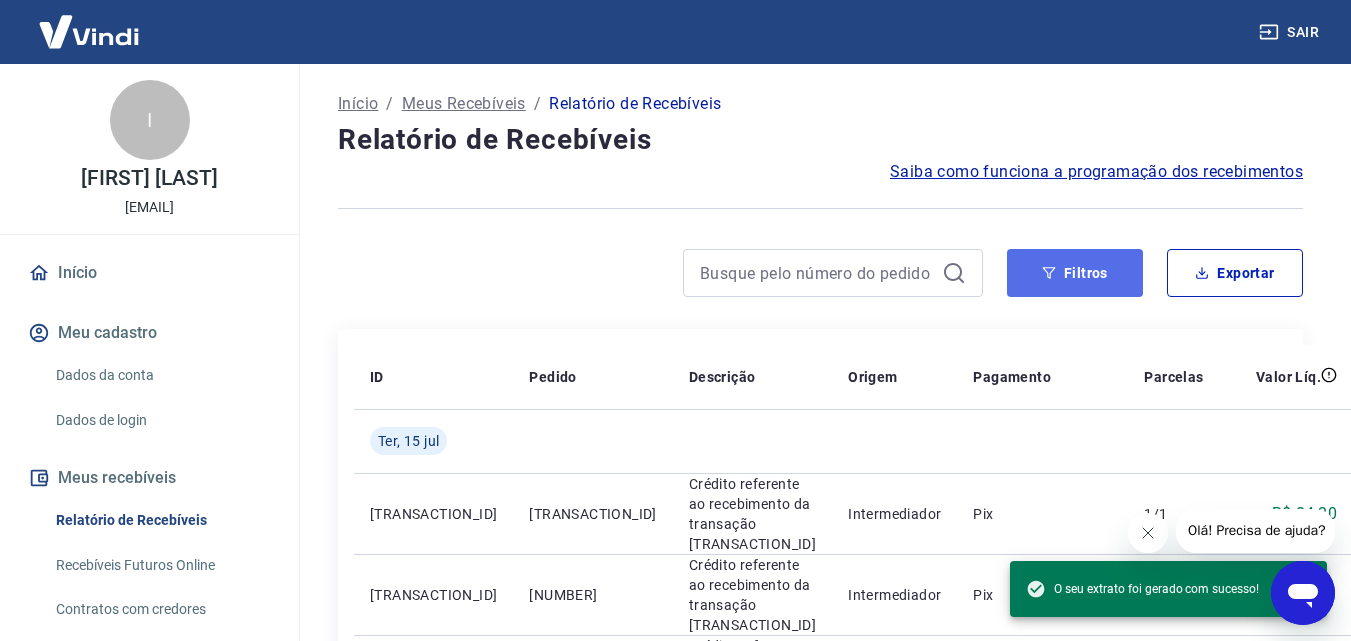 click on "Filtros" at bounding box center (1075, 273) 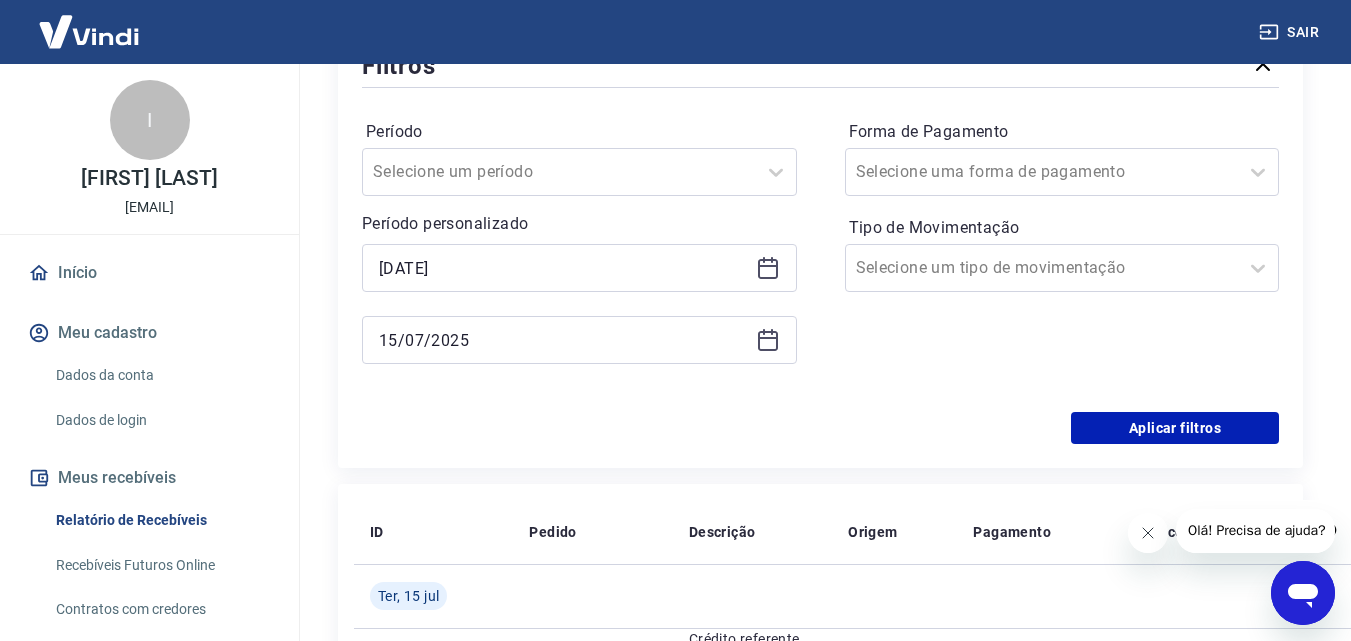scroll, scrollTop: 300, scrollLeft: 0, axis: vertical 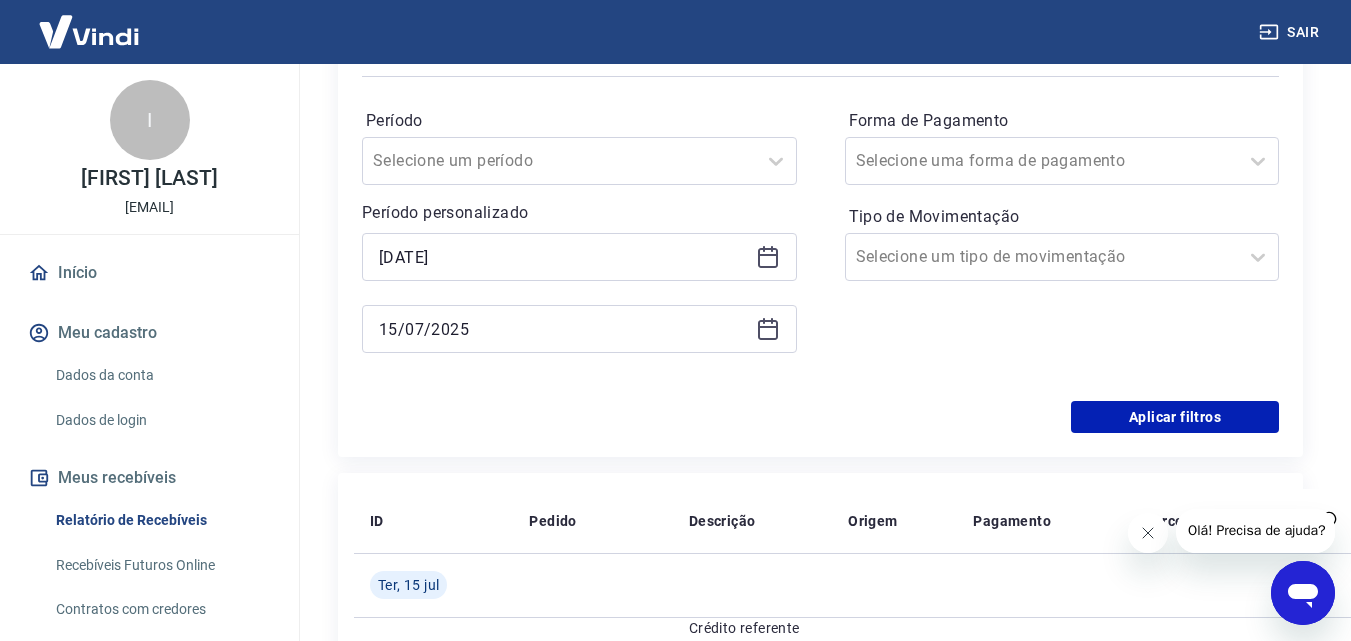 click 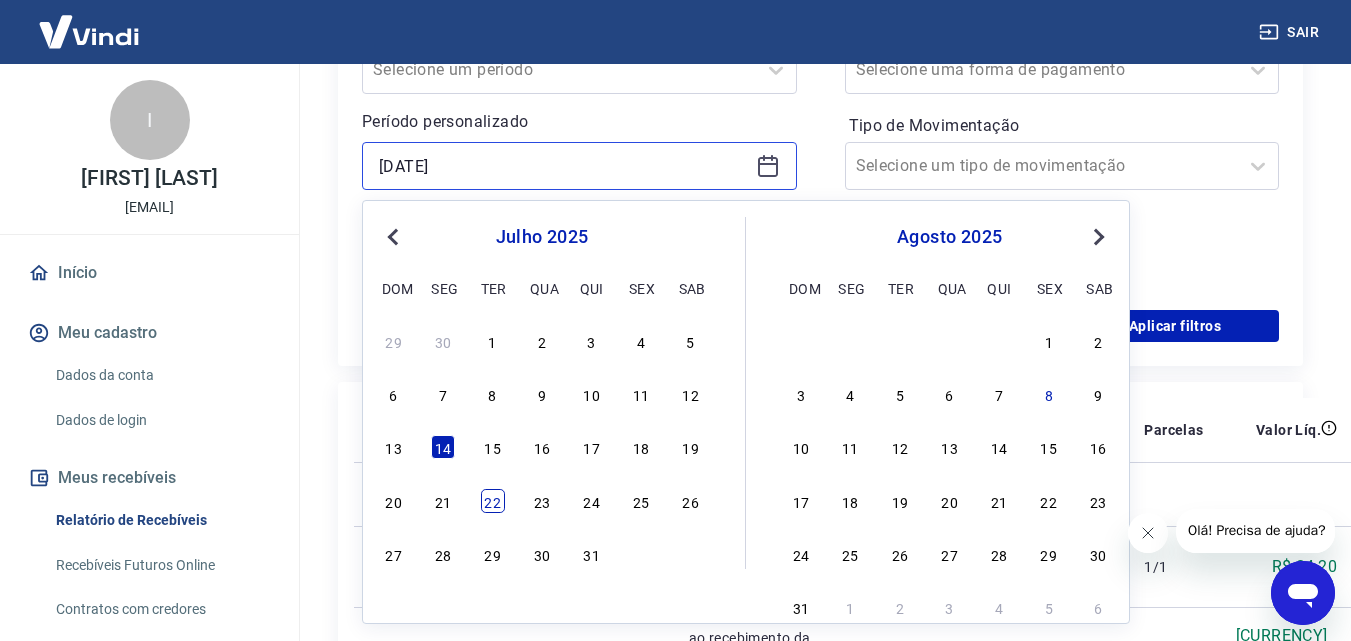 scroll, scrollTop: 400, scrollLeft: 0, axis: vertical 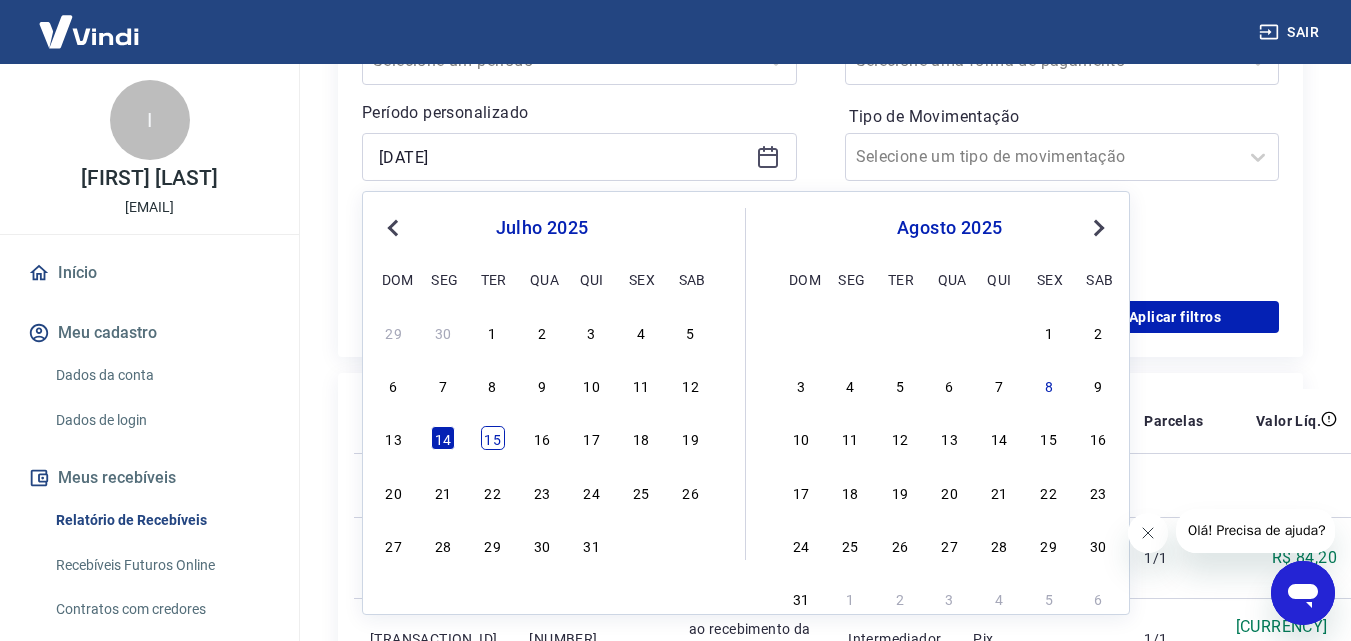 click on "15" at bounding box center (493, 438) 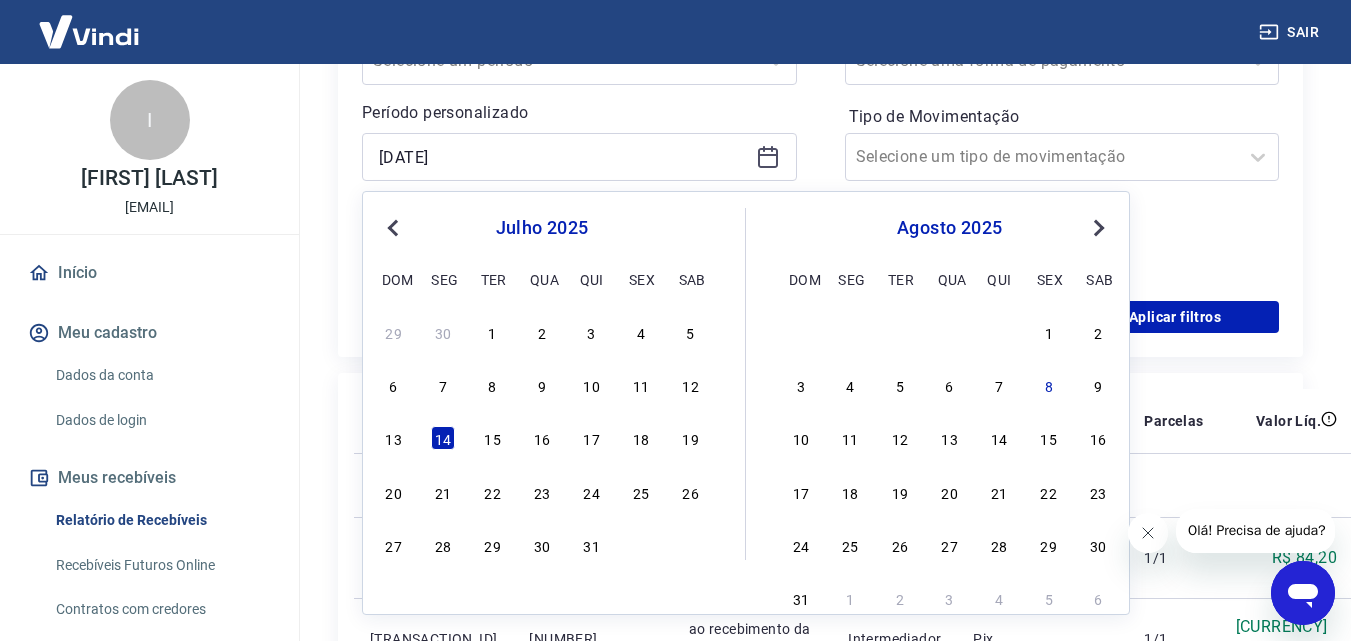 type on "15/07/2025" 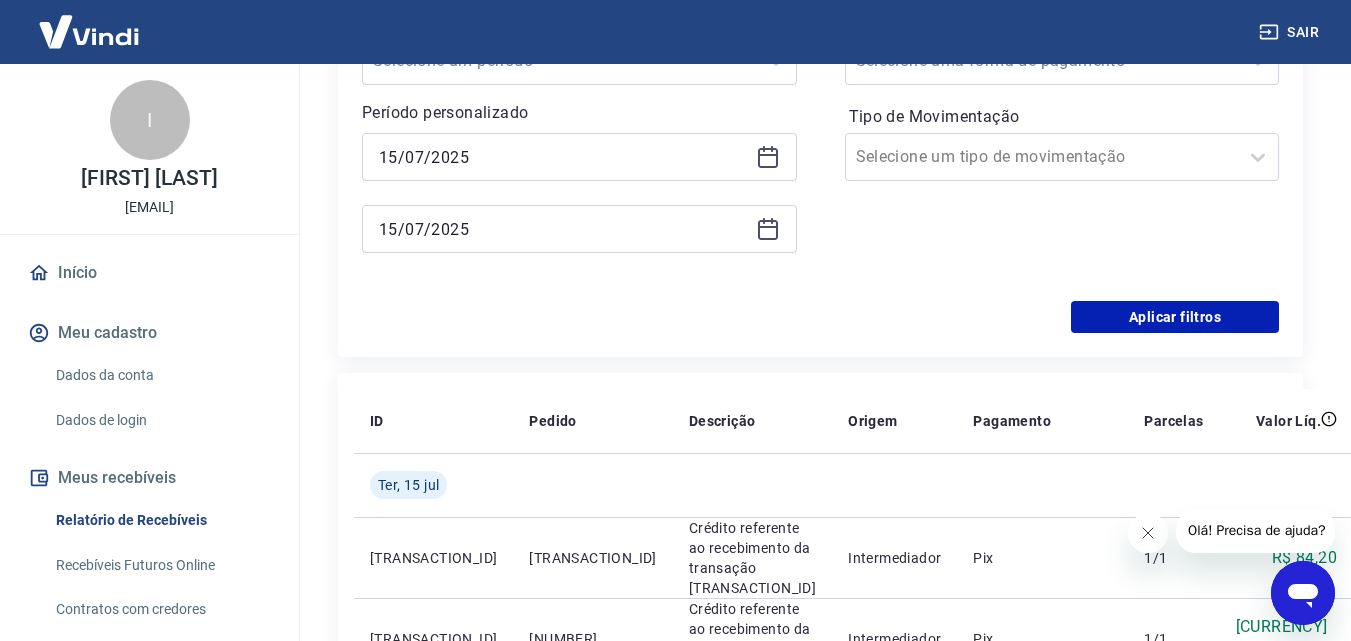 click 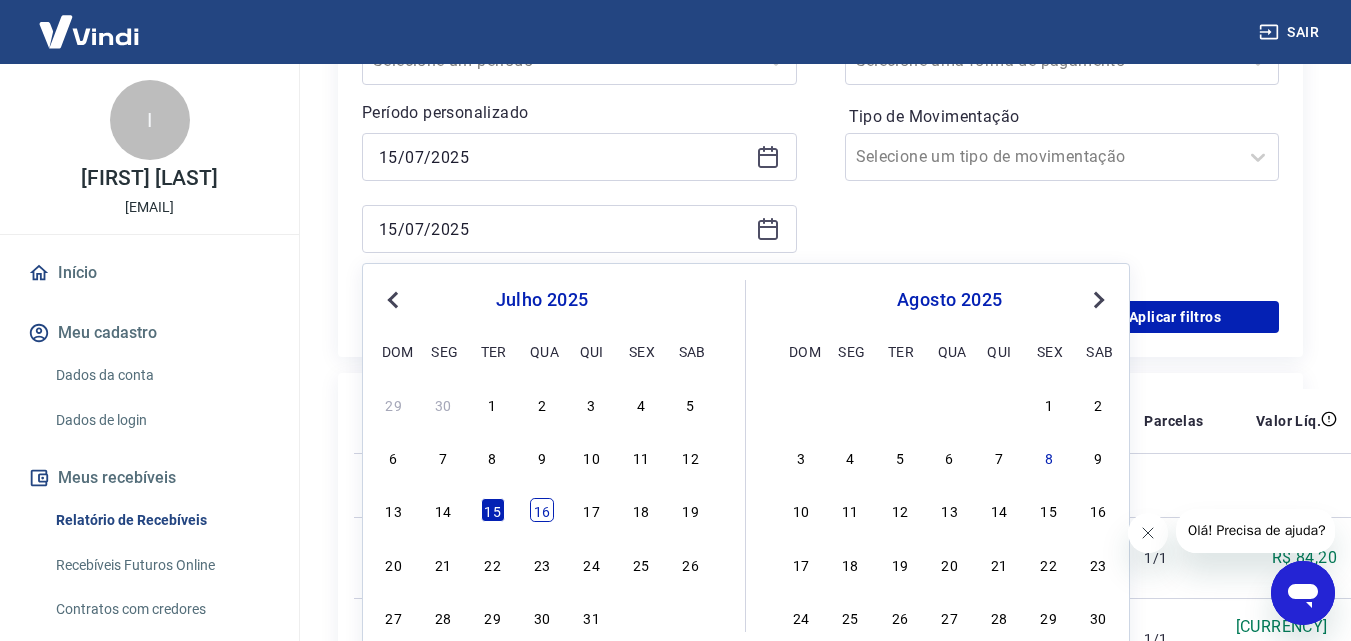 click on "16" at bounding box center (542, 510) 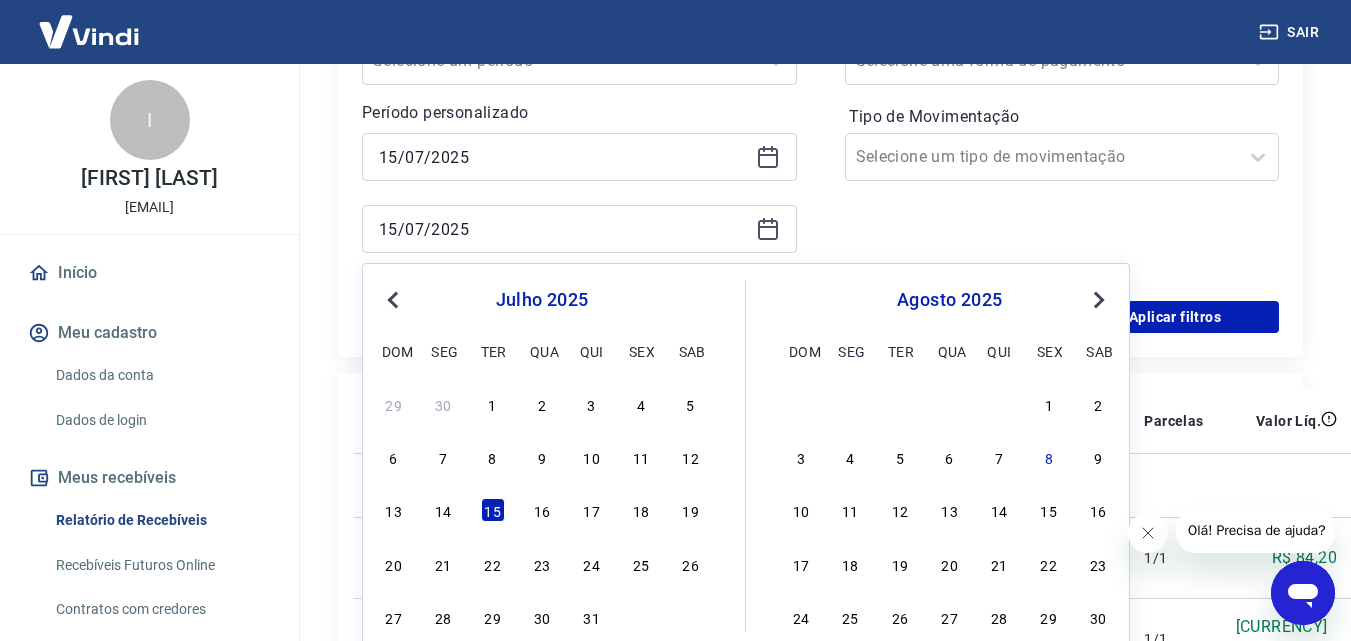 type on "16/07/2025" 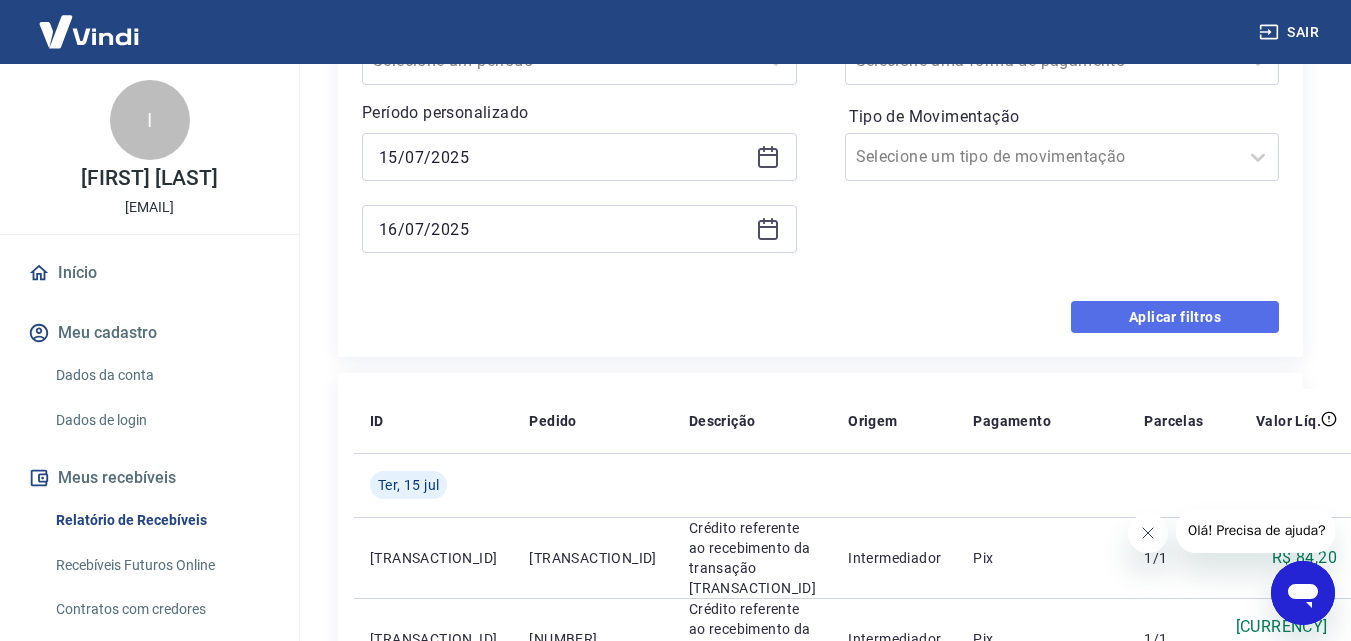 click on "Aplicar filtros" at bounding box center [1175, 317] 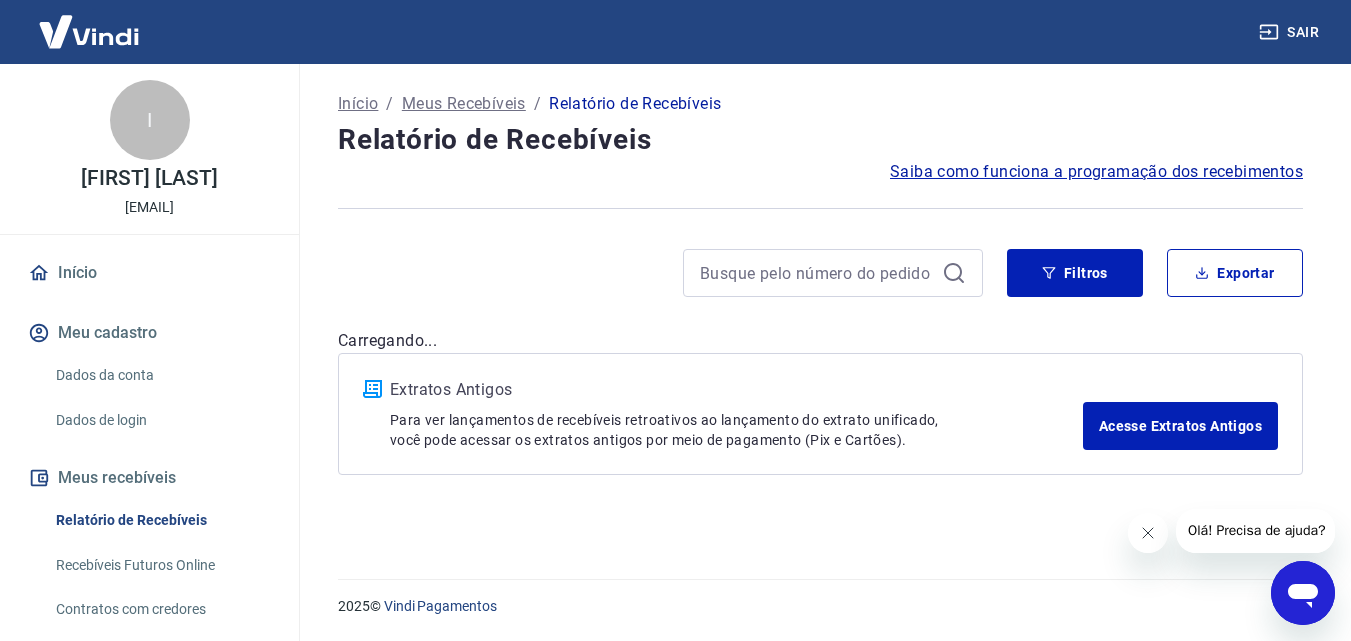 scroll, scrollTop: 0, scrollLeft: 0, axis: both 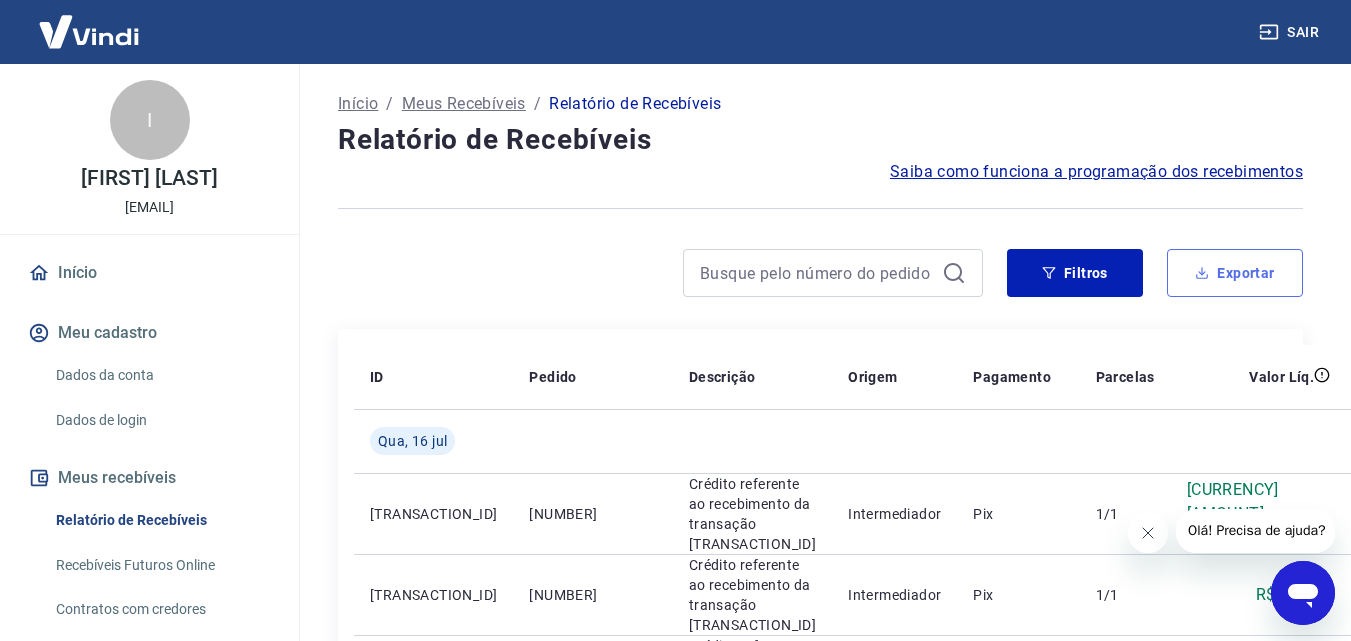 click on "Exportar" at bounding box center [1235, 273] 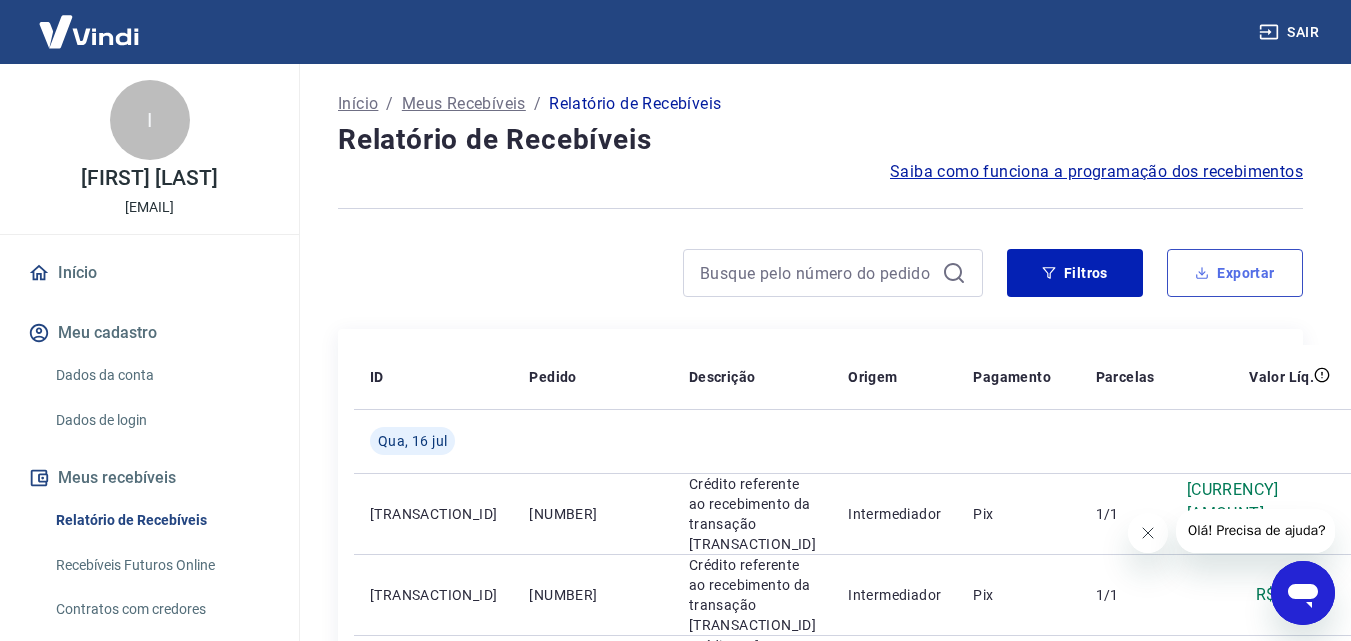type on "15/07/2025" 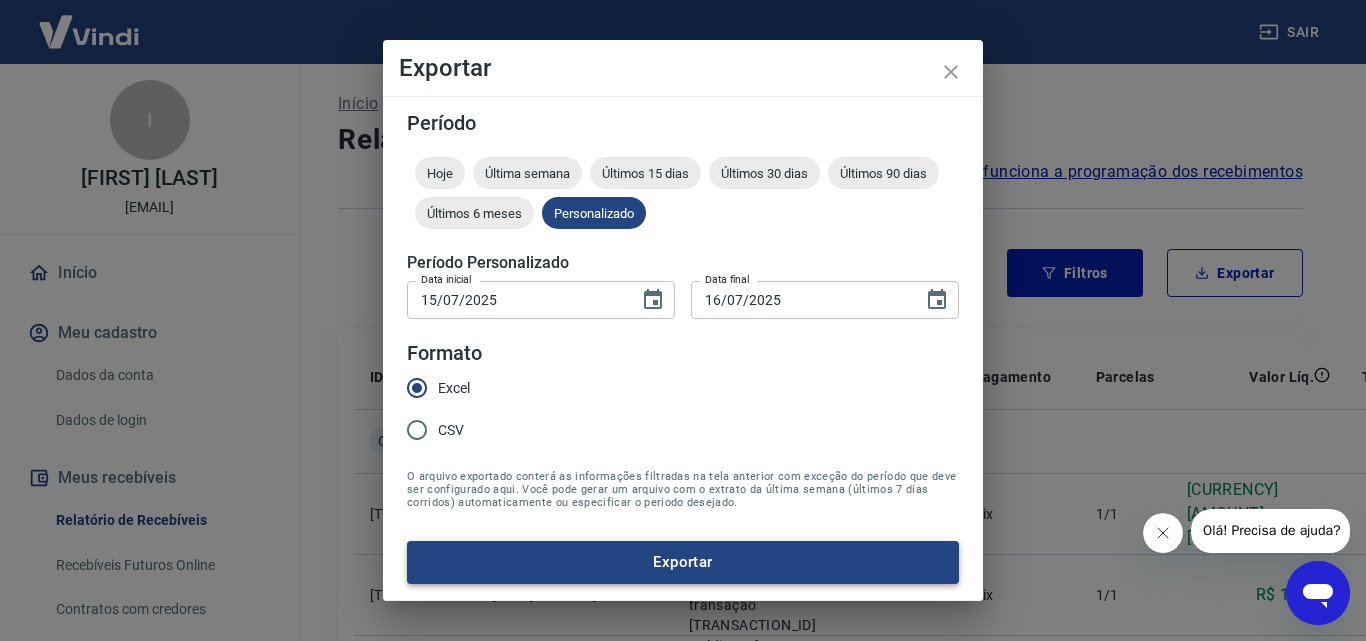 click on "Exportar" at bounding box center [683, 562] 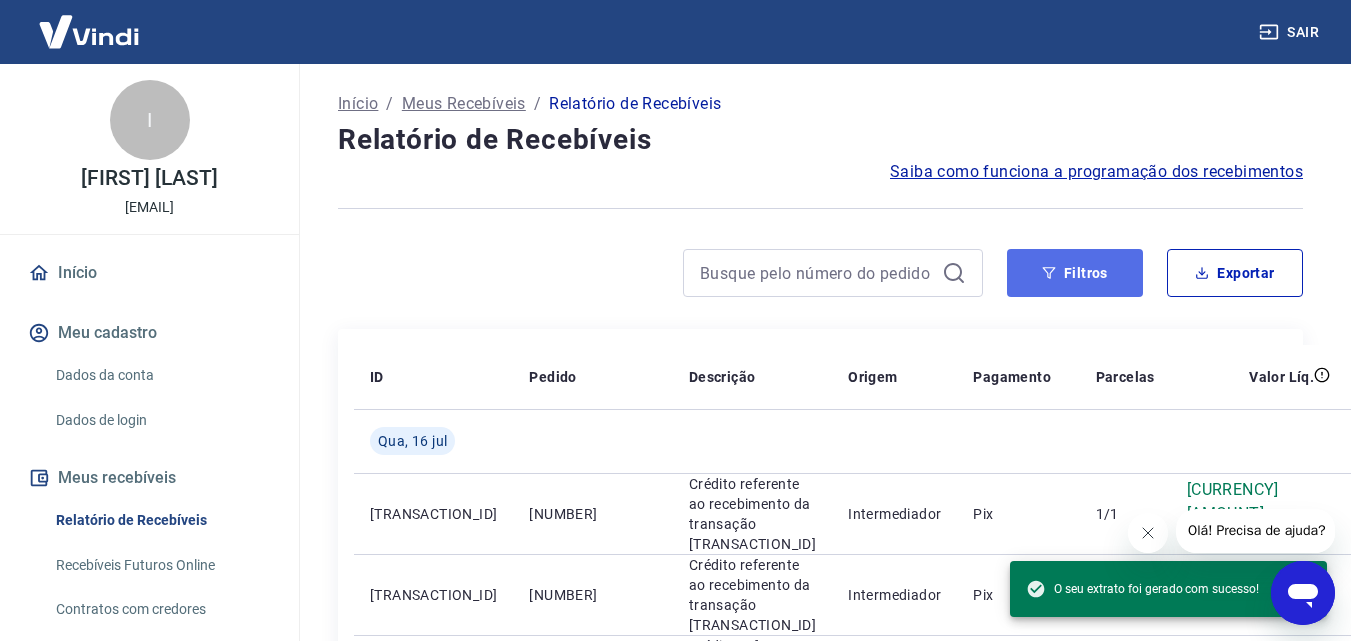 click on "Filtros" at bounding box center [1075, 273] 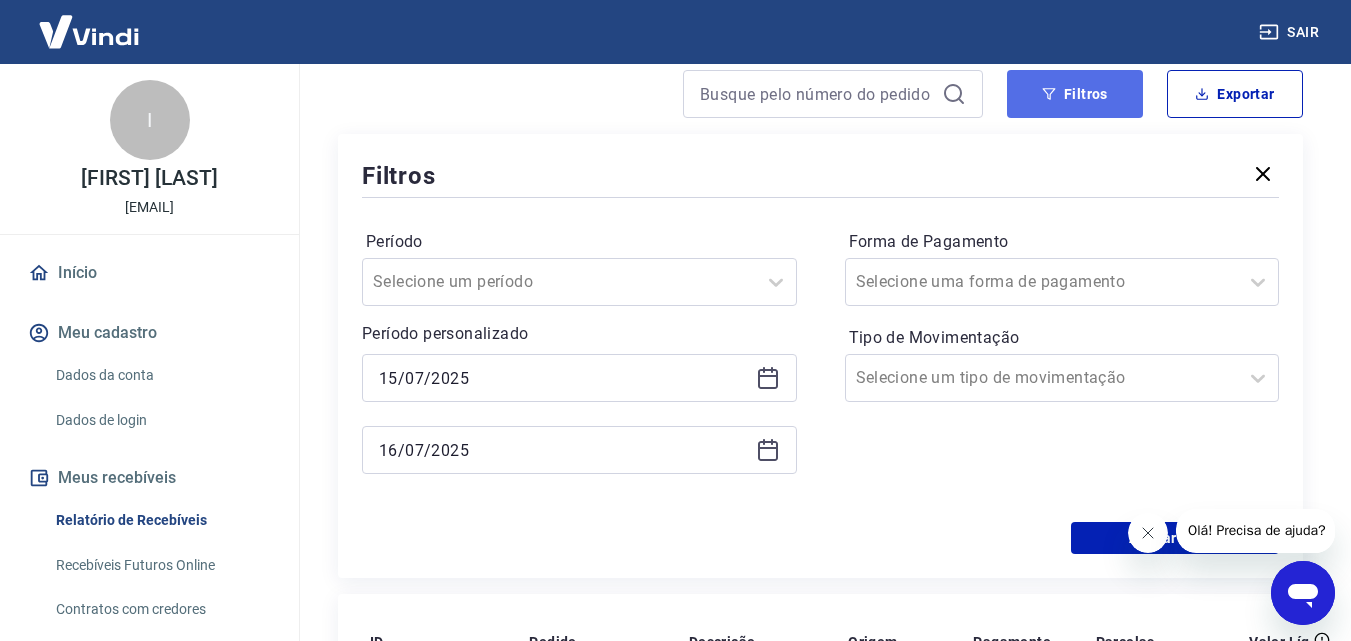 scroll, scrollTop: 200, scrollLeft: 0, axis: vertical 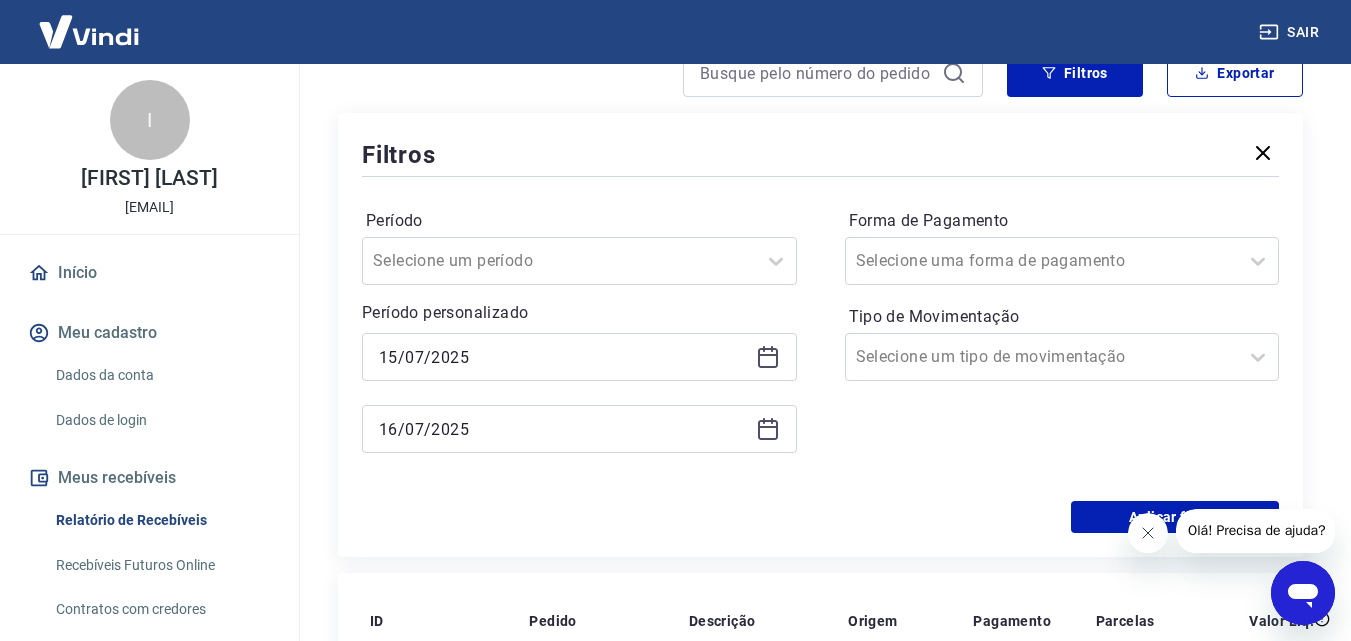 click 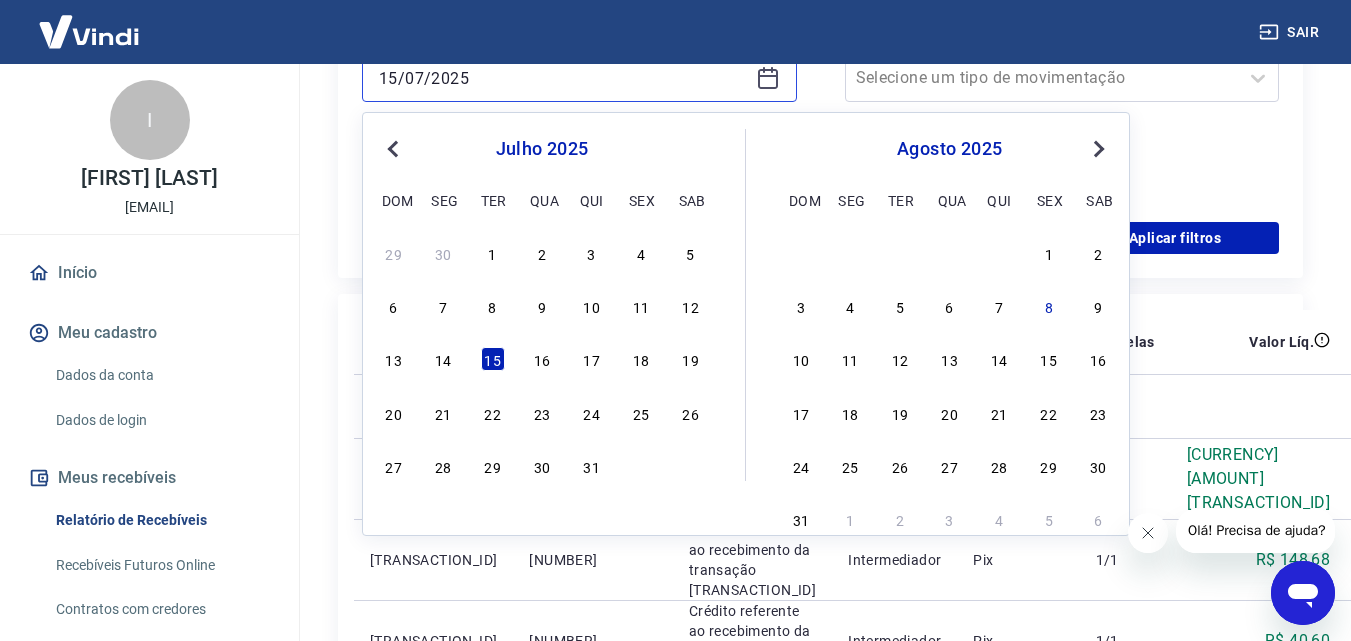 scroll, scrollTop: 500, scrollLeft: 0, axis: vertical 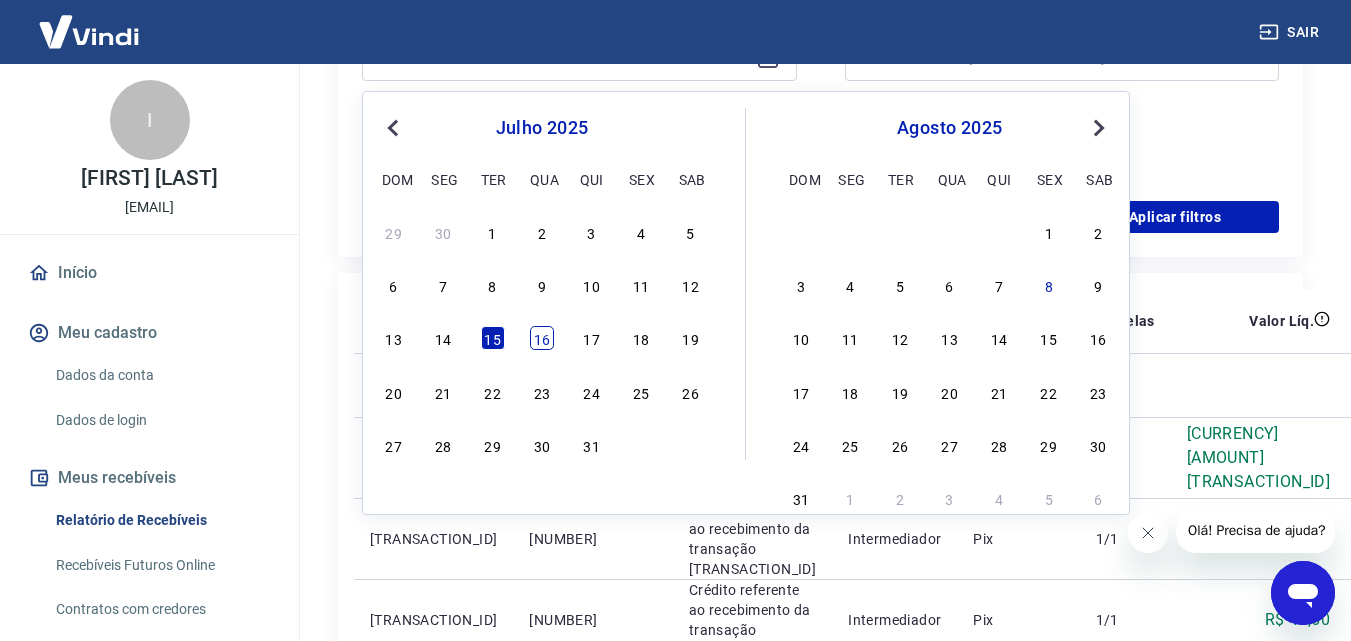 click on "16" at bounding box center [542, 338] 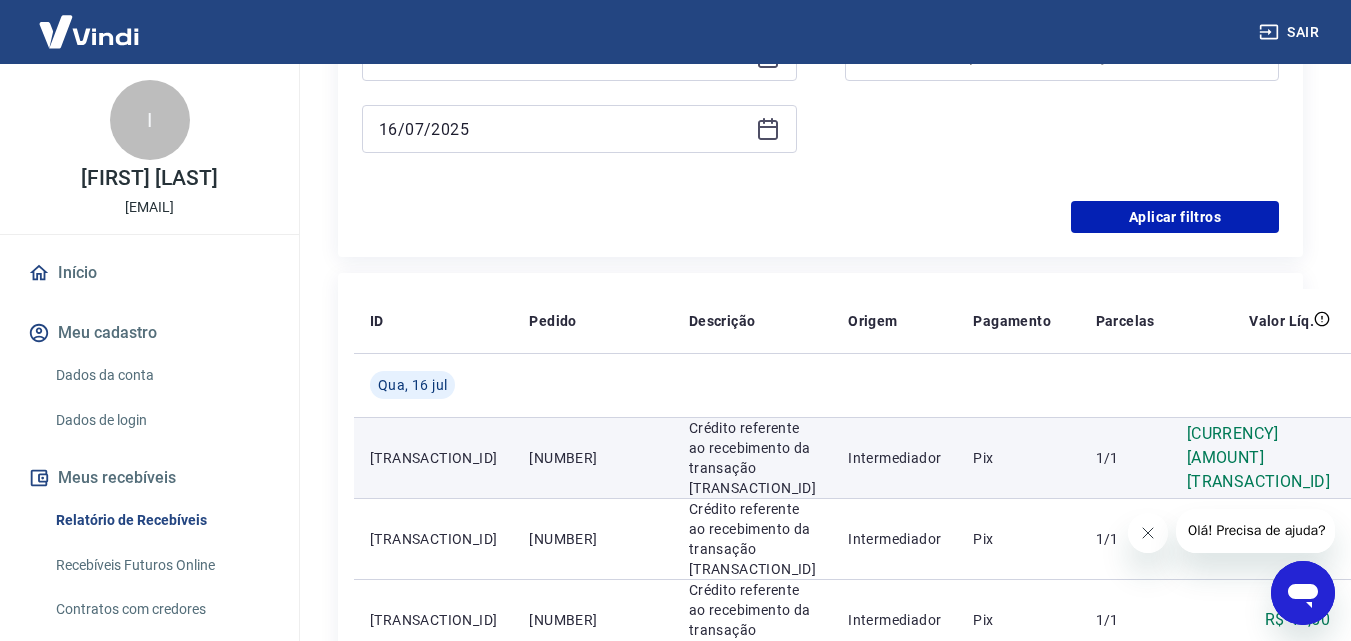 type on "16/07/2025" 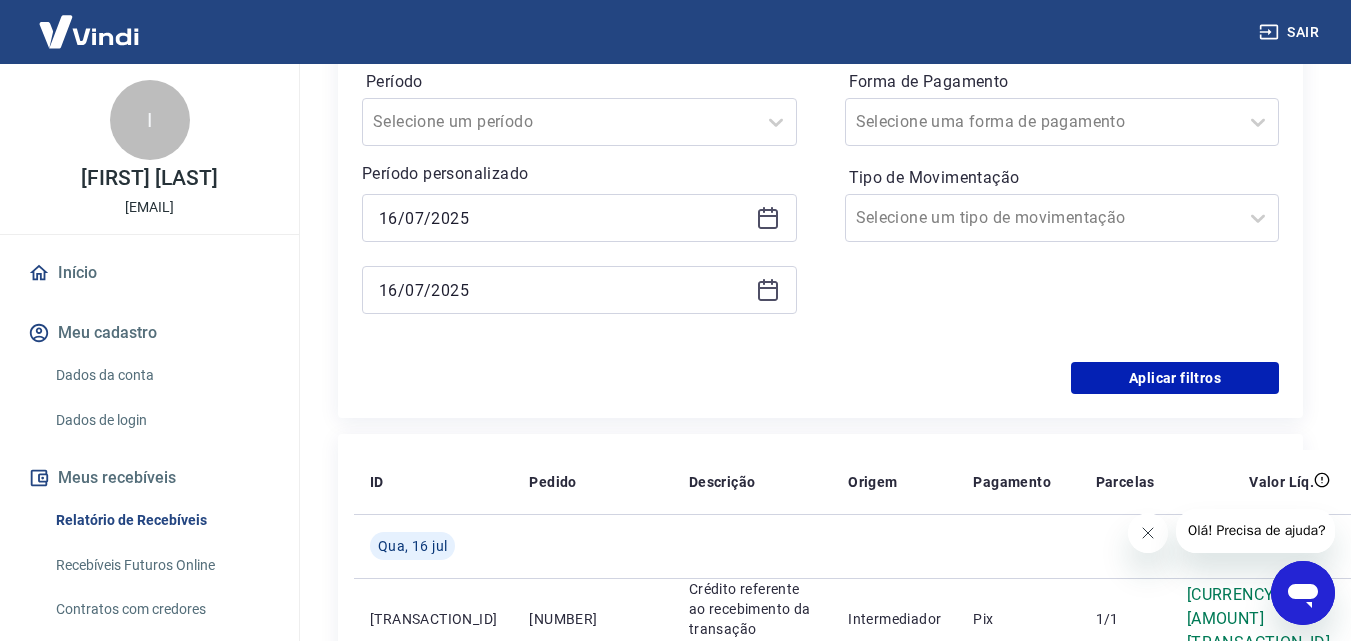 scroll, scrollTop: 300, scrollLeft: 0, axis: vertical 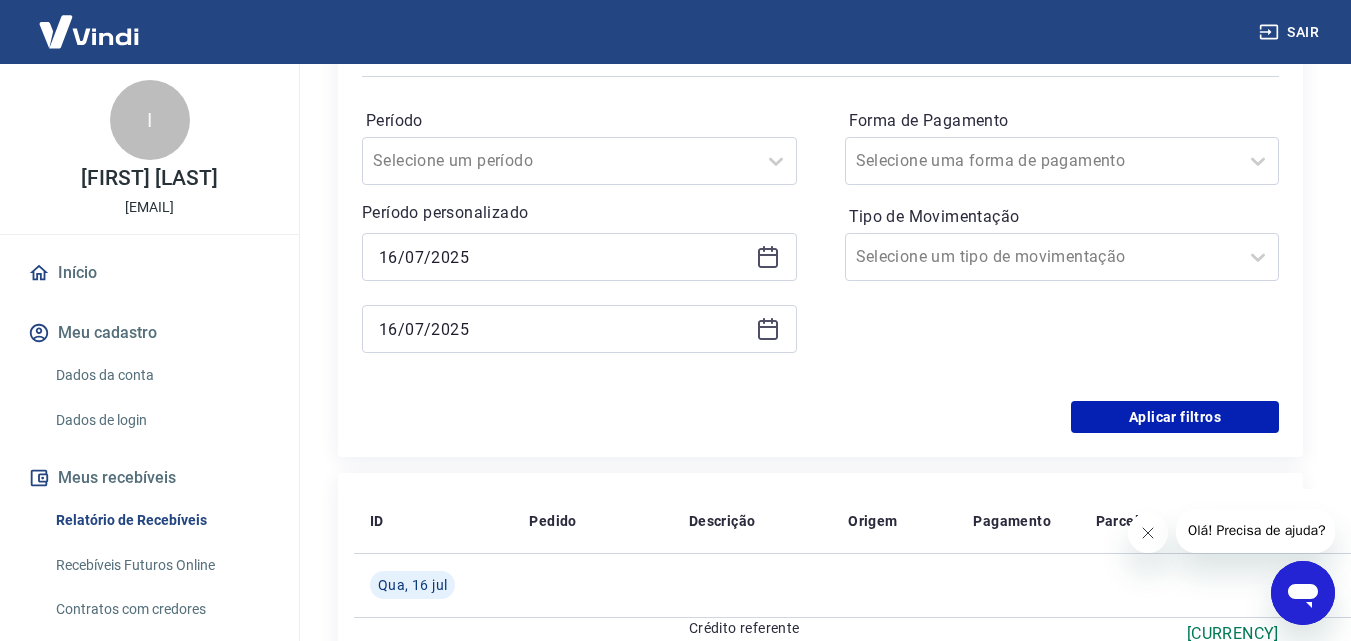 click on "16/07/2025" at bounding box center (579, 329) 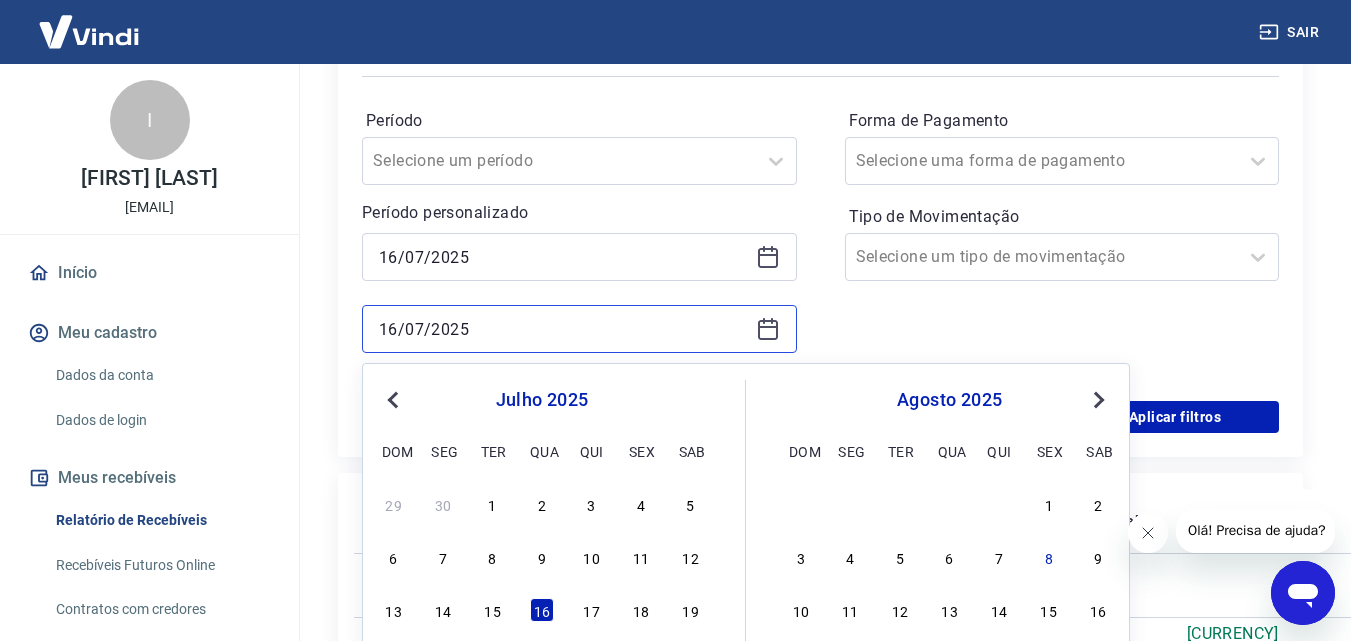 scroll, scrollTop: 500, scrollLeft: 0, axis: vertical 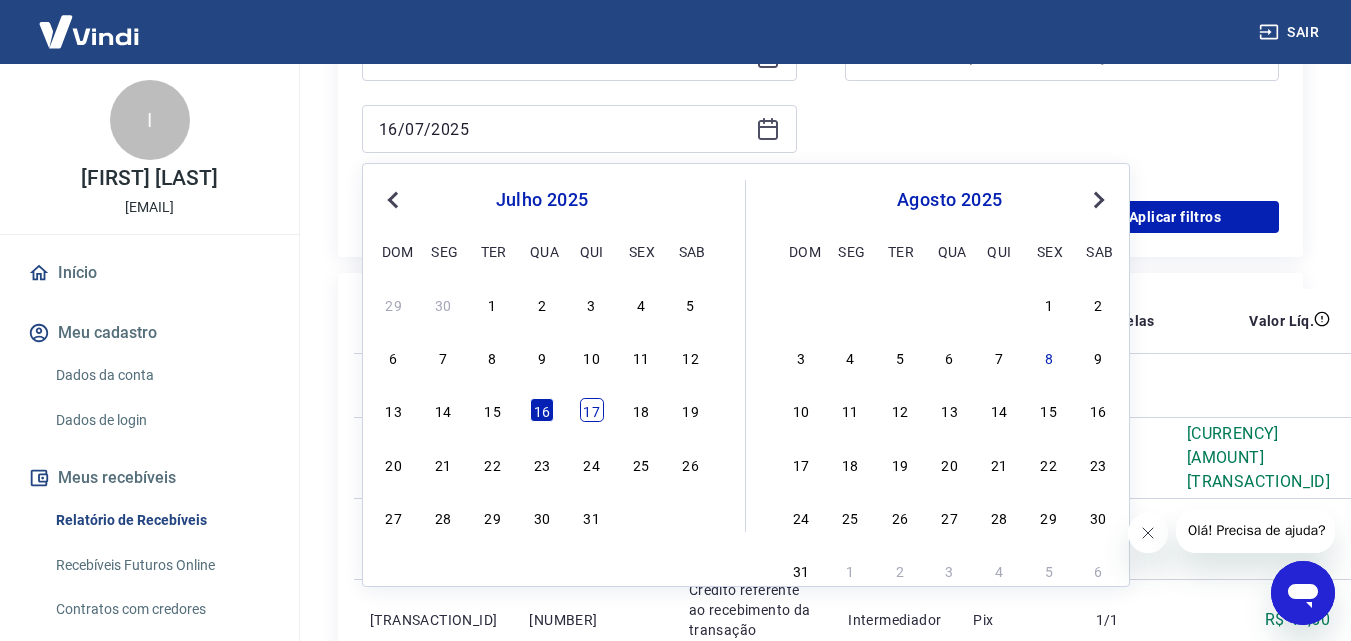 click on "17" at bounding box center (592, 410) 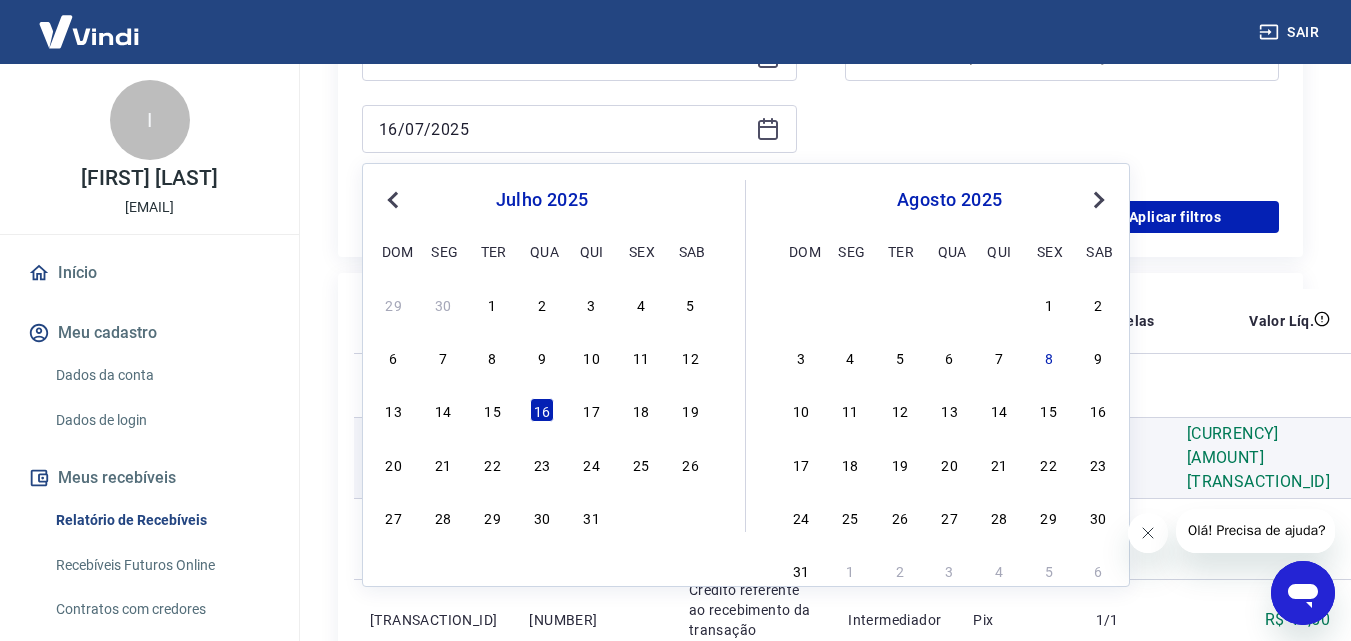 type on "[DATE]" 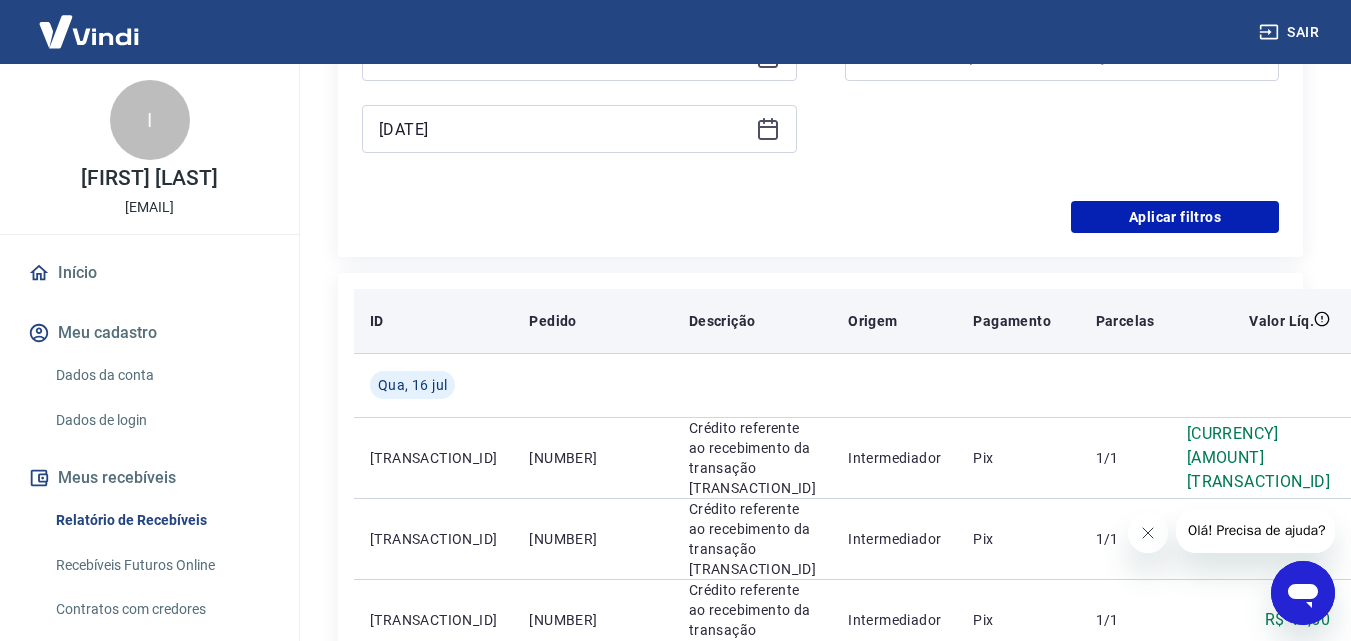 scroll, scrollTop: 400, scrollLeft: 0, axis: vertical 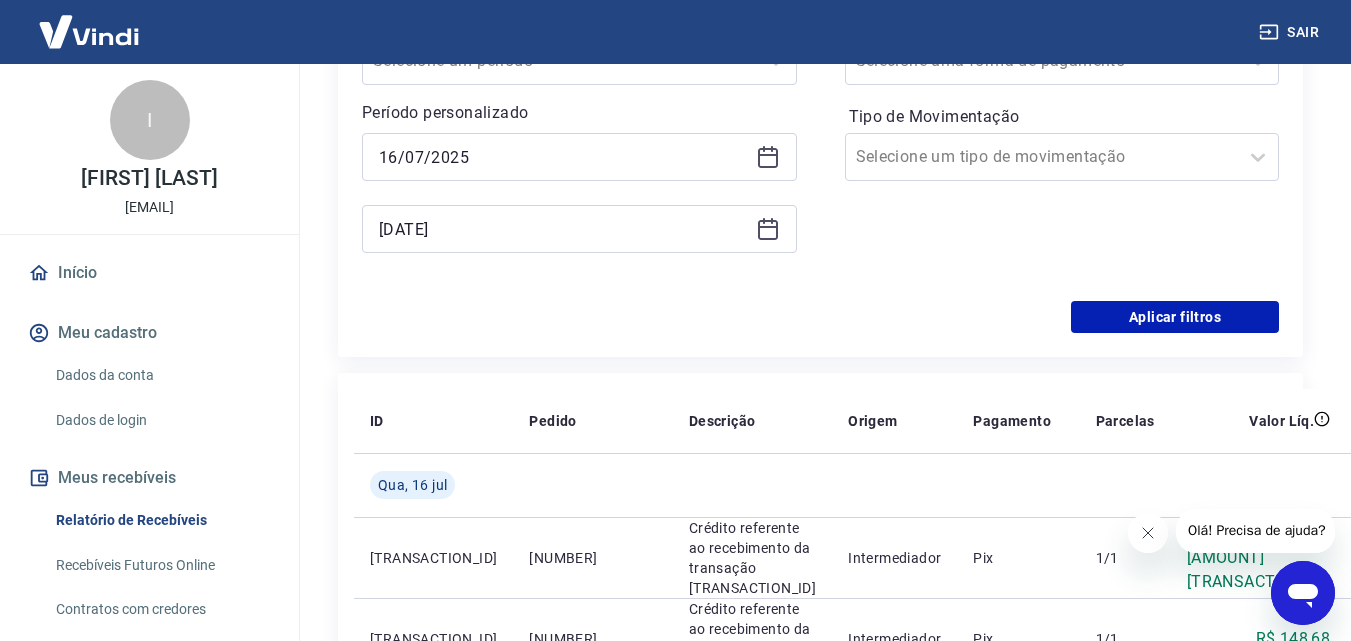 click on "Período Selecione um período Período personalizado Selected date: [DAY_NAME], [DAY] de [MONTH] de [YEAR] [DATE] Selected date: [DAY_NAME], [DAY] de [MONTH] de [YEAR] [DATE] Forma de Pagamento Selecione uma forma de pagamento Tipo de Movimentação Selecione um tipo de movimentação" at bounding box center [820, 141] 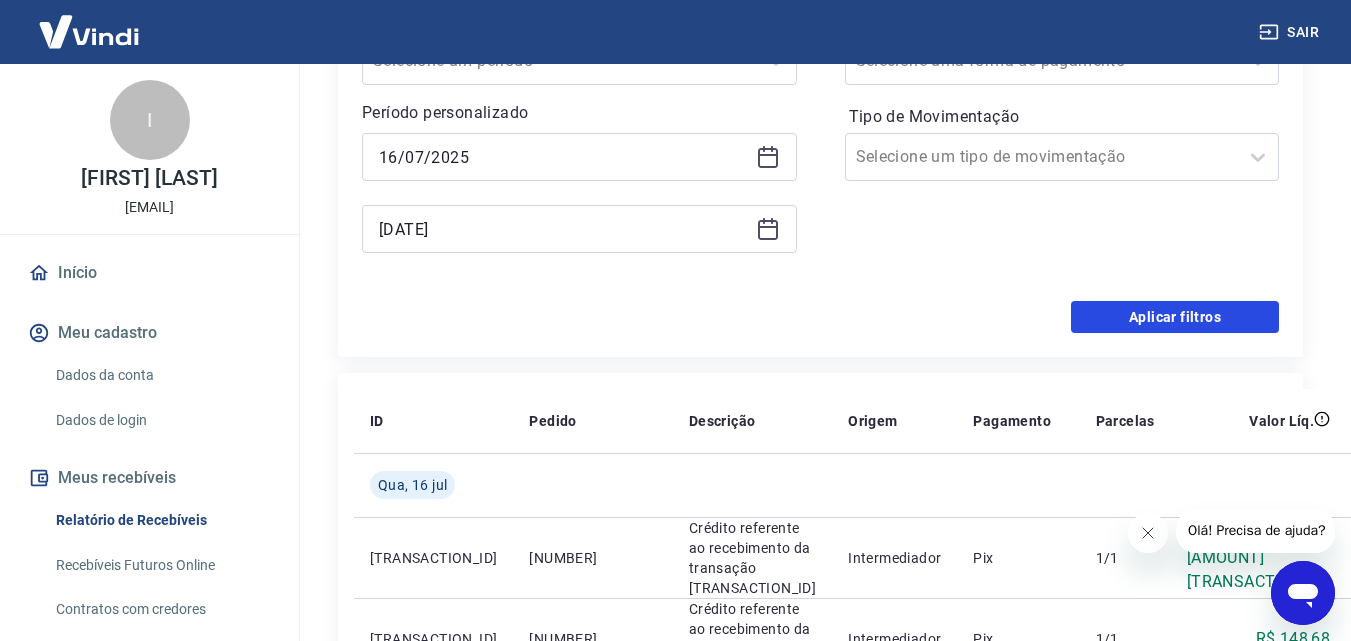 click on "Aplicar filtros" at bounding box center (1175, 317) 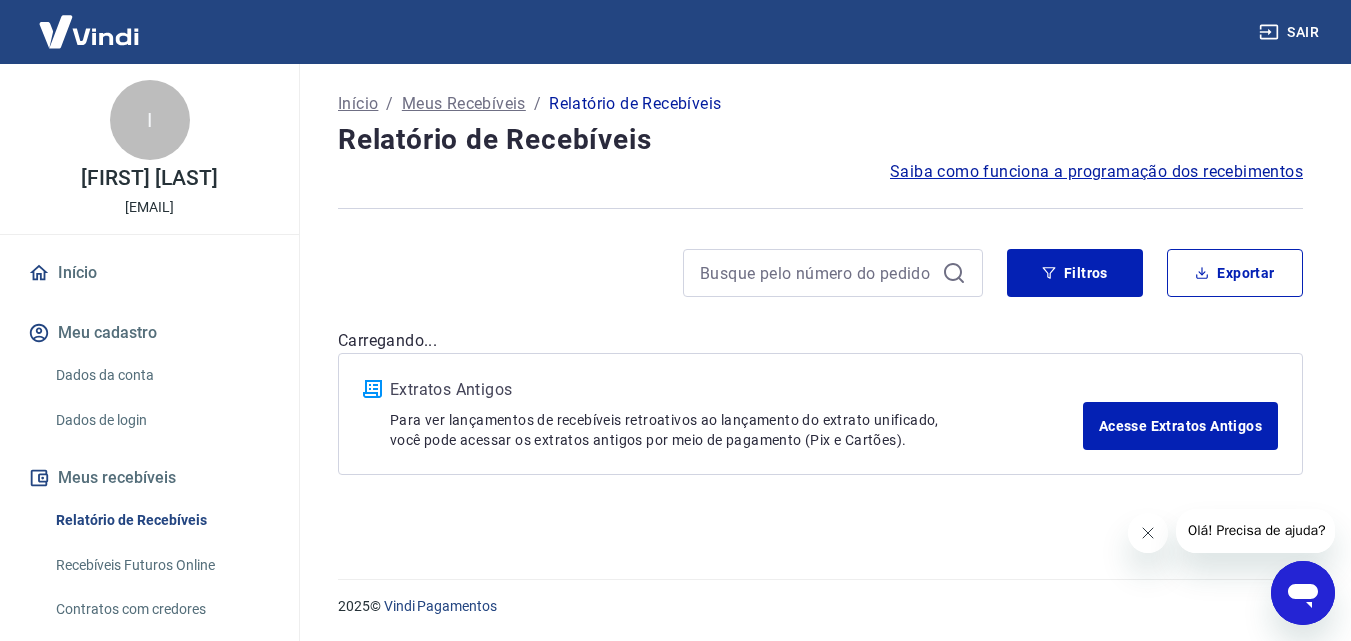 scroll, scrollTop: 0, scrollLeft: 0, axis: both 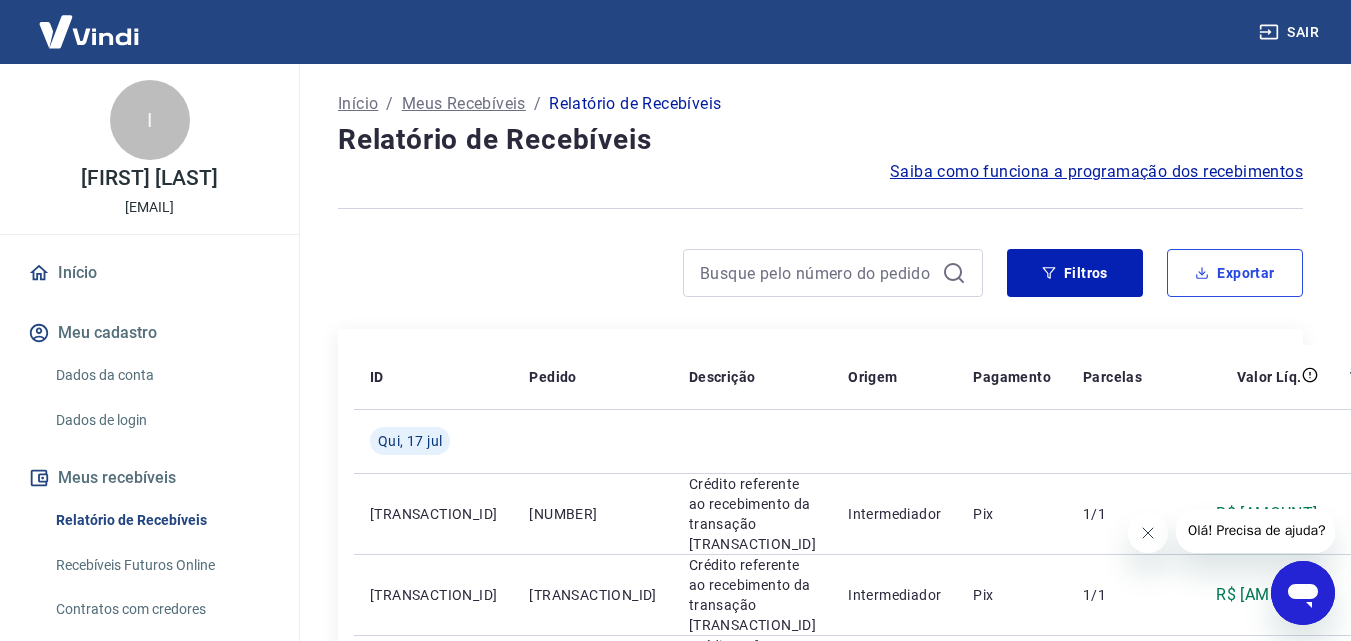 click on "Exportar" at bounding box center (1235, 273) 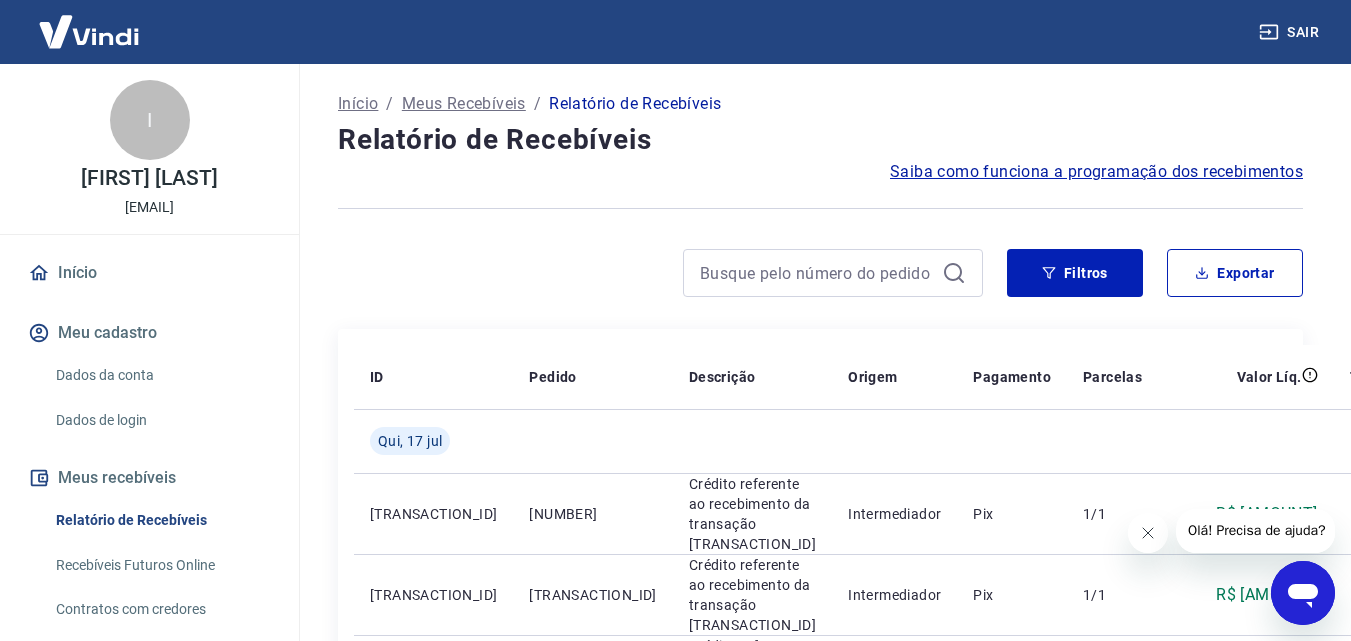 type on "16/07/2025" 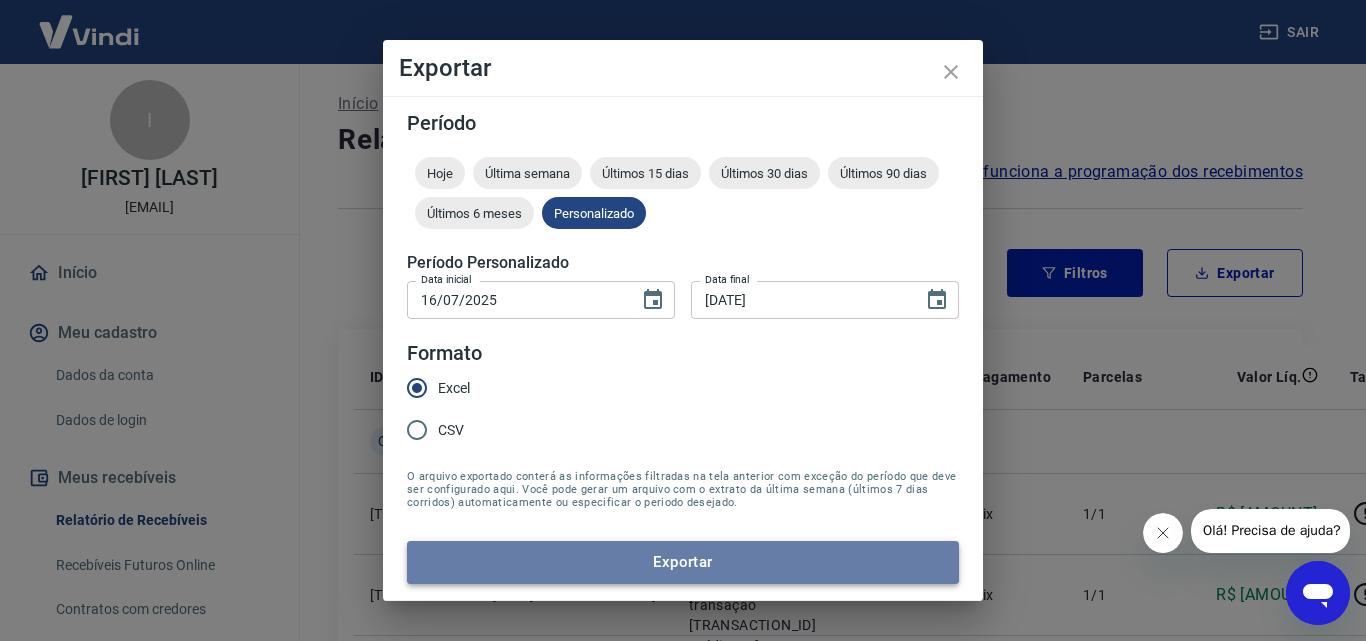 click on "Exportar" at bounding box center (683, 562) 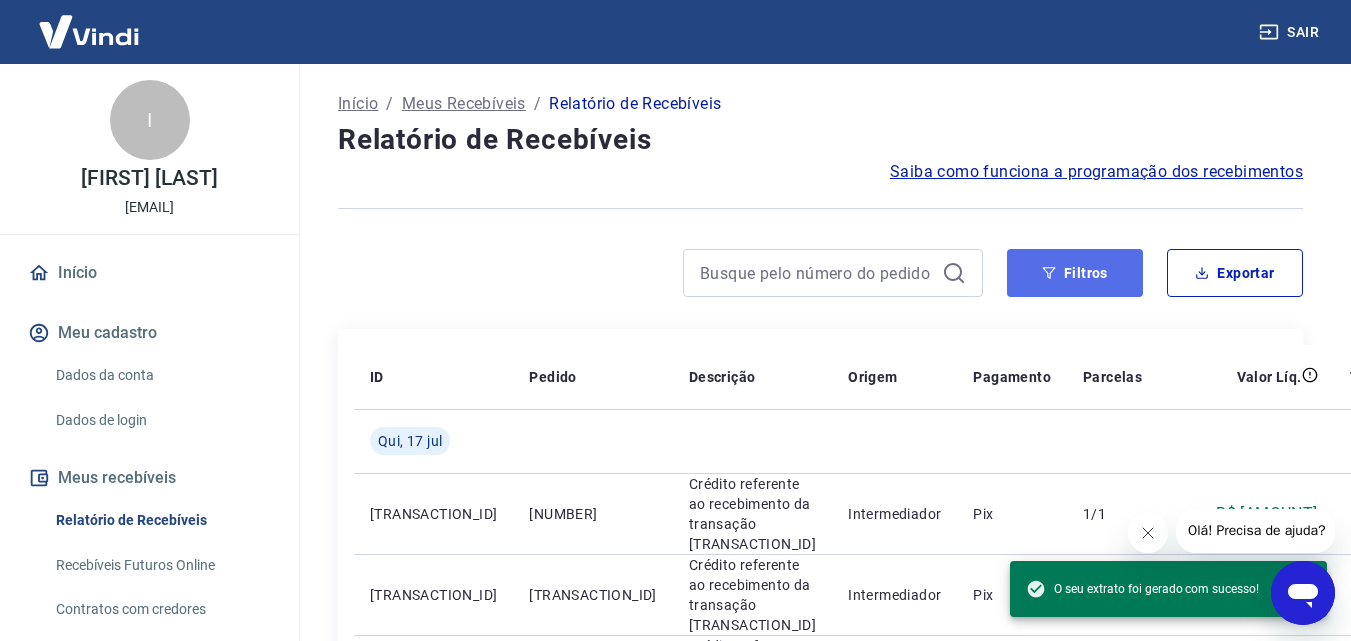 click on "Filtros" at bounding box center (1075, 273) 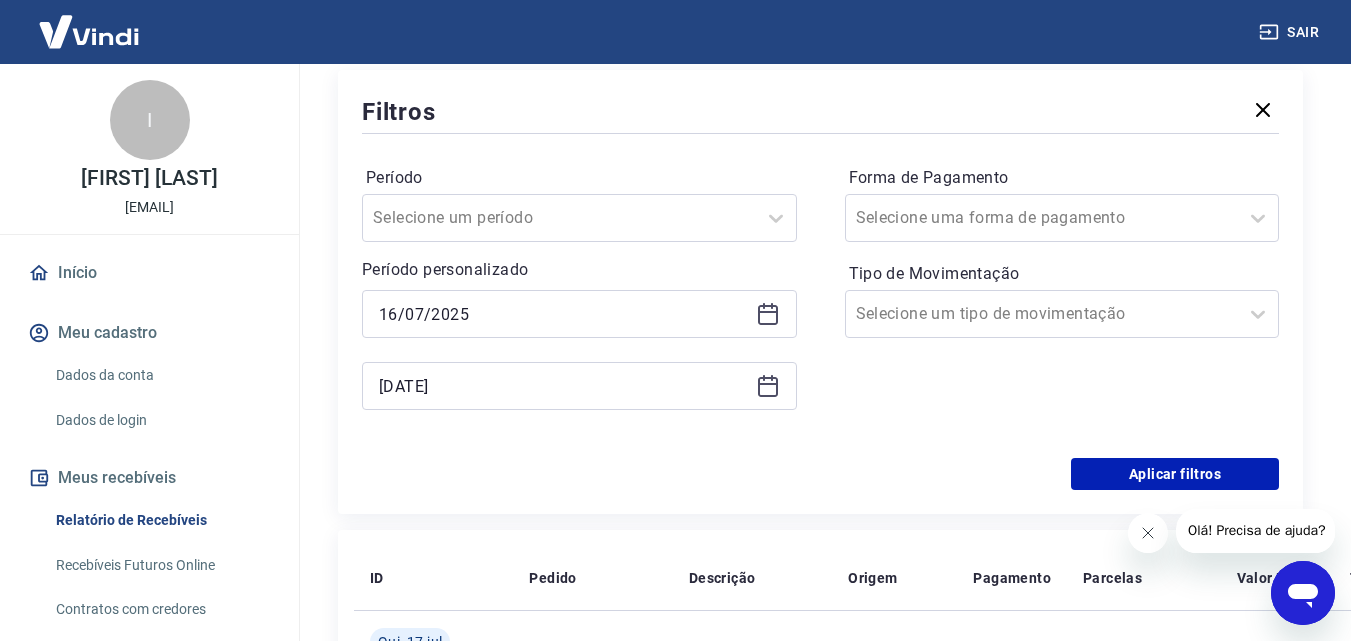 scroll, scrollTop: 300, scrollLeft: 0, axis: vertical 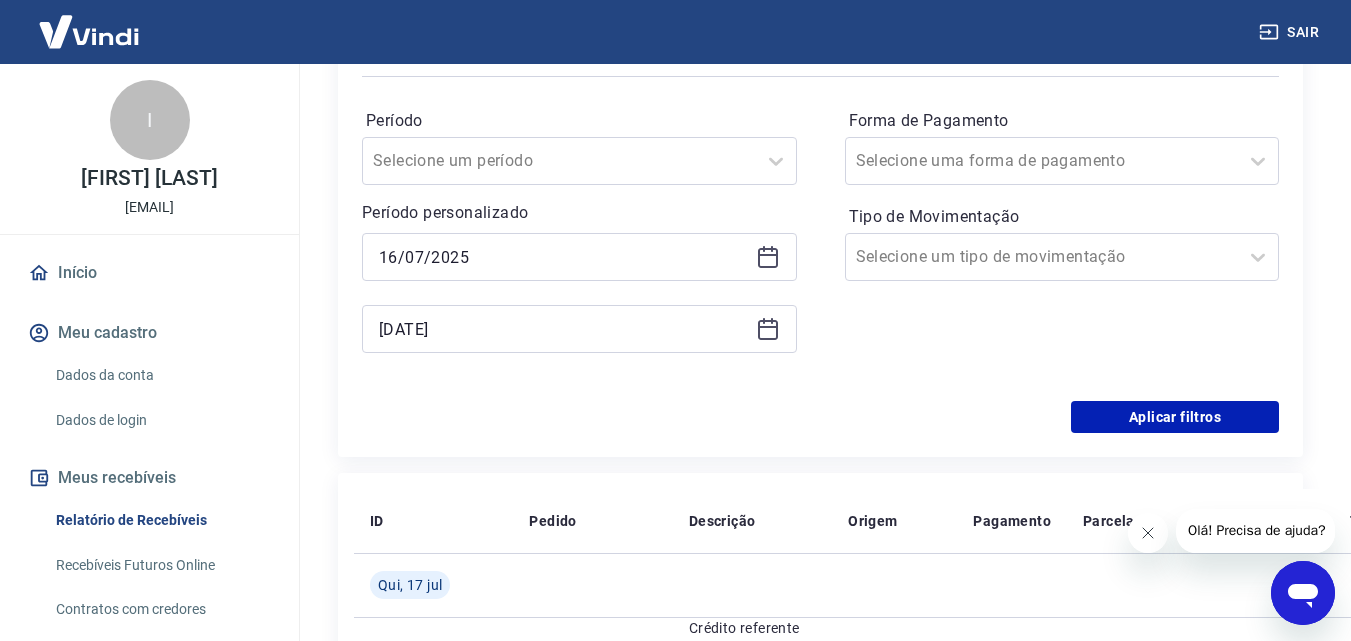 click 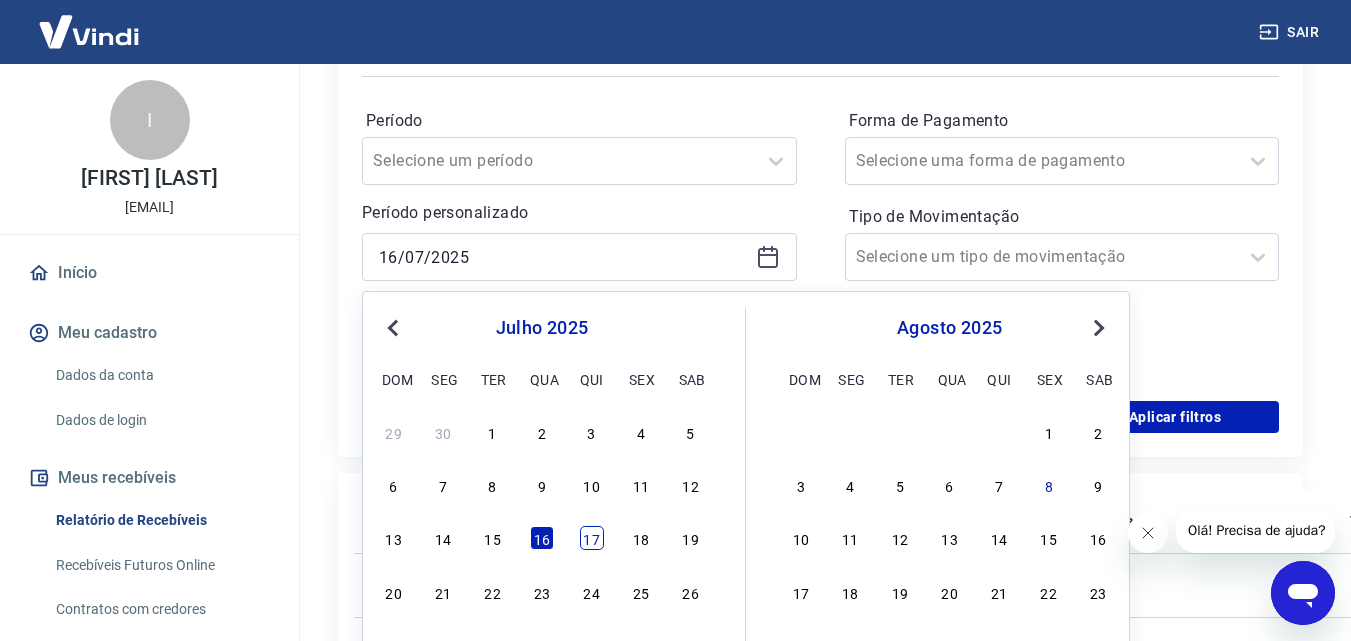 click on "17" at bounding box center [592, 538] 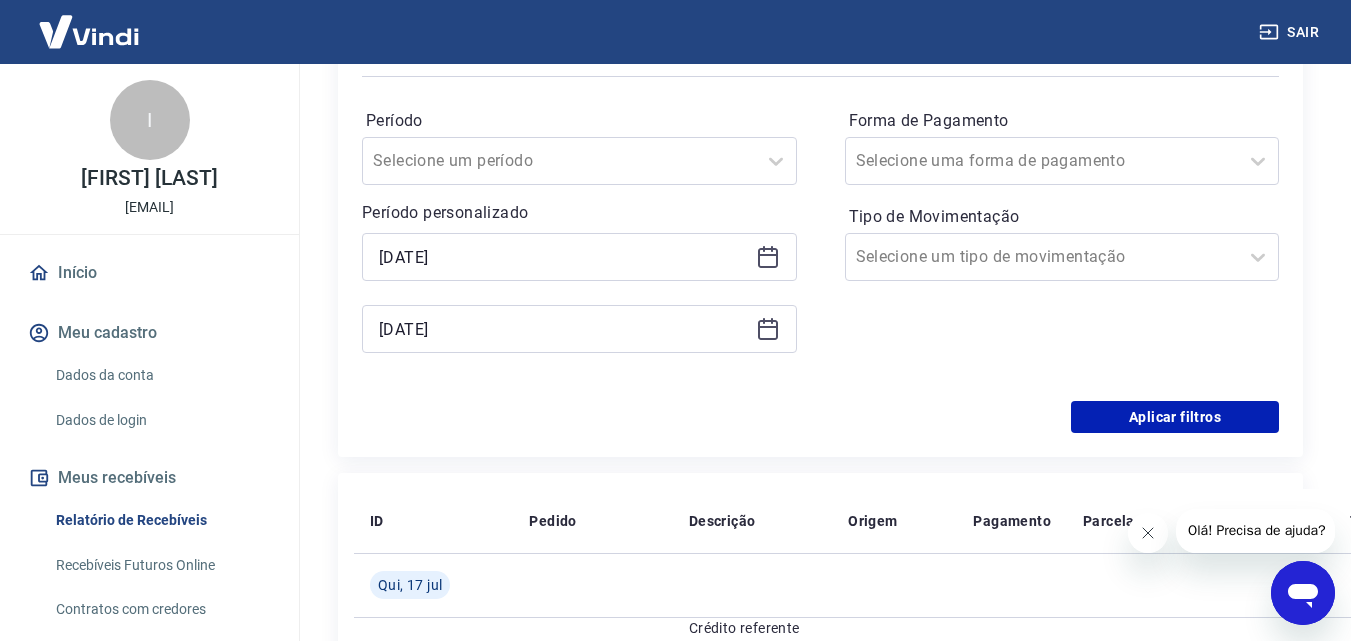 type on "[DATE]" 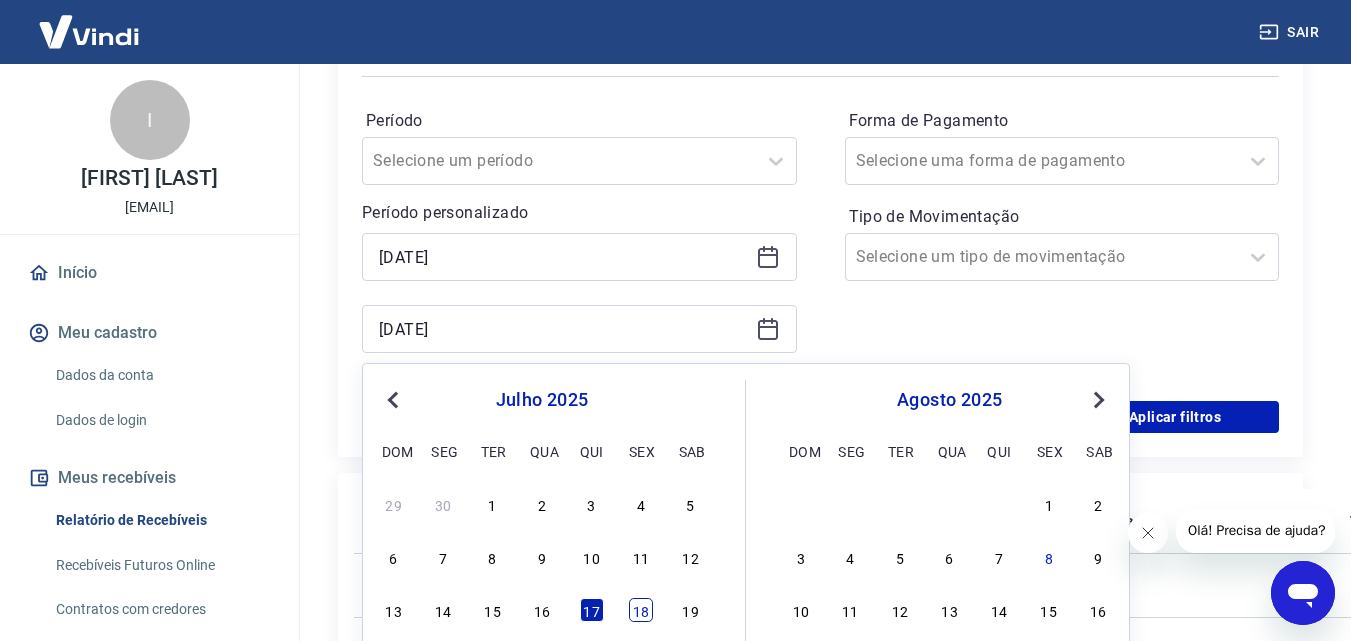 click on "18" at bounding box center (641, 610) 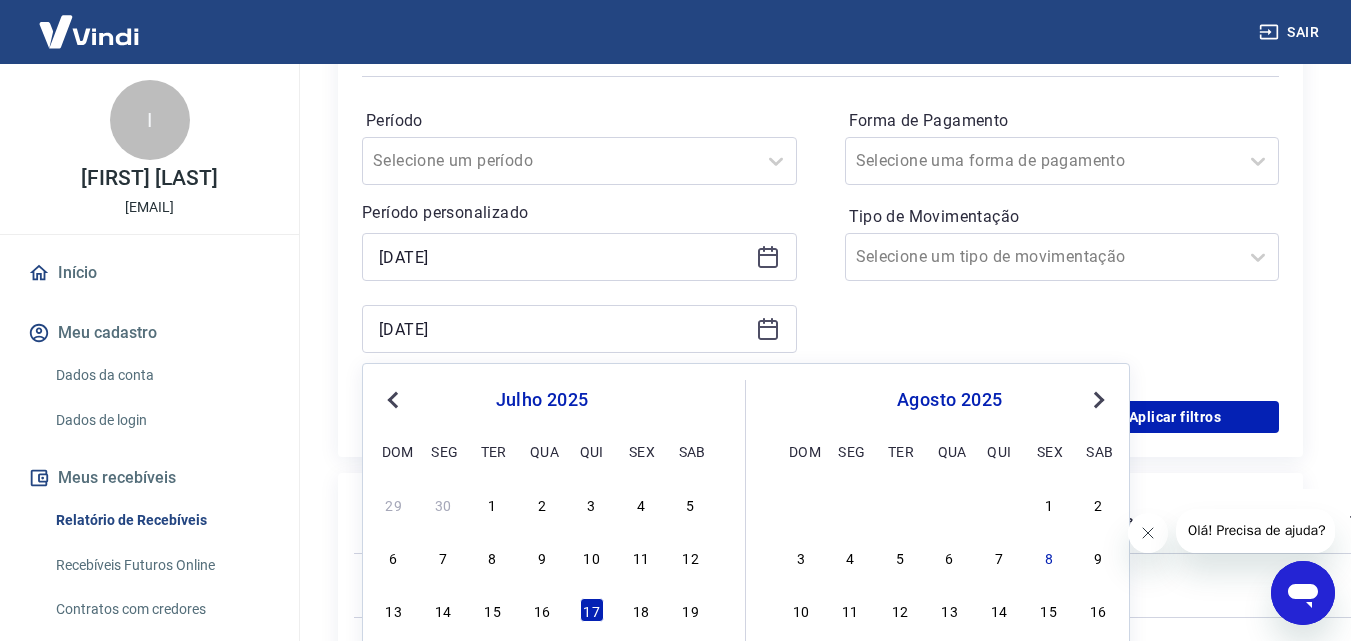 type on "18/07/2025" 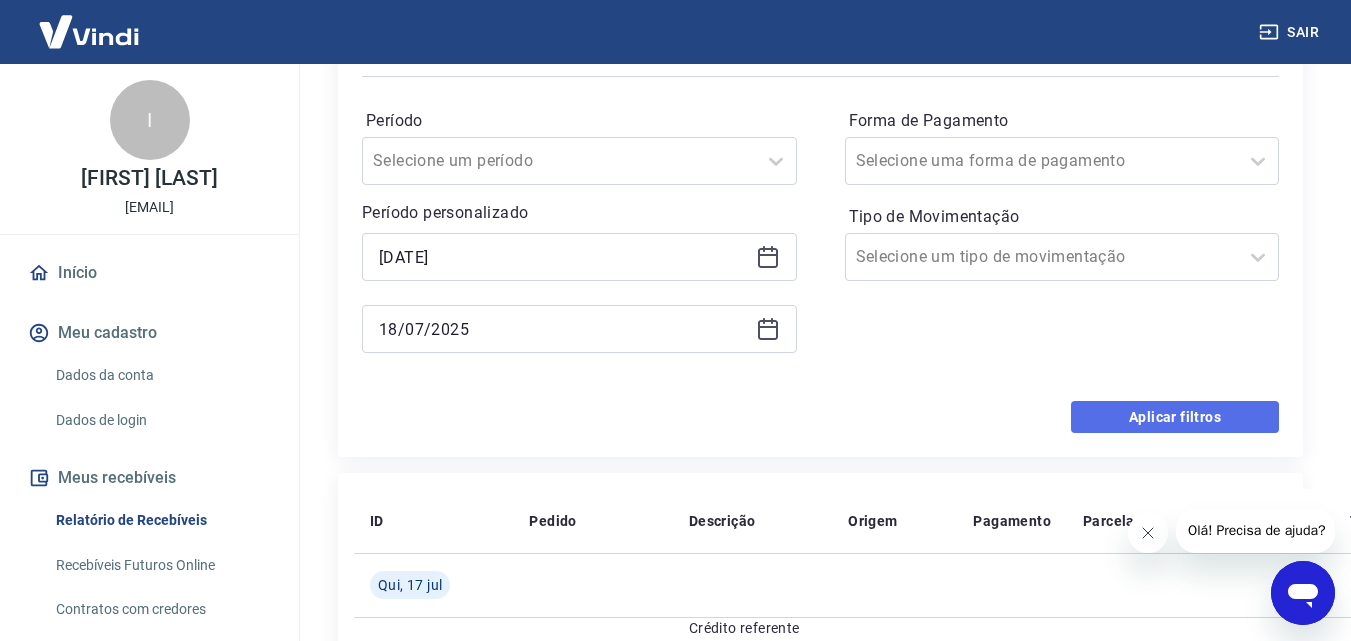 click on "Aplicar filtros" at bounding box center [1175, 417] 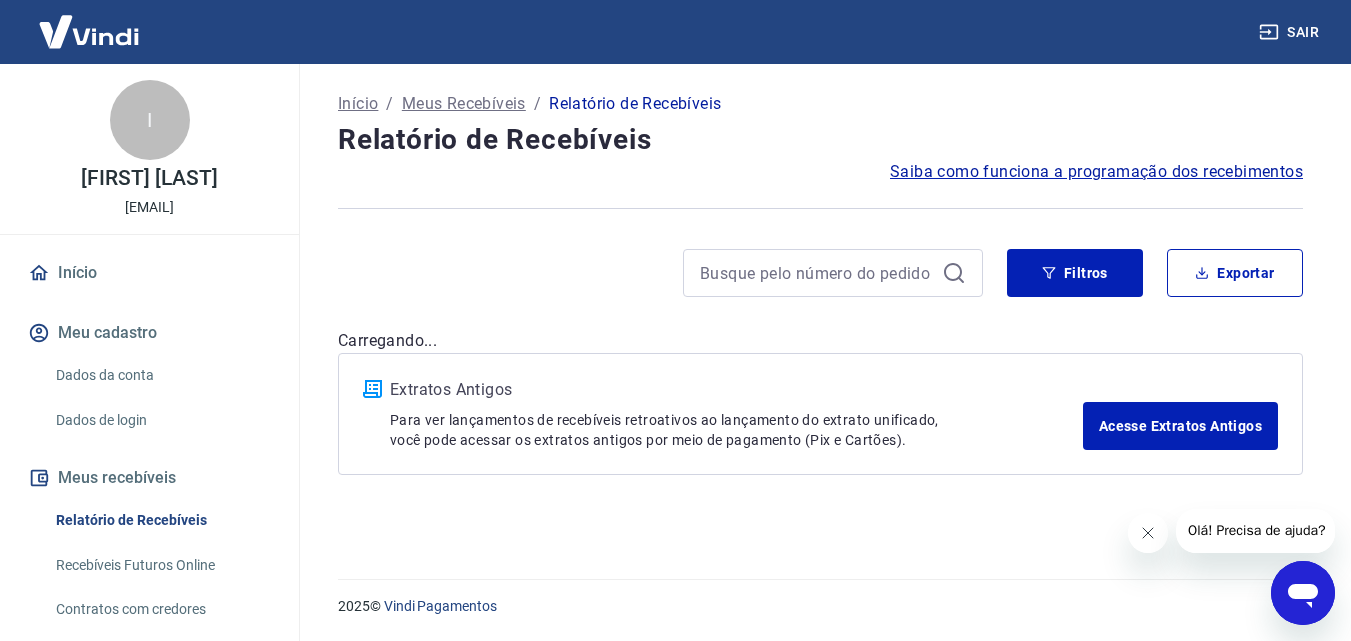 scroll, scrollTop: 0, scrollLeft: 0, axis: both 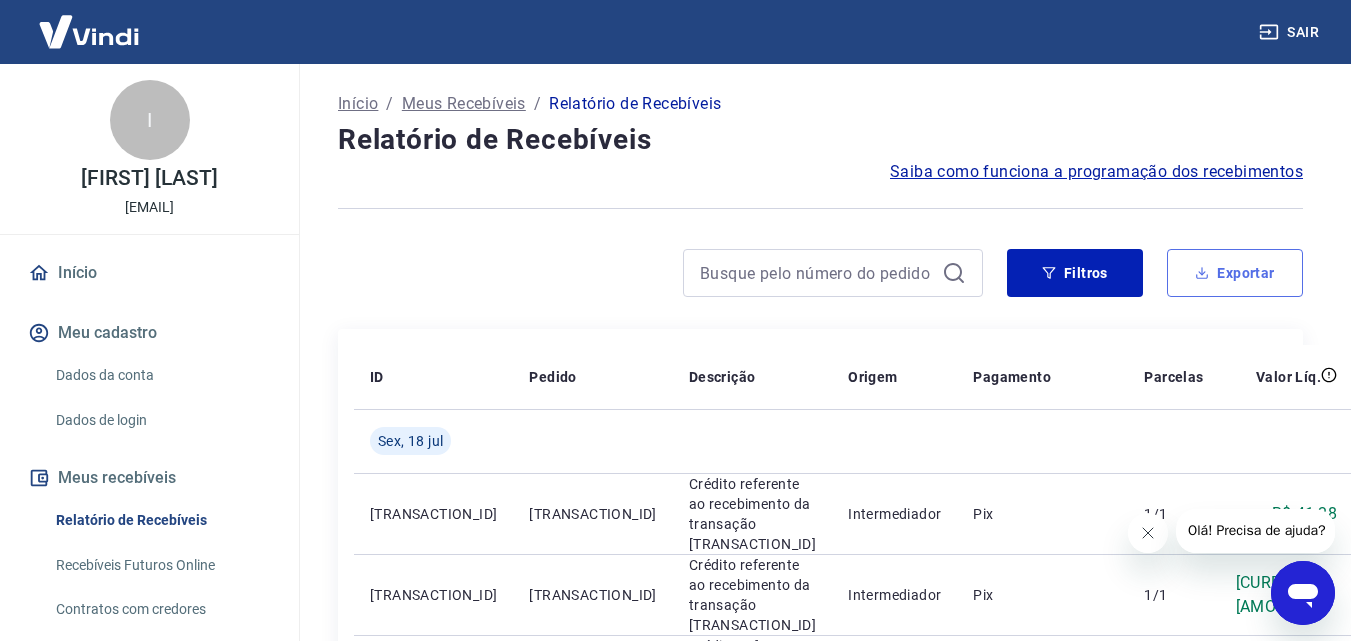 click on "Exportar" at bounding box center [1235, 273] 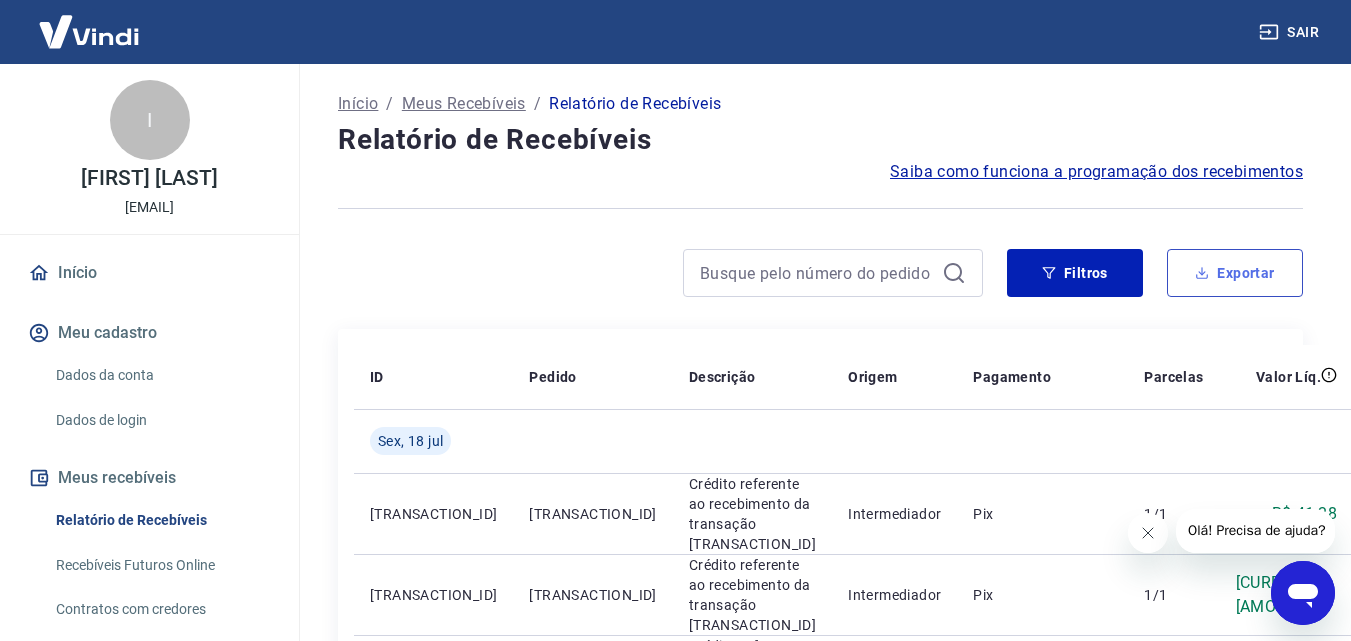 type on "[DATE]" 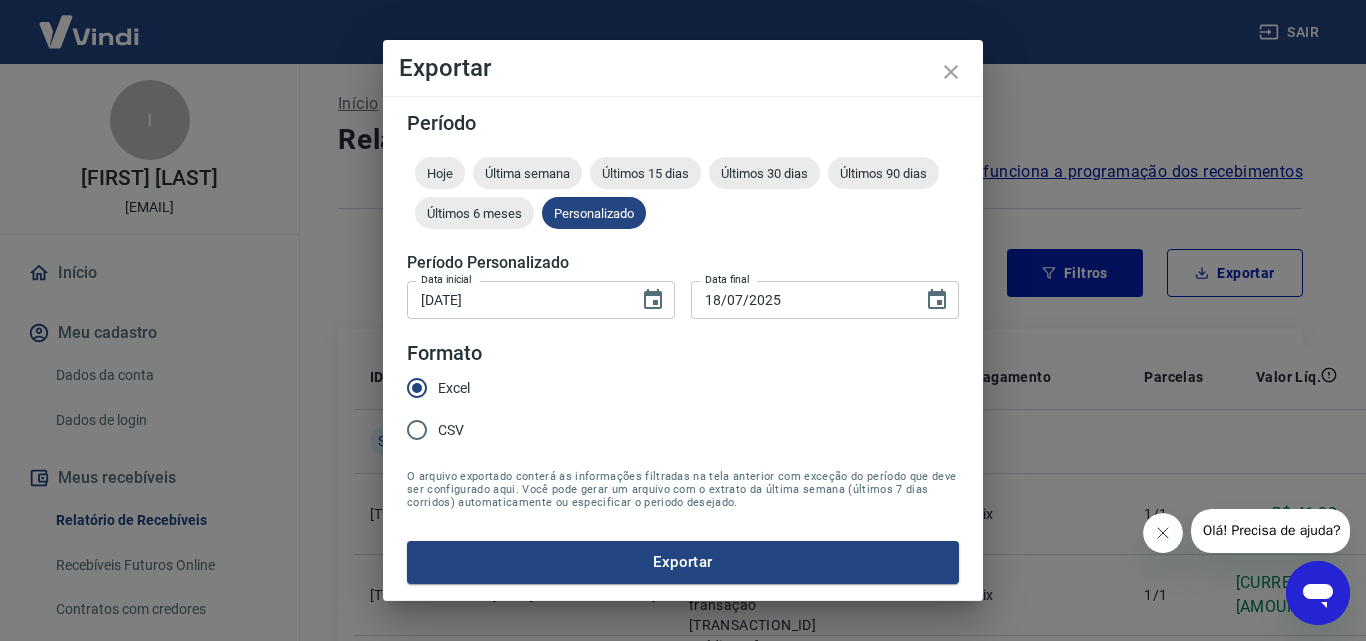 drag, startPoint x: 550, startPoint y: 558, endPoint x: 593, endPoint y: 554, distance: 43.185646 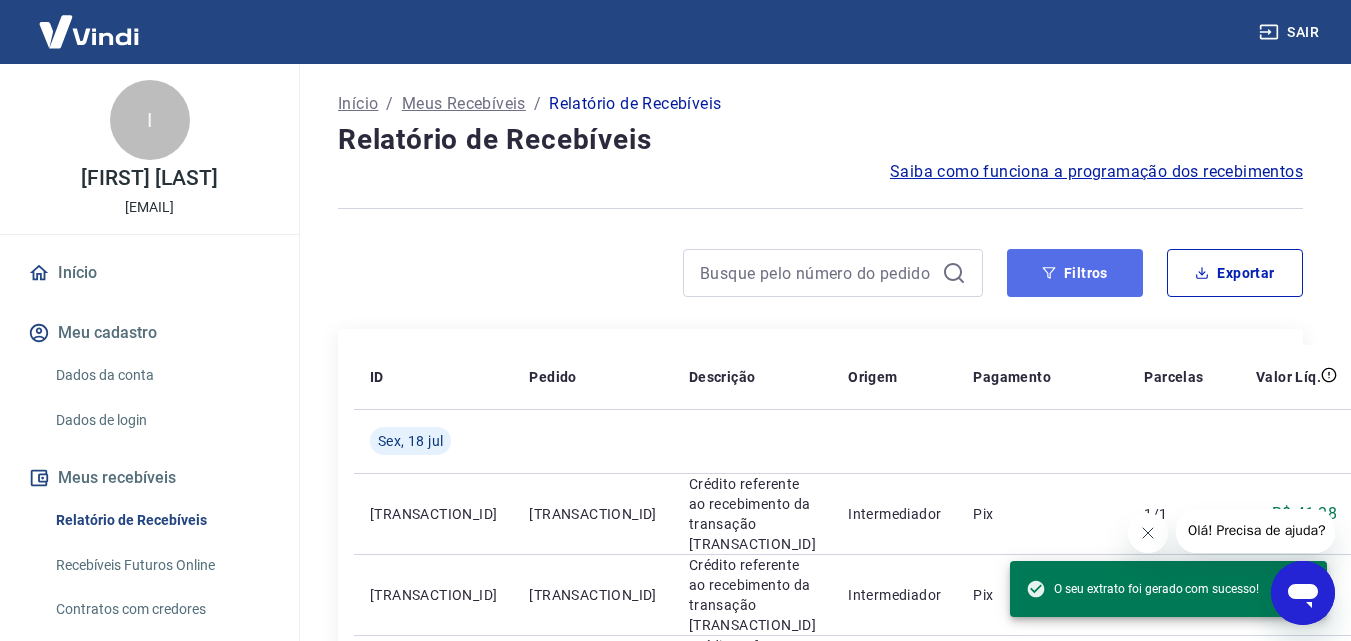click on "Filtros" at bounding box center [1075, 273] 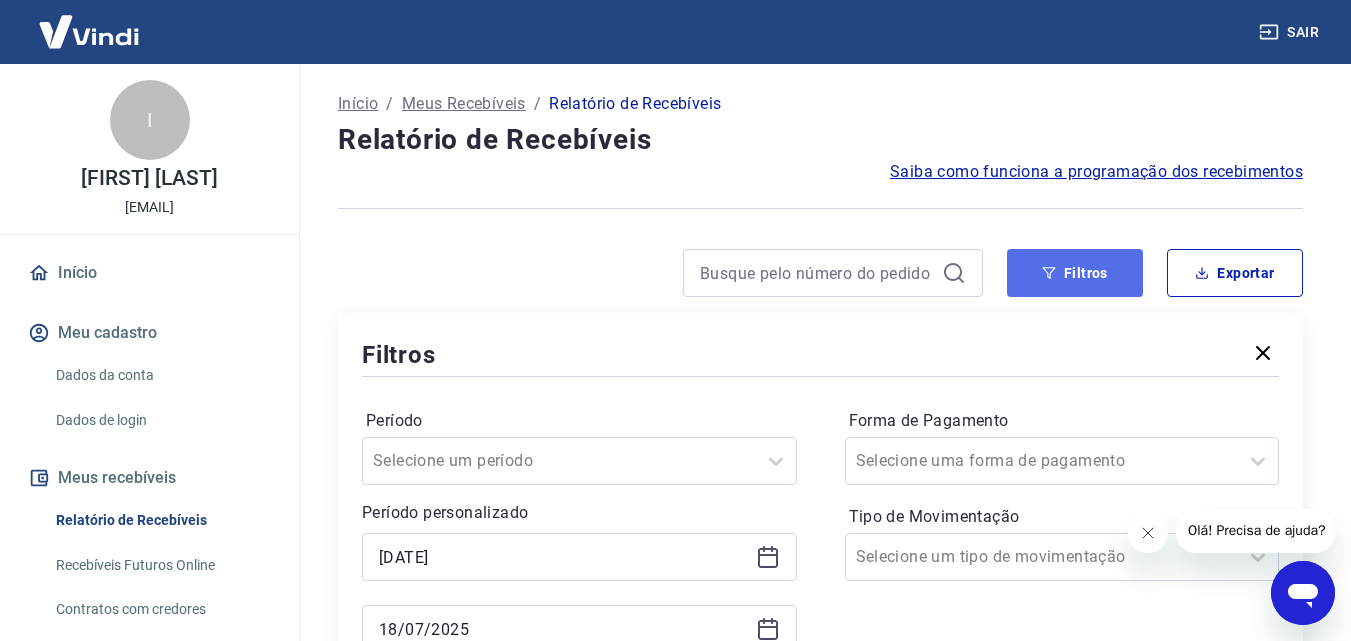 click on "Filtros" at bounding box center [1075, 273] 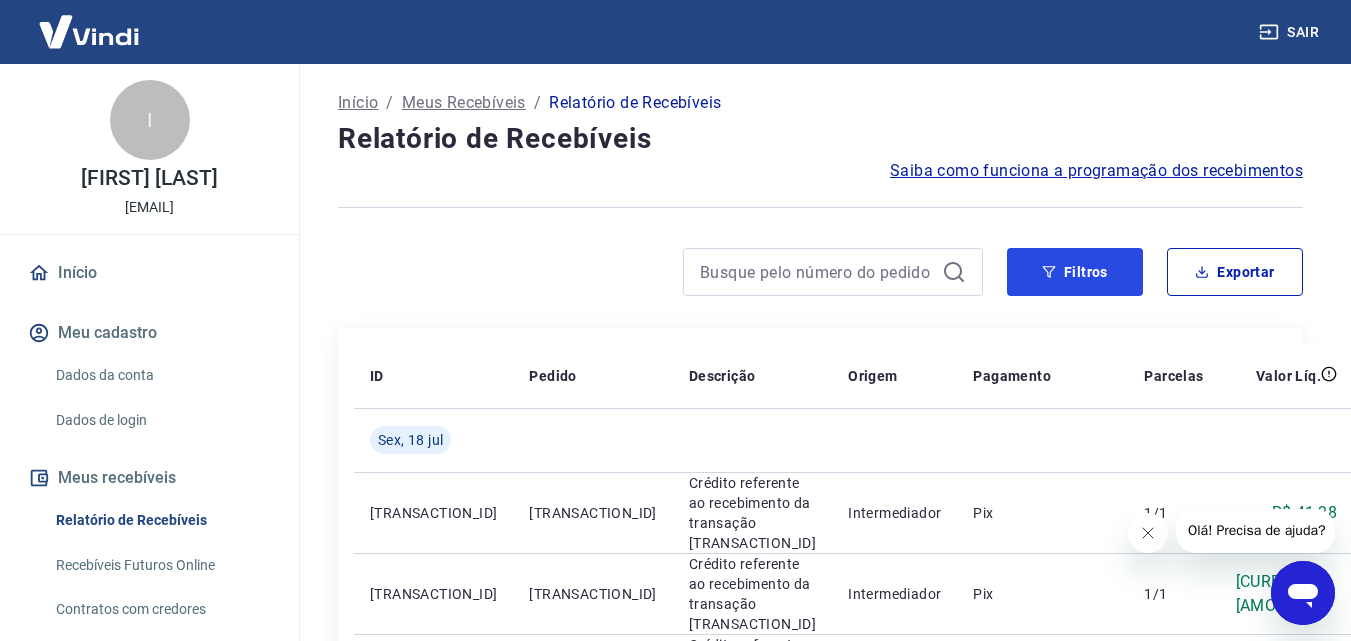 scroll, scrollTop: 0, scrollLeft: 0, axis: both 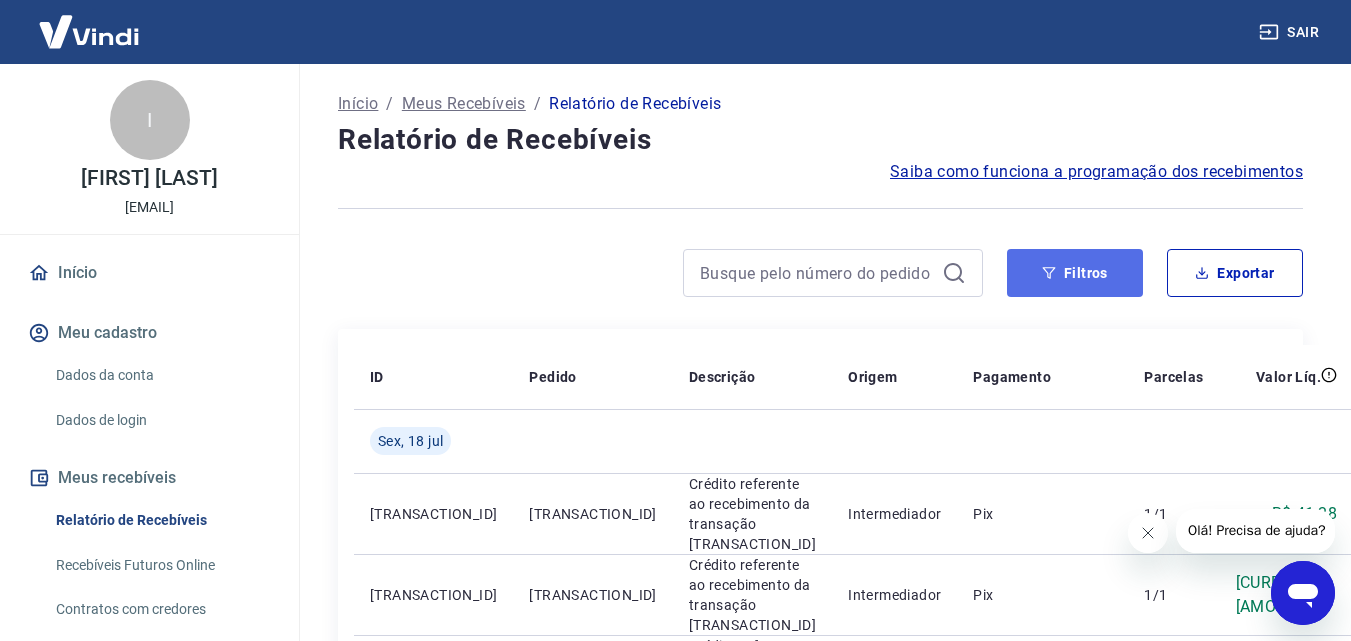 click on "Filtros" at bounding box center (1075, 273) 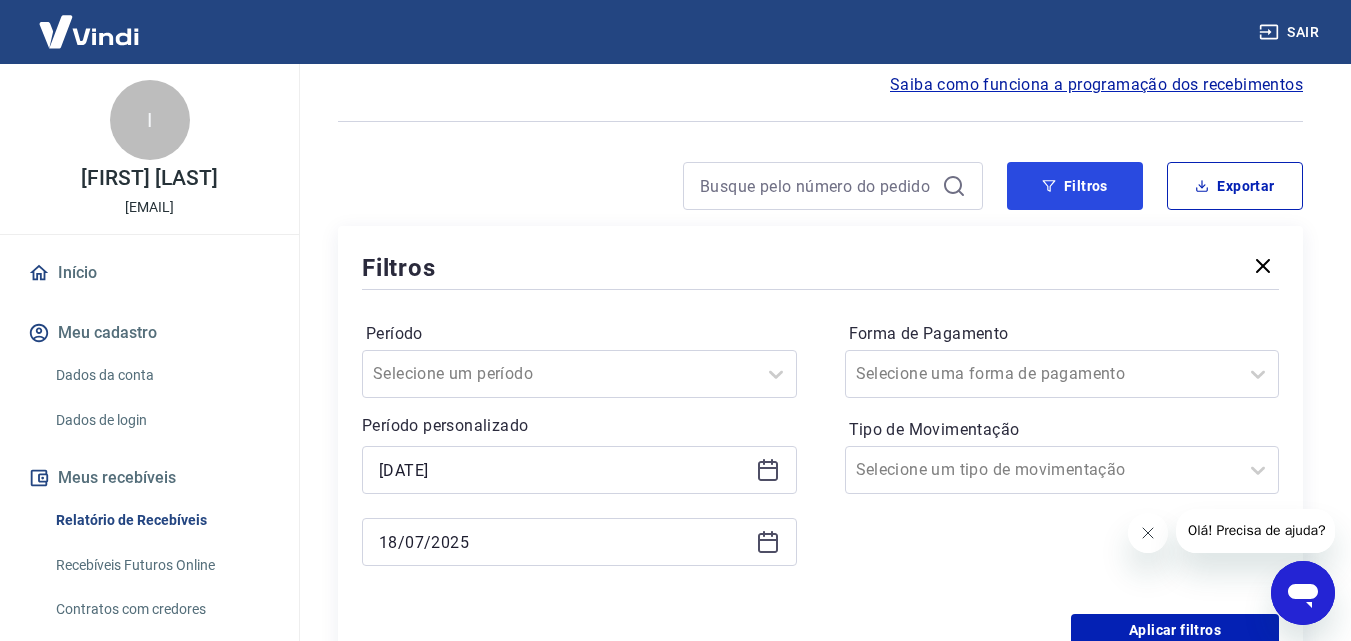 scroll, scrollTop: 200, scrollLeft: 0, axis: vertical 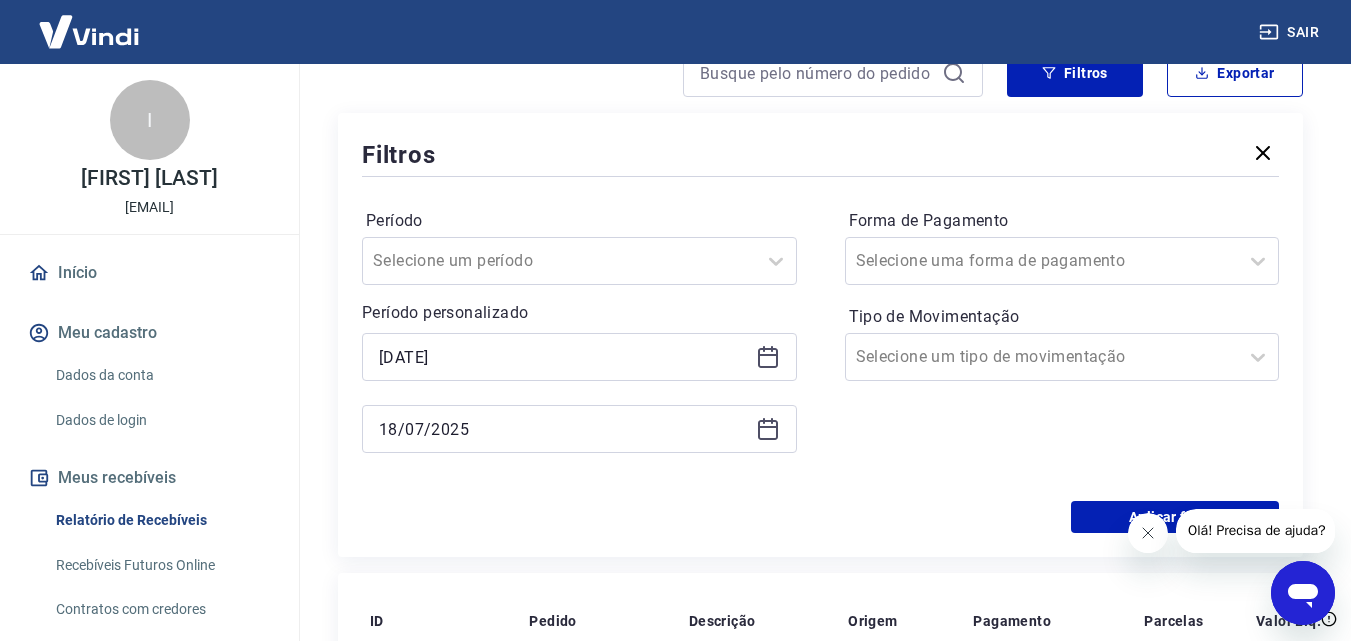 click 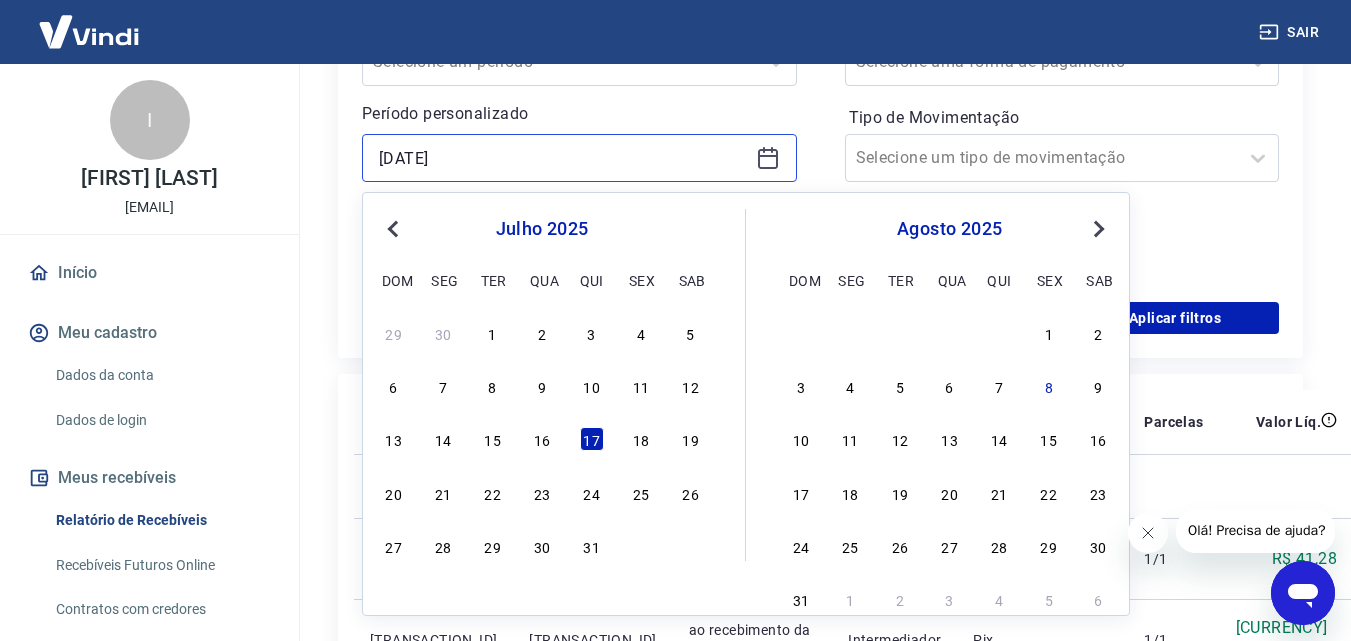 scroll, scrollTop: 400, scrollLeft: 0, axis: vertical 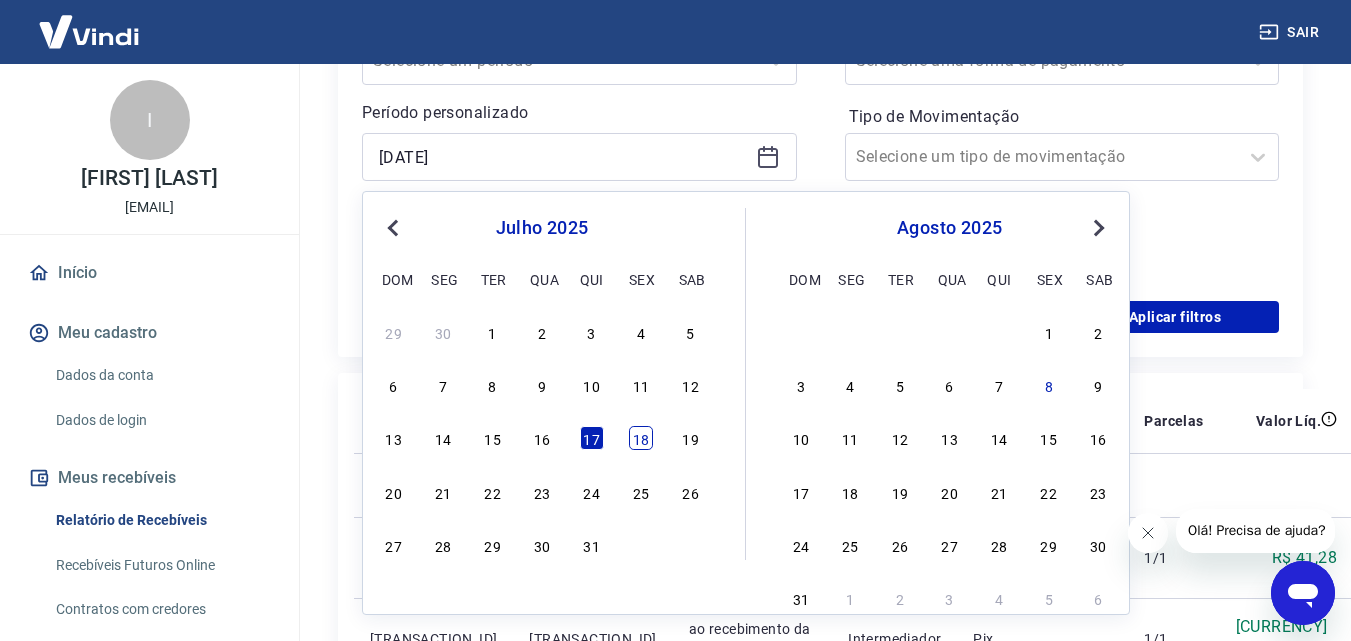 click on "18" at bounding box center (641, 438) 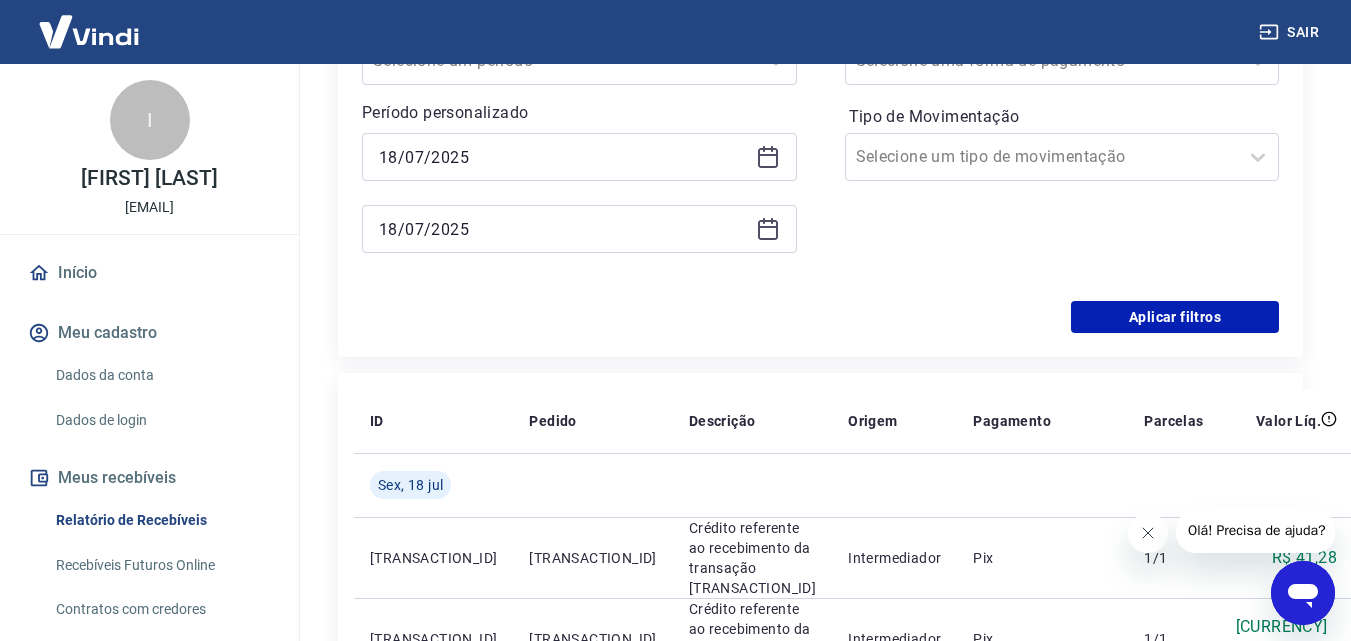 type on "18/07/2025" 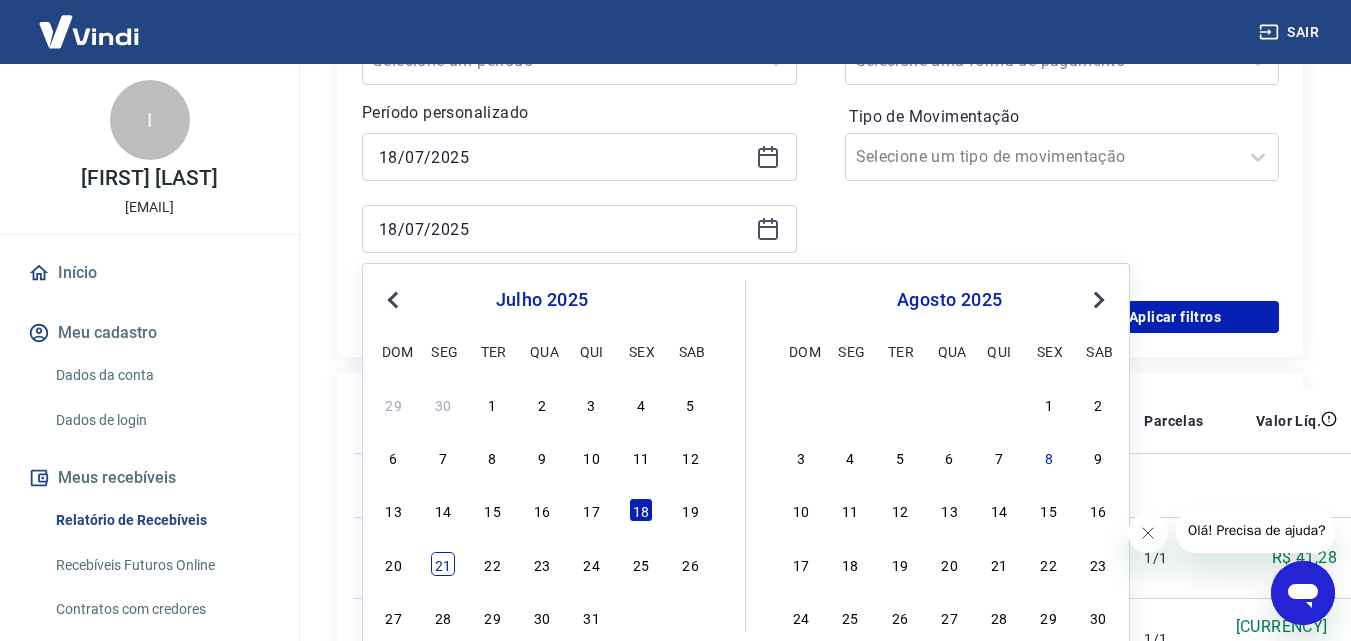 click on "21" at bounding box center (443, 564) 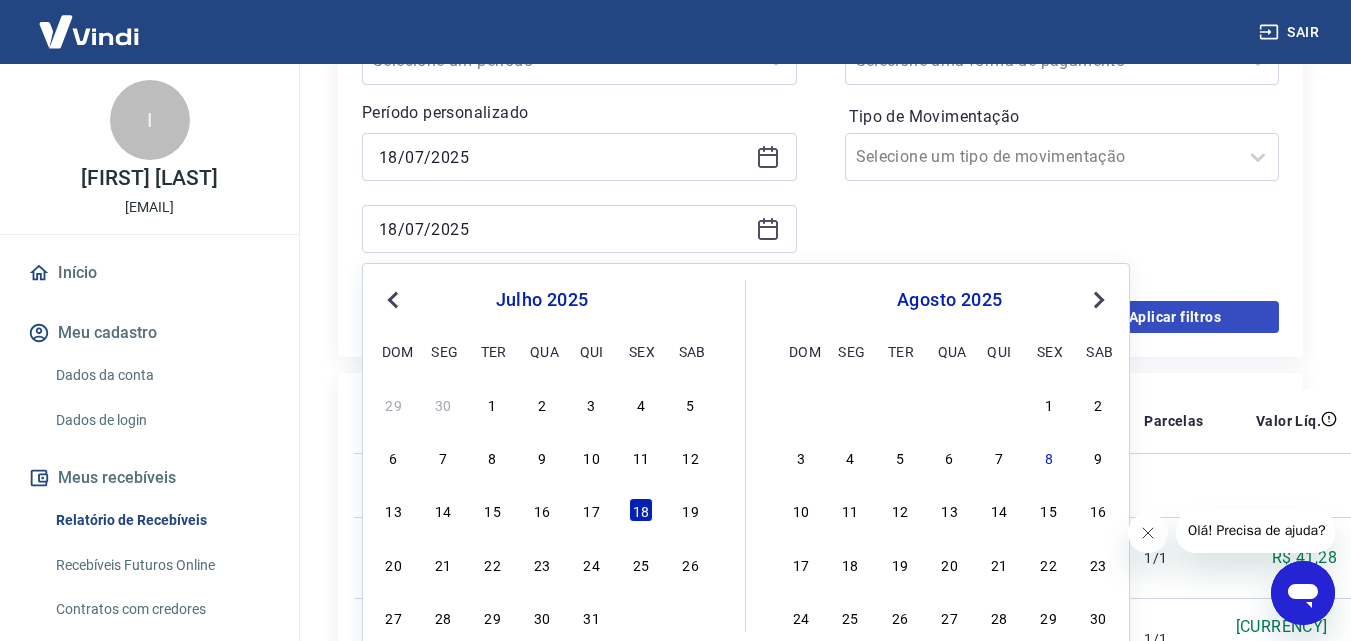 type on "21/07/2025" 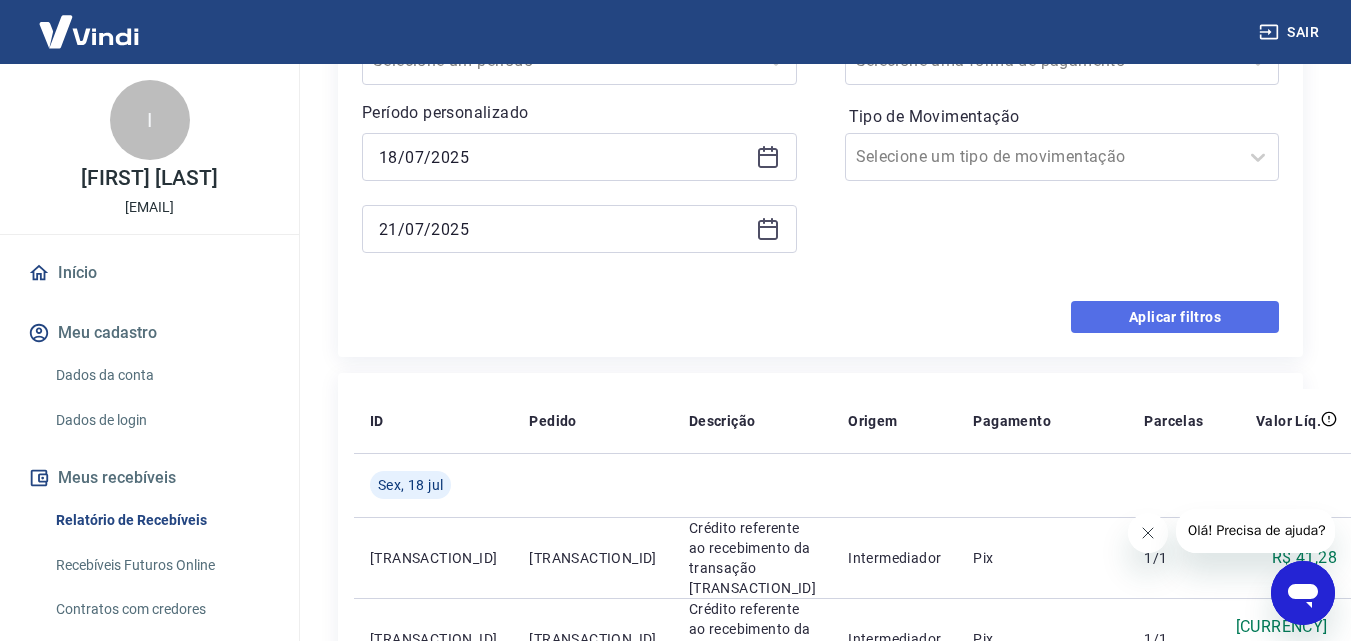click on "Aplicar filtros" at bounding box center (1175, 317) 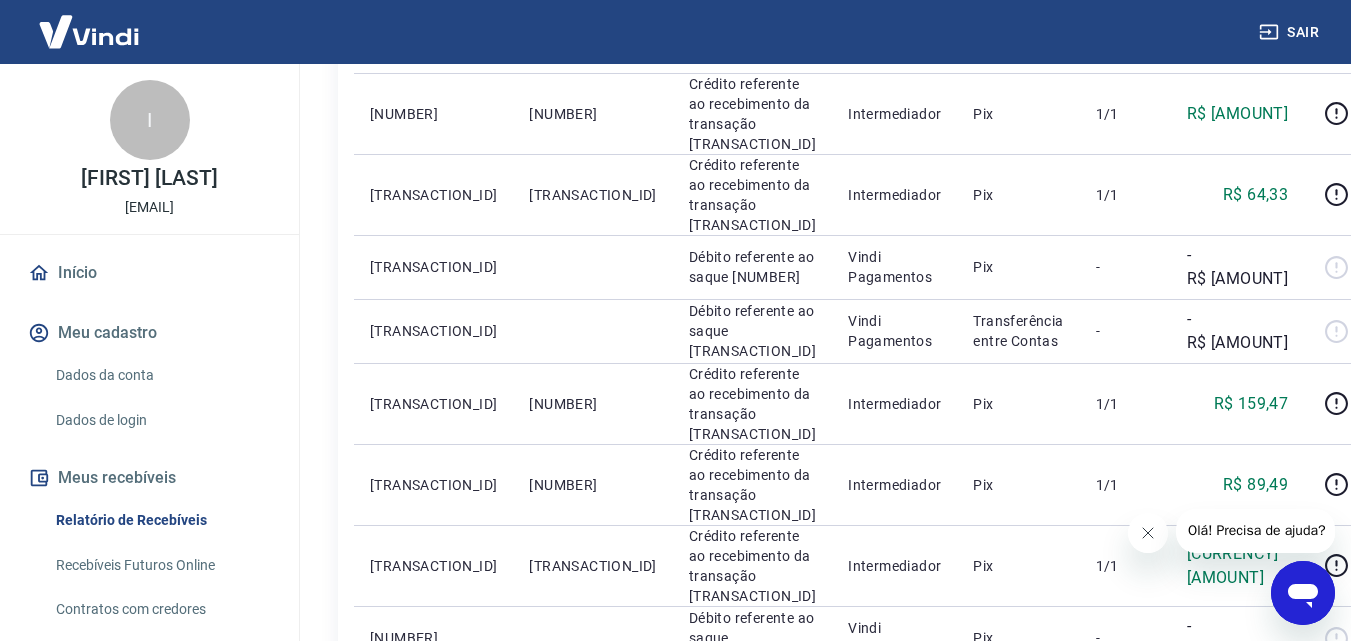 scroll, scrollTop: 0, scrollLeft: 0, axis: both 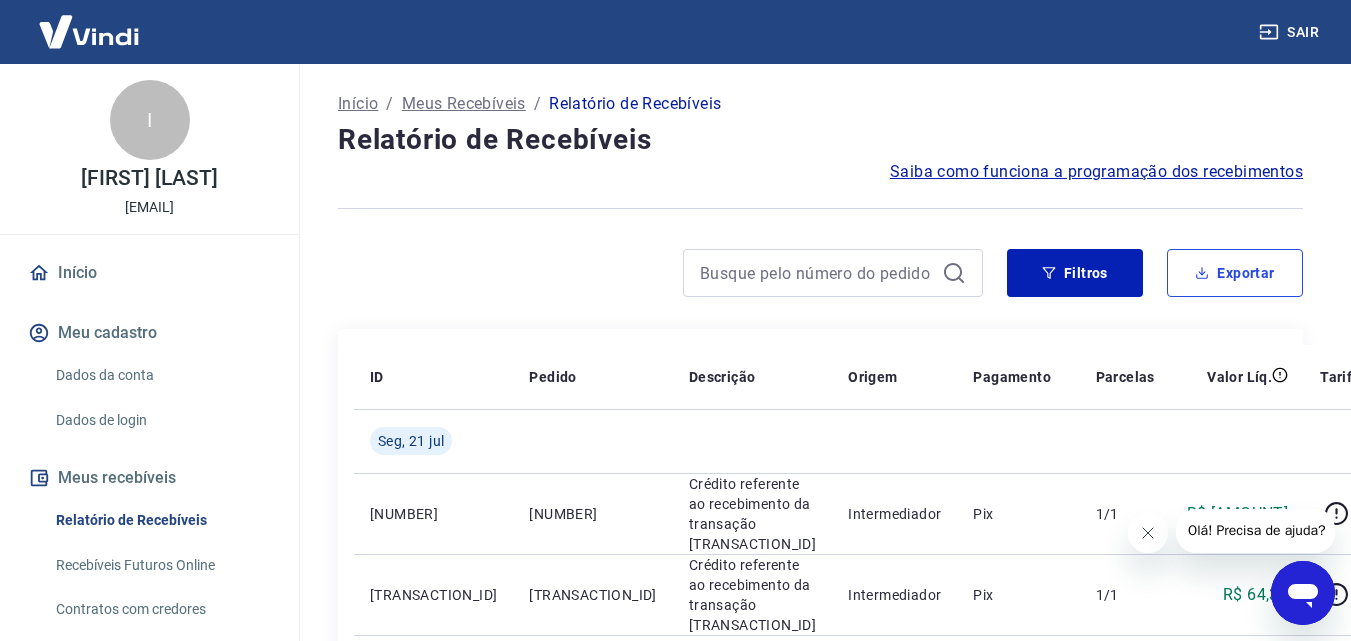click on "Exportar" at bounding box center (1235, 273) 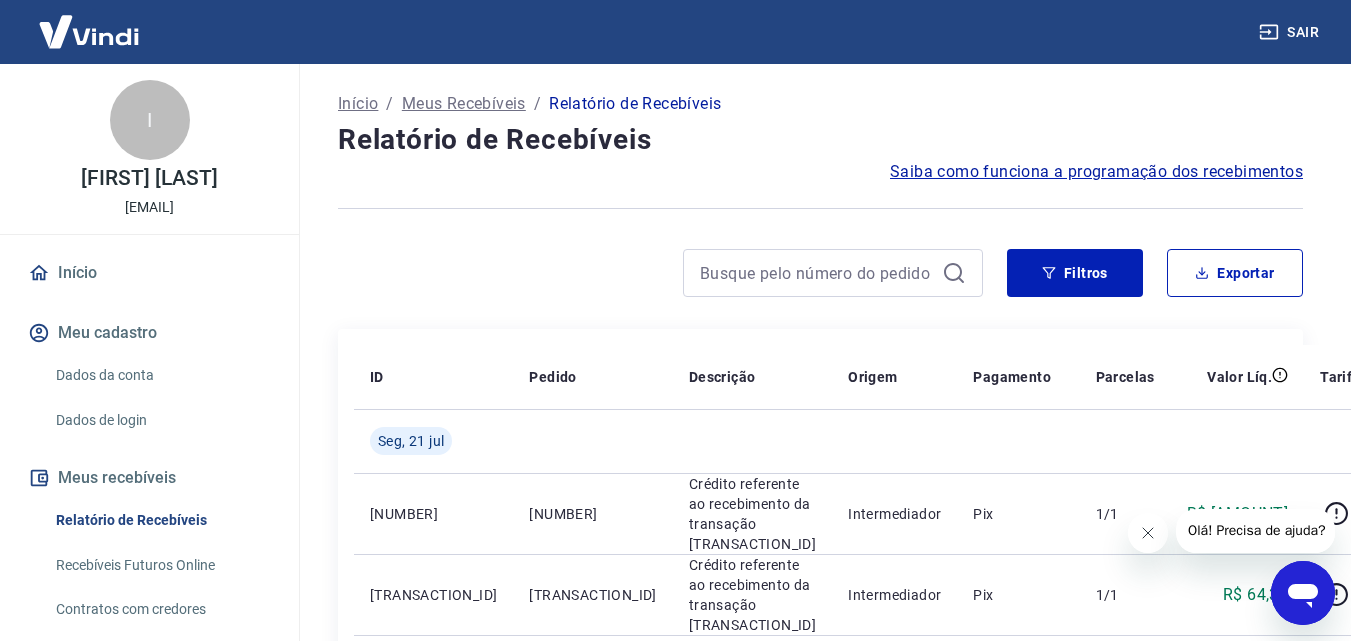 type on "18/07/2025" 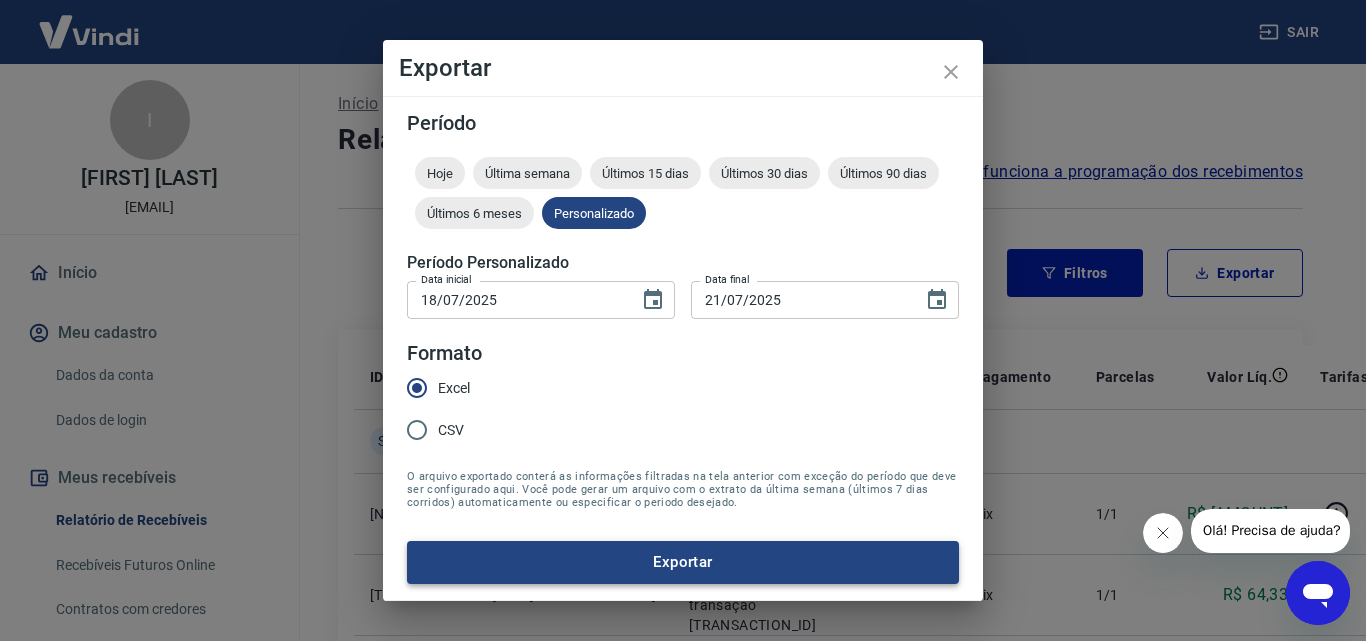 click on "Exportar" at bounding box center [683, 562] 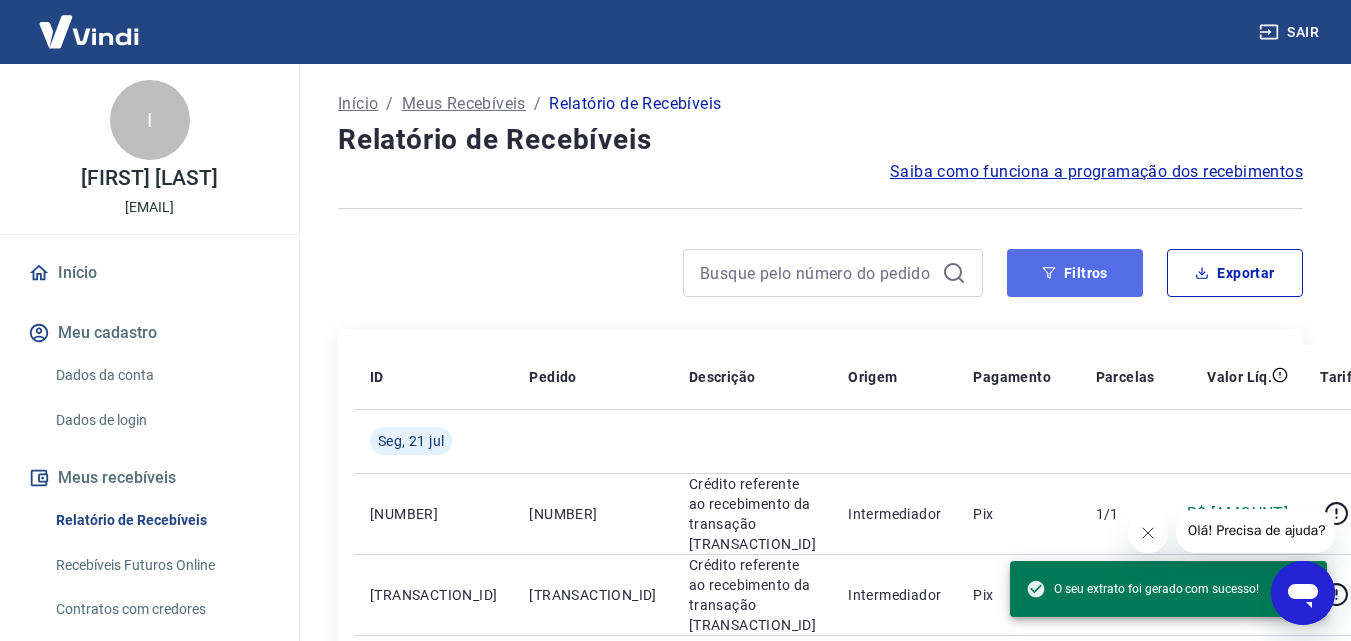click on "Filtros" at bounding box center [1075, 273] 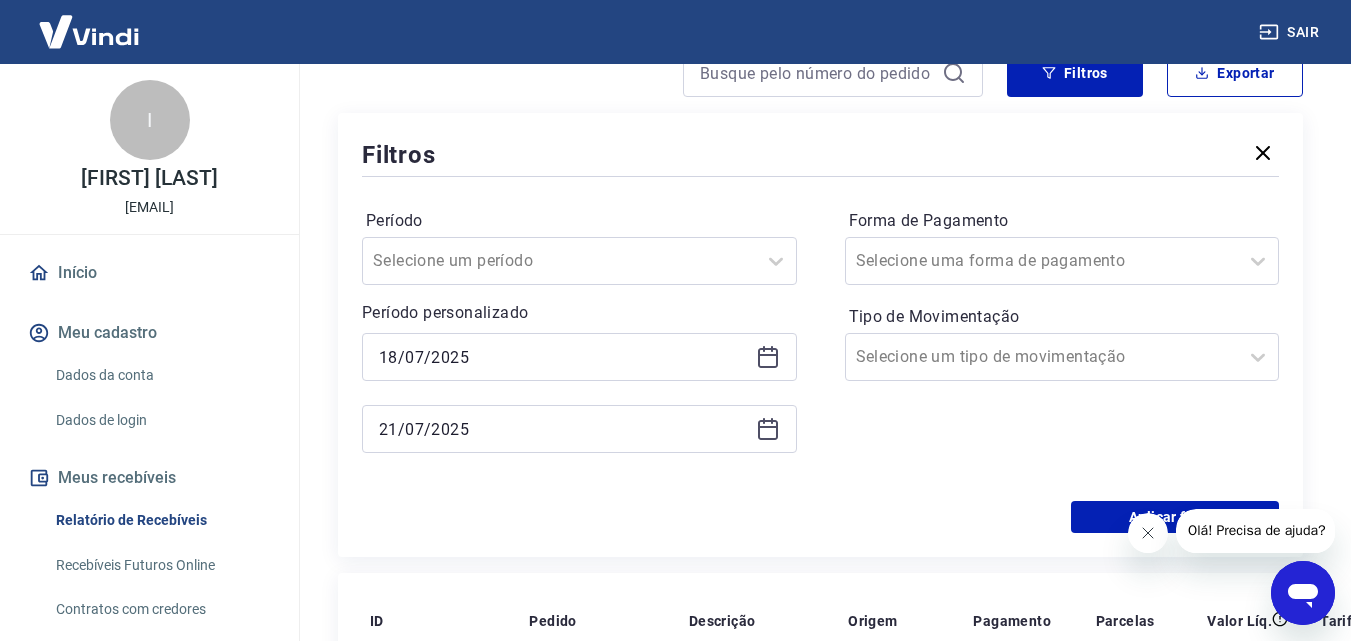 click 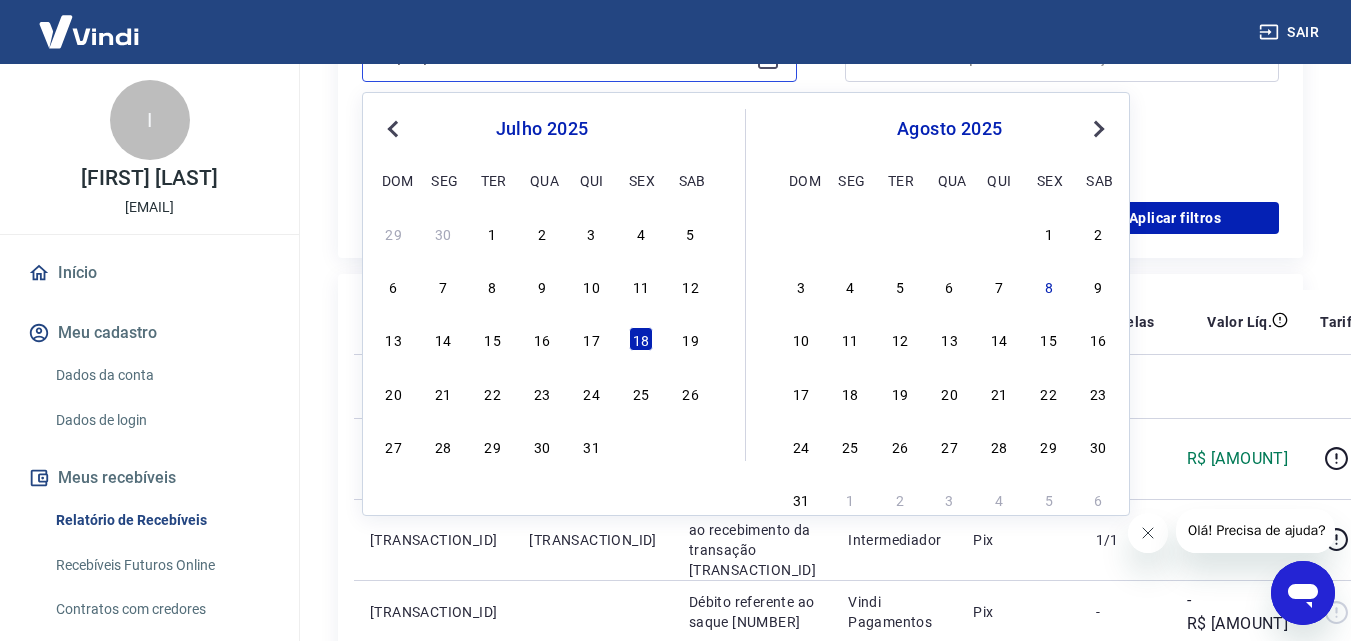 scroll, scrollTop: 500, scrollLeft: 0, axis: vertical 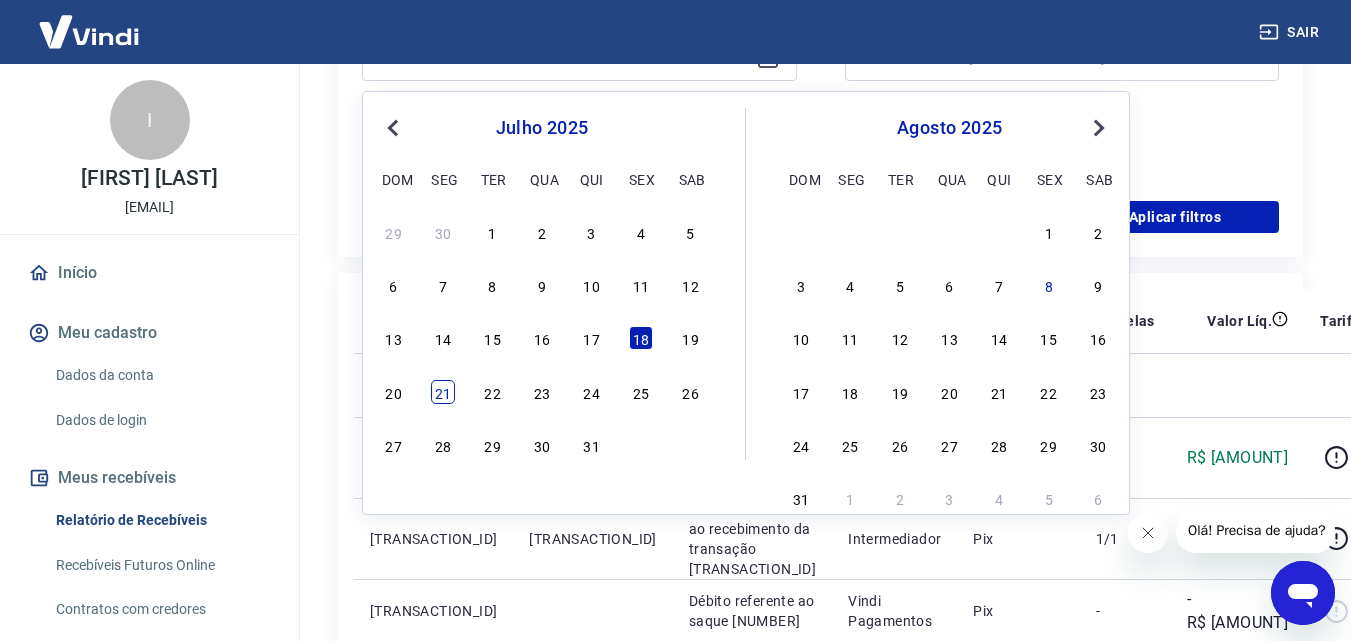 click on "21" at bounding box center [443, 392] 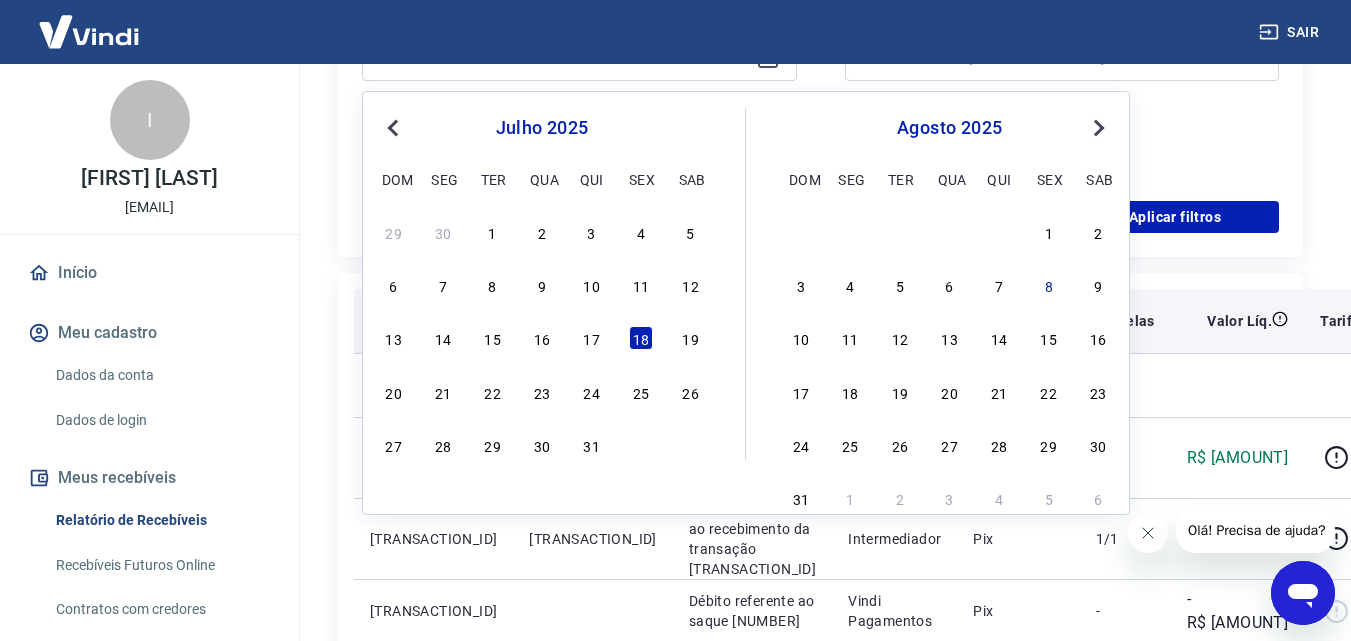 type on "21/07/2025" 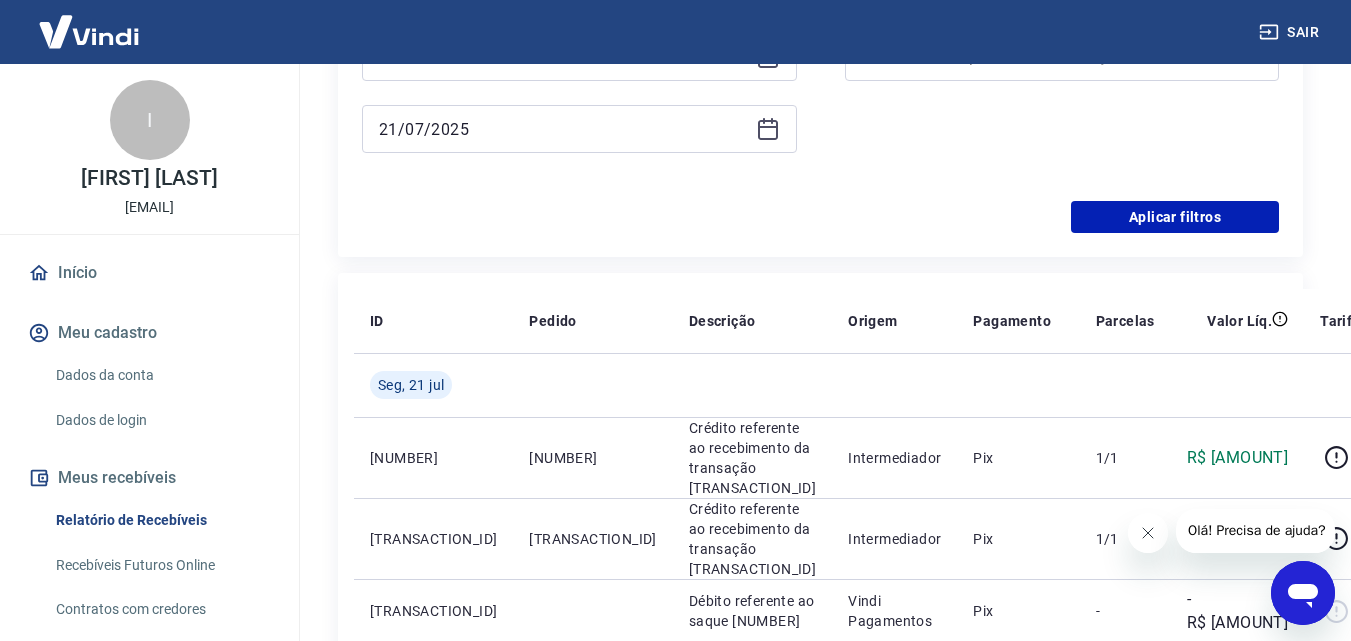 click 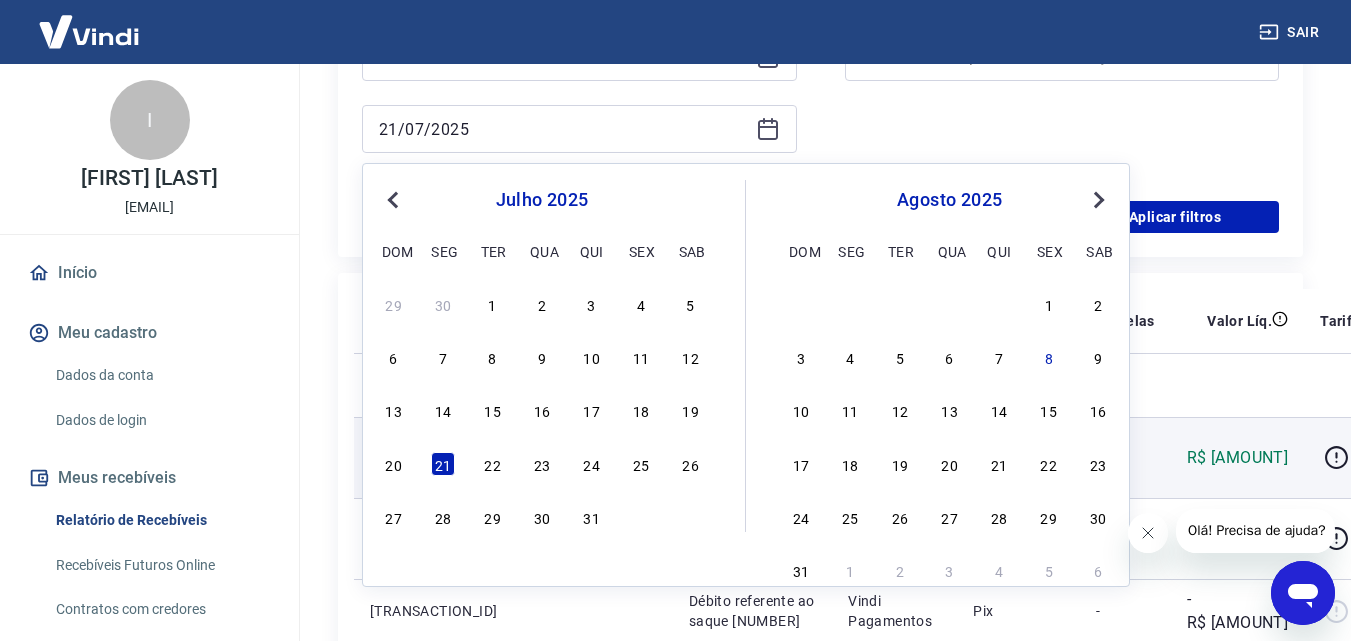 click on "22" at bounding box center [493, 464] 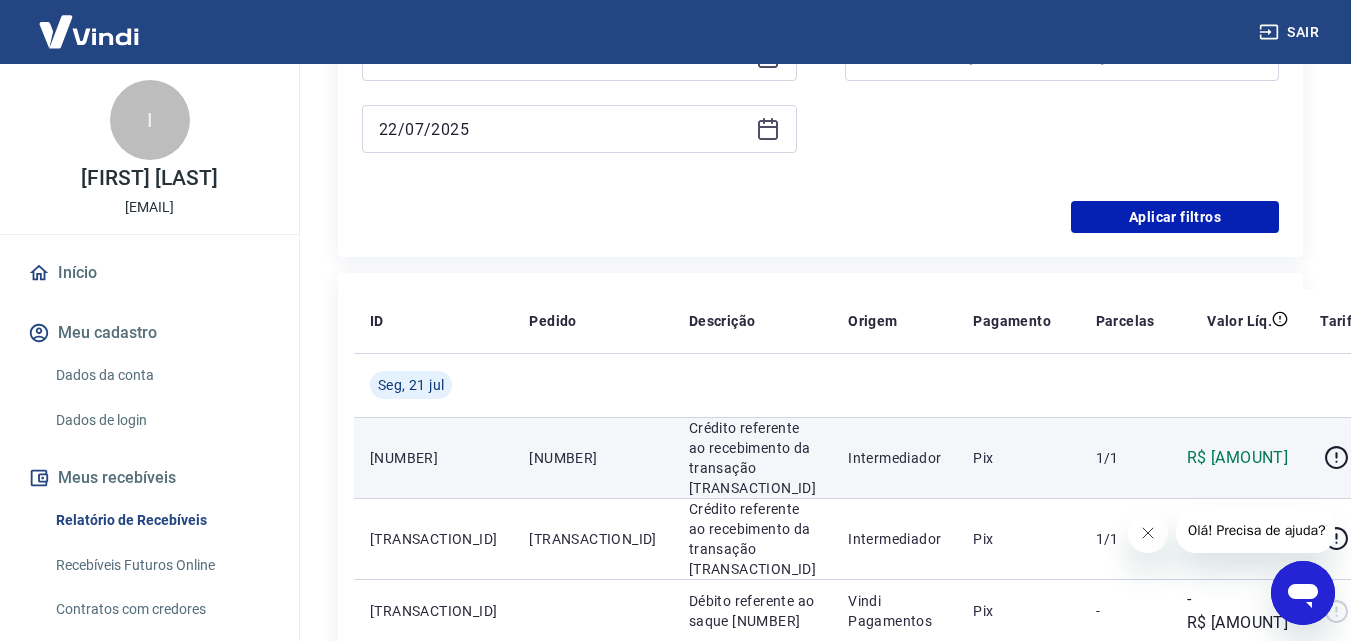 scroll, scrollTop: 300, scrollLeft: 0, axis: vertical 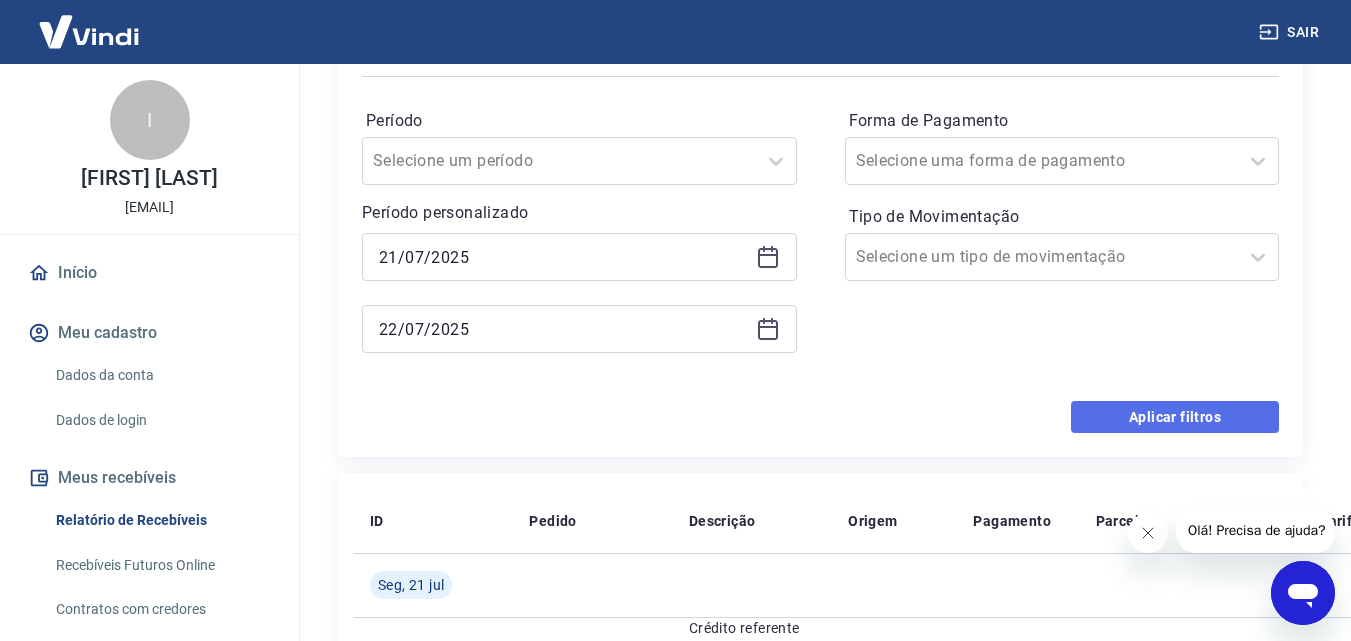 click on "Aplicar filtros" at bounding box center [1175, 417] 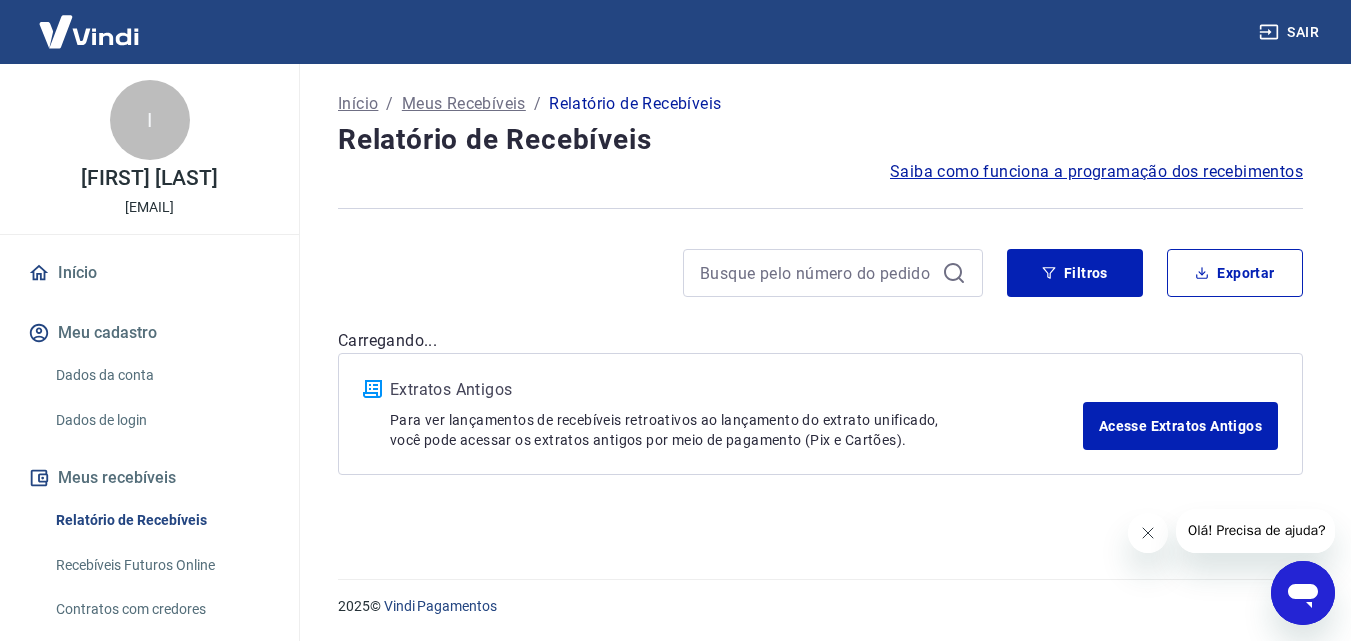scroll, scrollTop: 0, scrollLeft: 0, axis: both 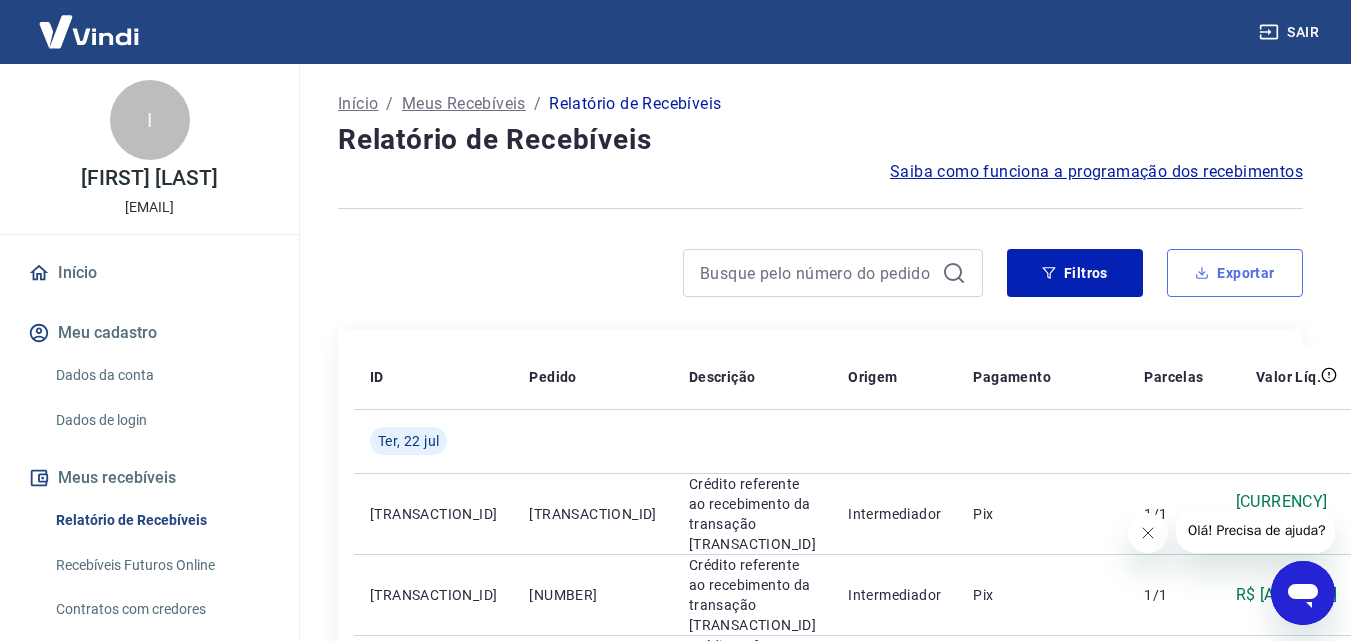 click on "Exportar" at bounding box center [1235, 273] 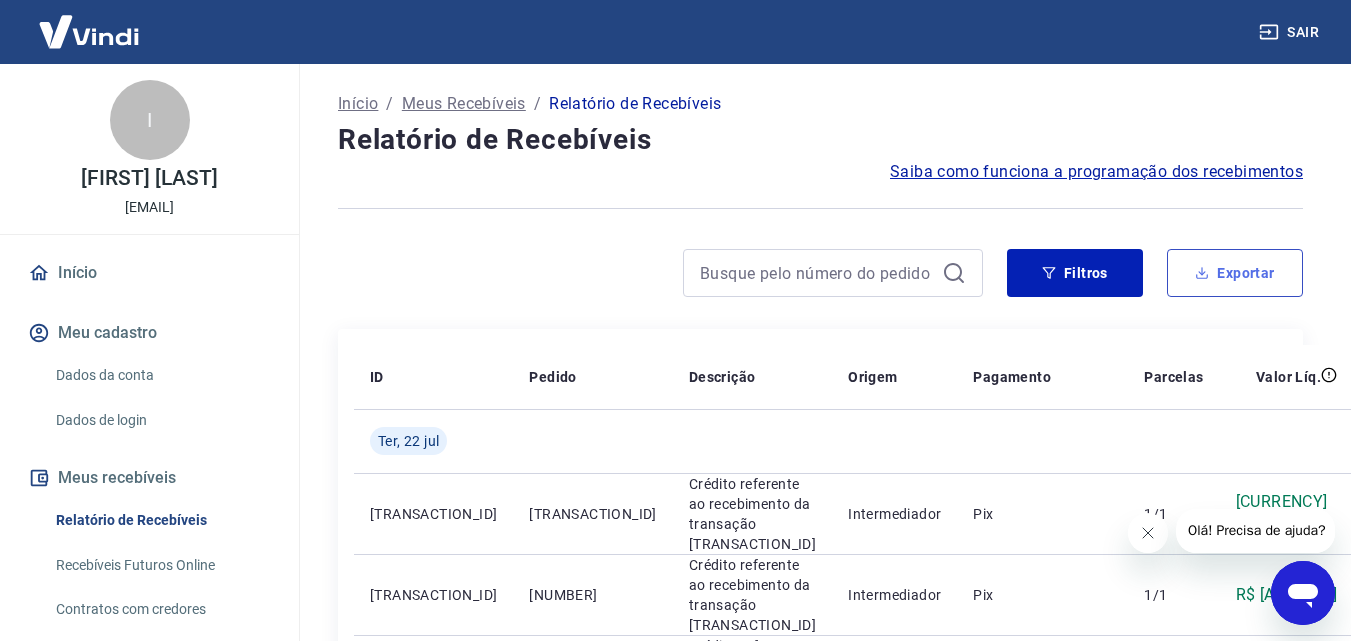type on "21/07/2025" 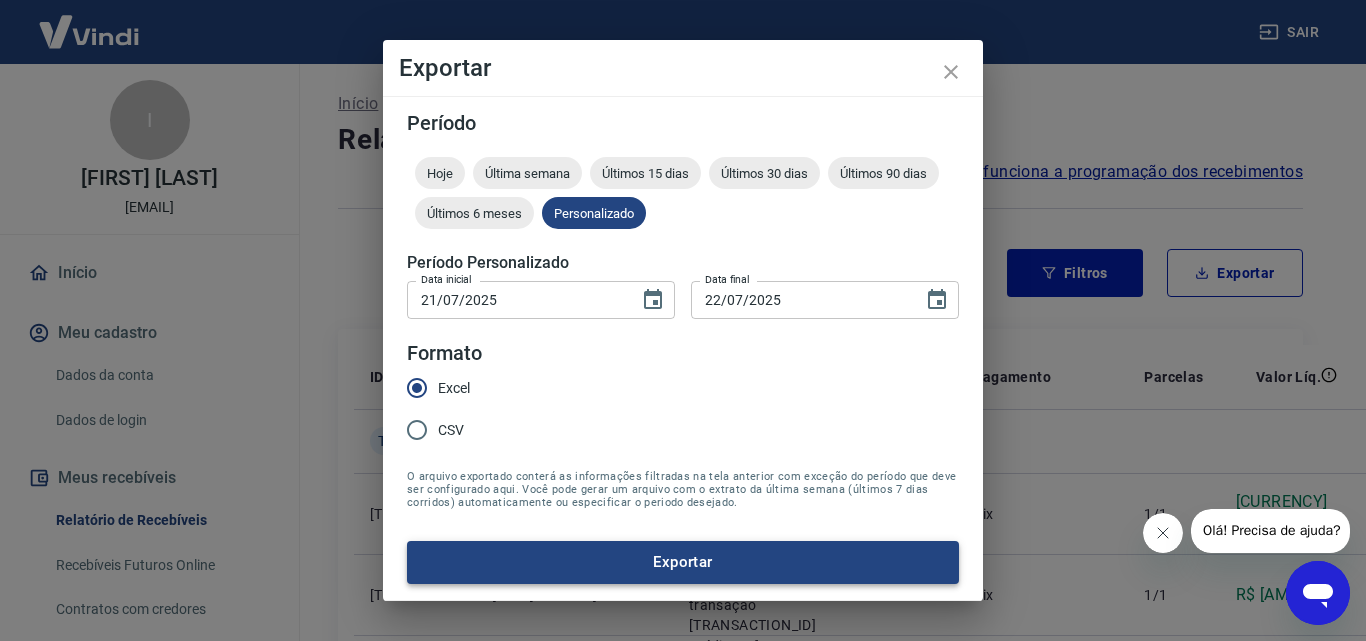 click on "Exportar" at bounding box center [683, 562] 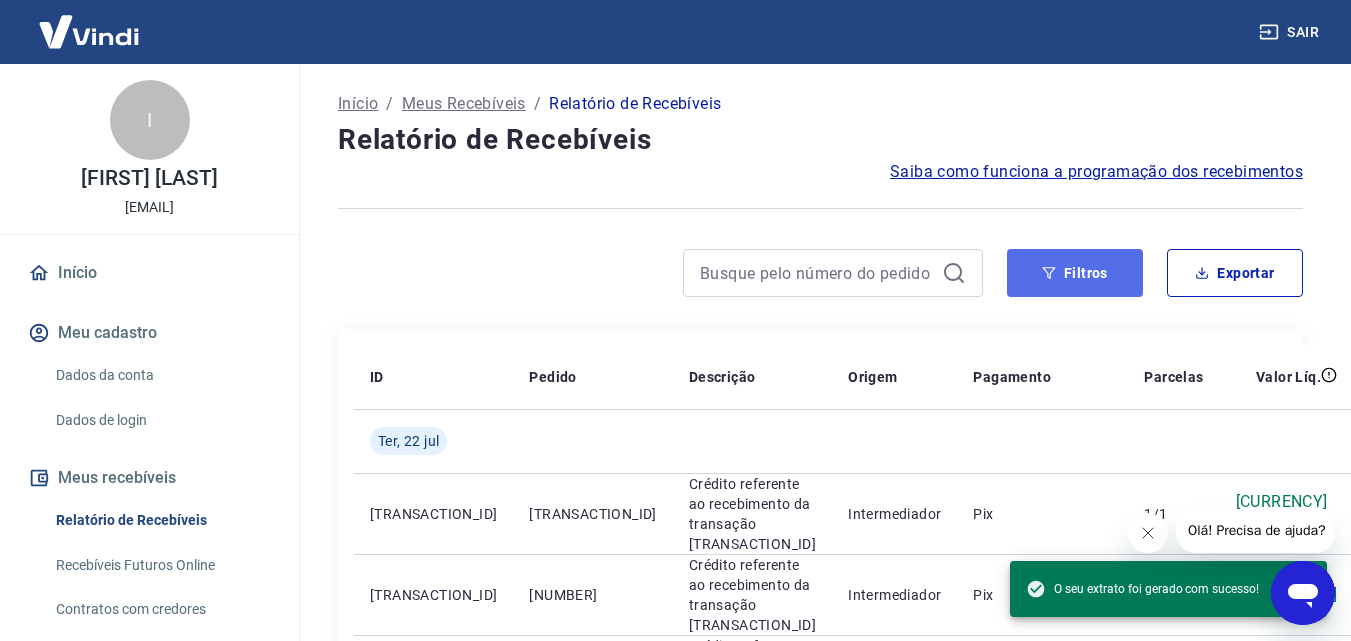 click on "Filtros" at bounding box center (1075, 273) 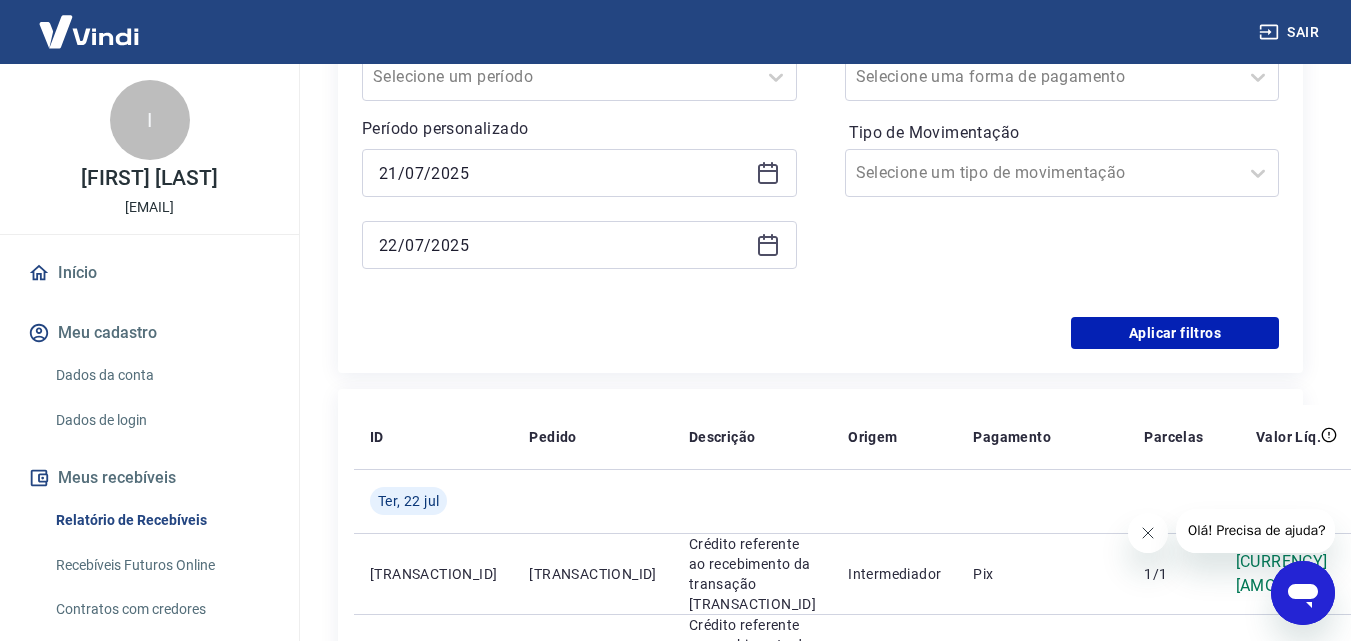 scroll, scrollTop: 400, scrollLeft: 0, axis: vertical 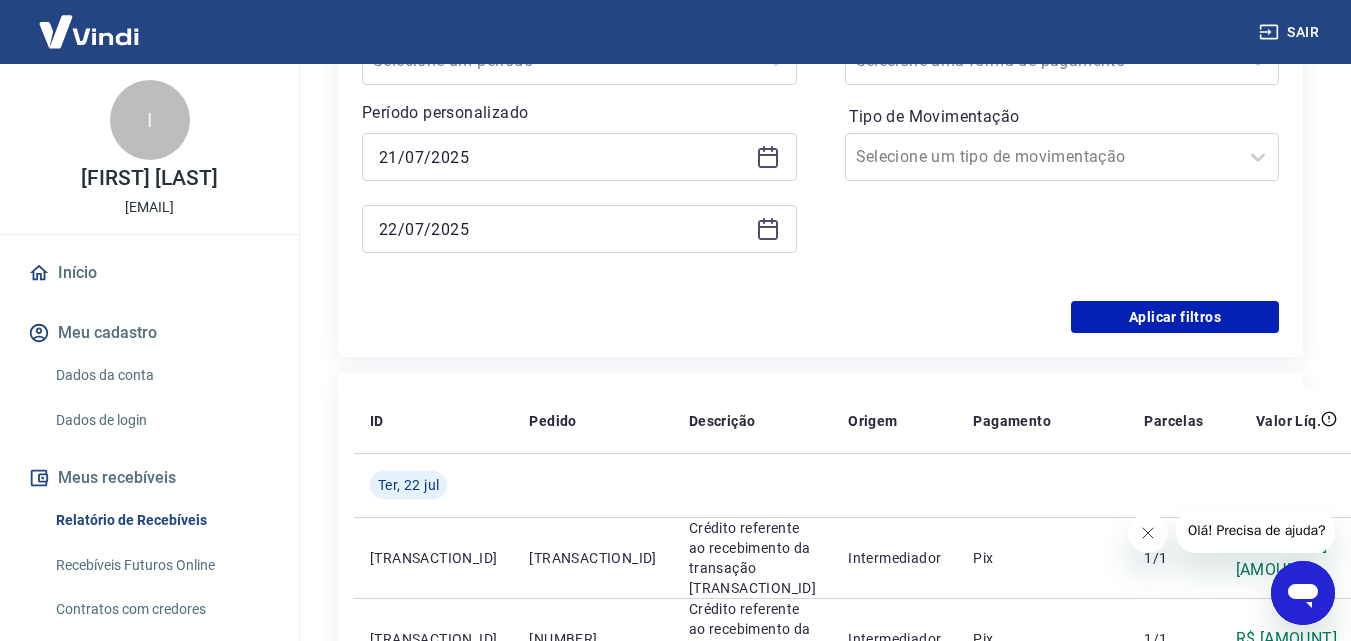 click 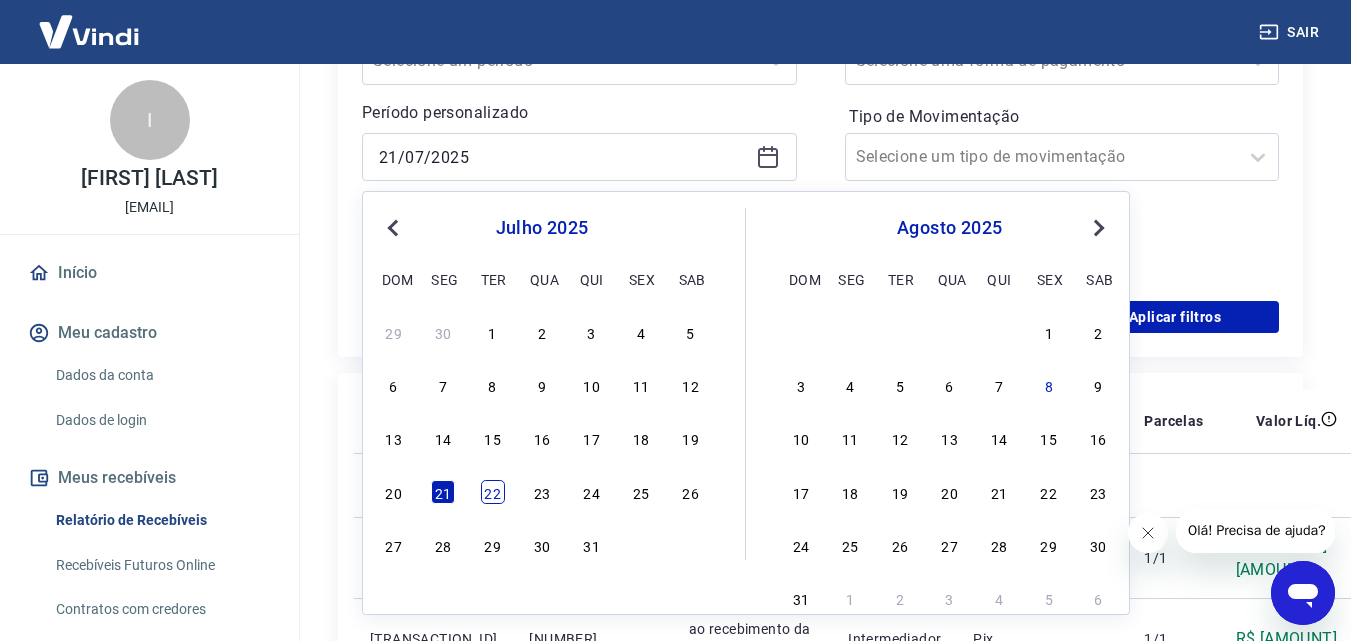 click on "22" at bounding box center (493, 492) 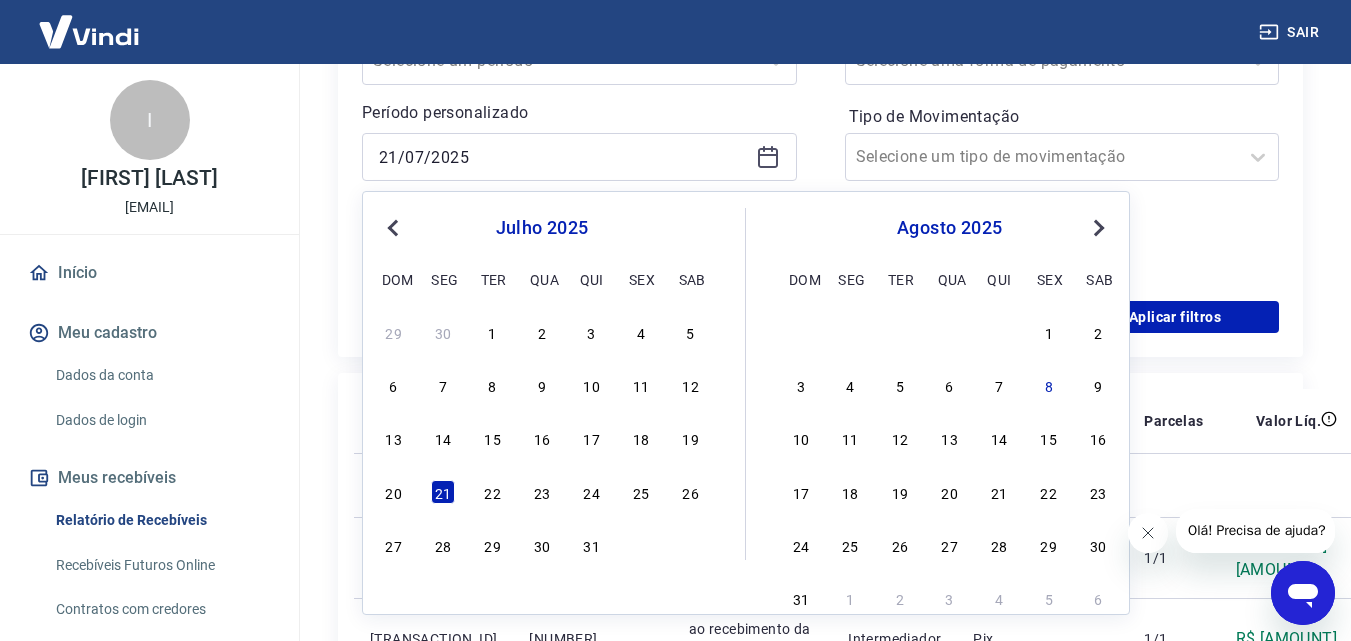 type on "22/07/2025" 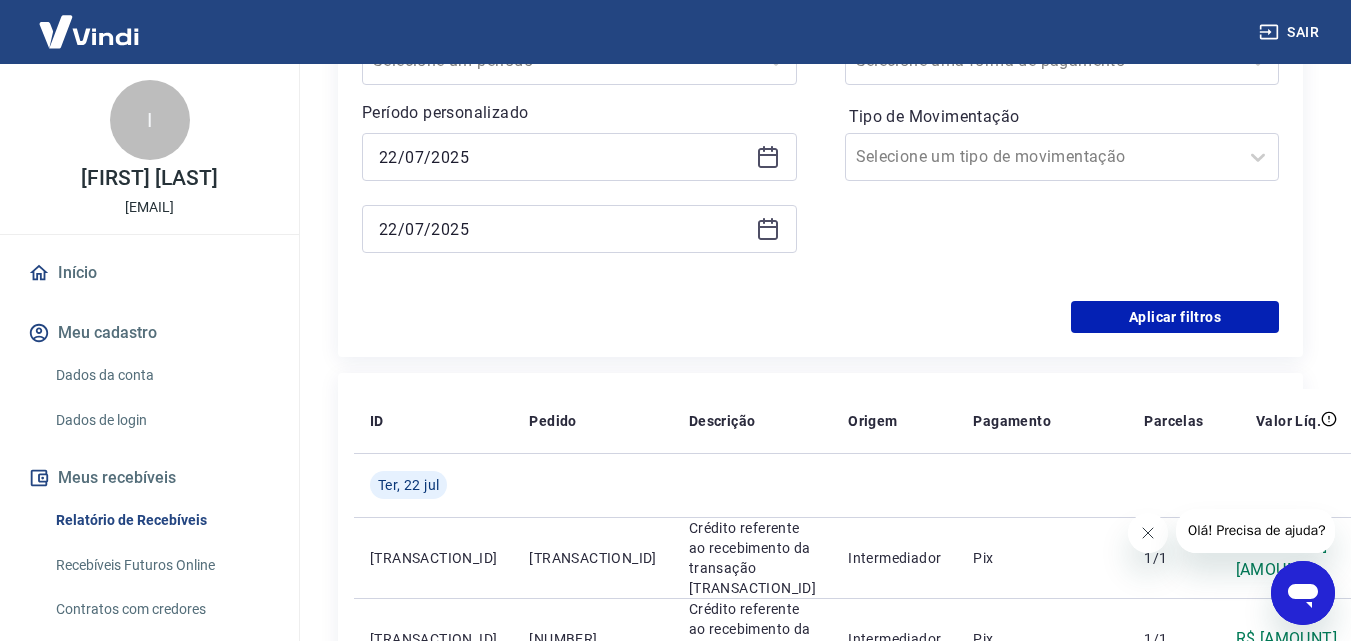 click 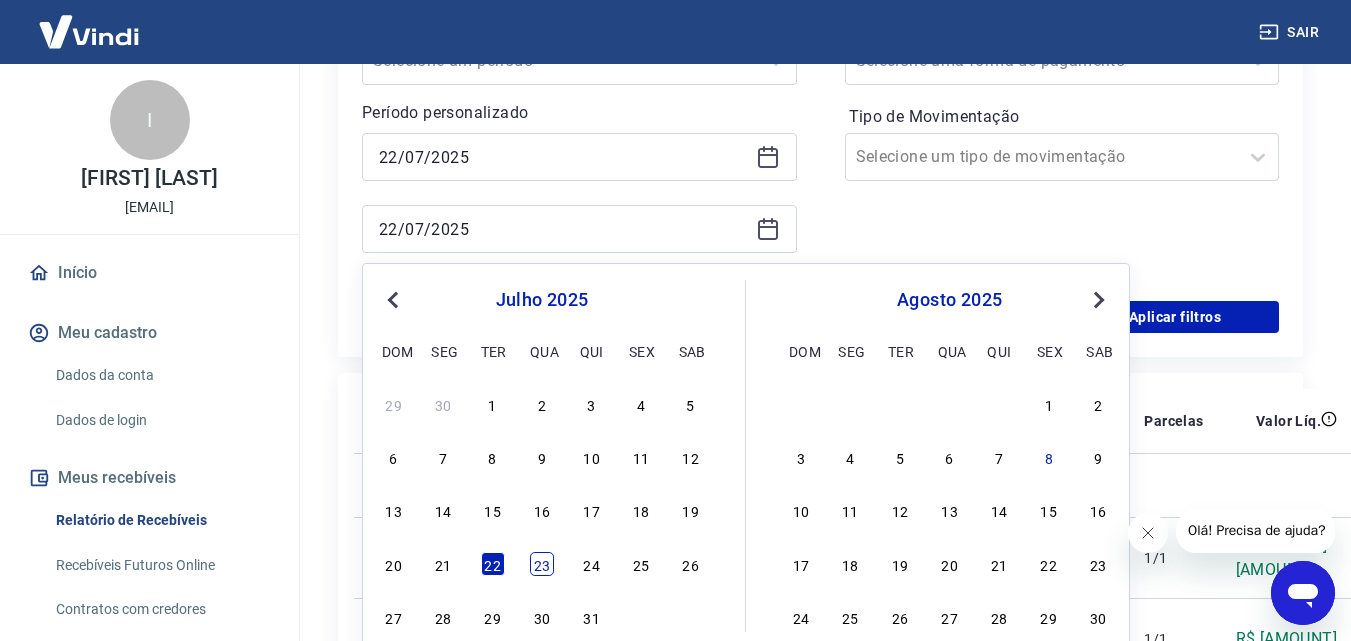 click on "23" at bounding box center [542, 564] 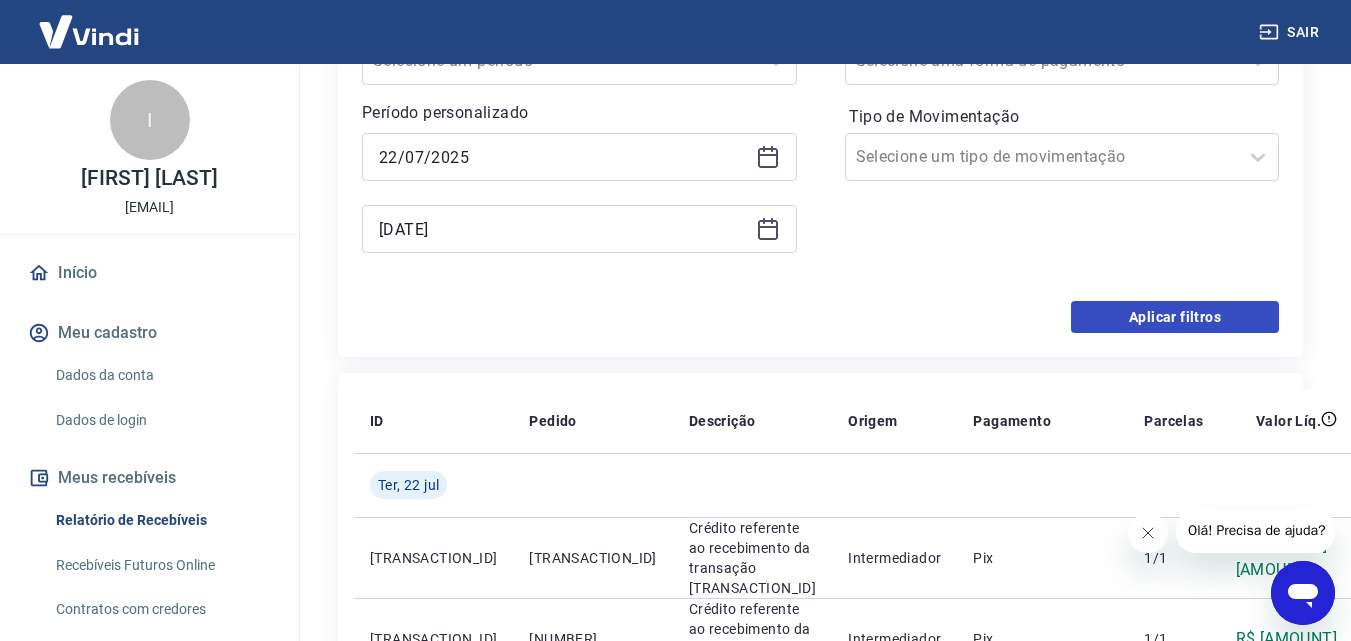 type on "[DATE]" 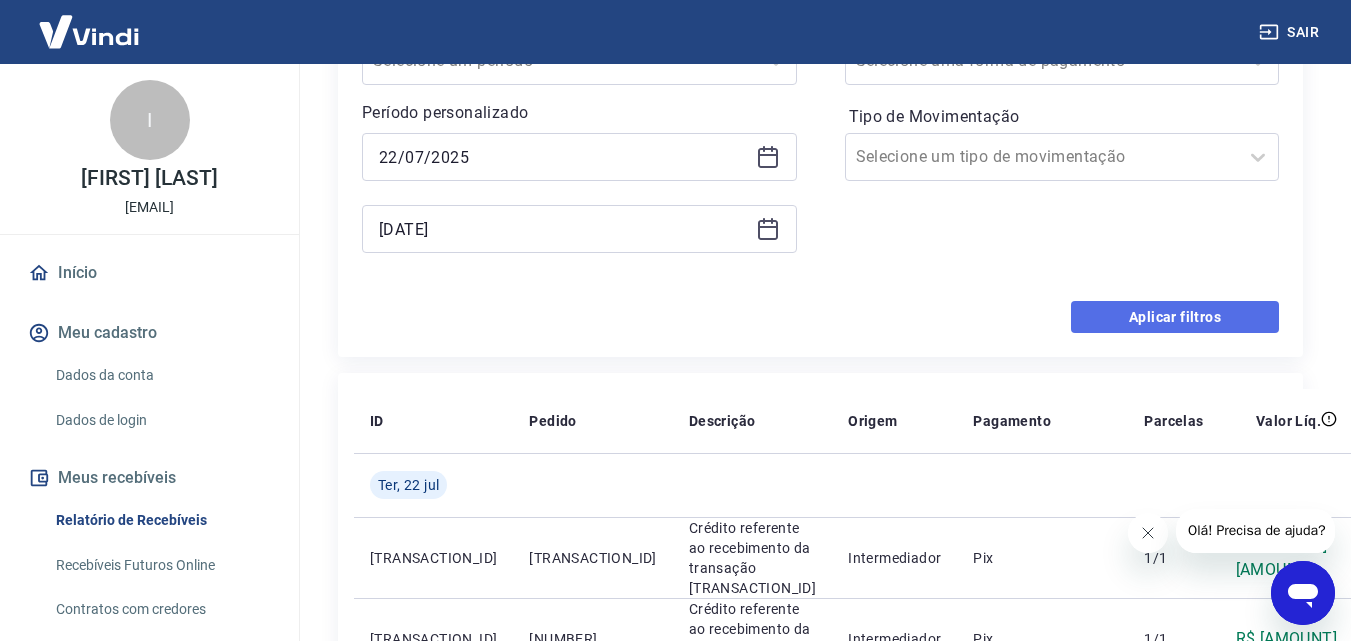 click on "Aplicar filtros" at bounding box center (1175, 317) 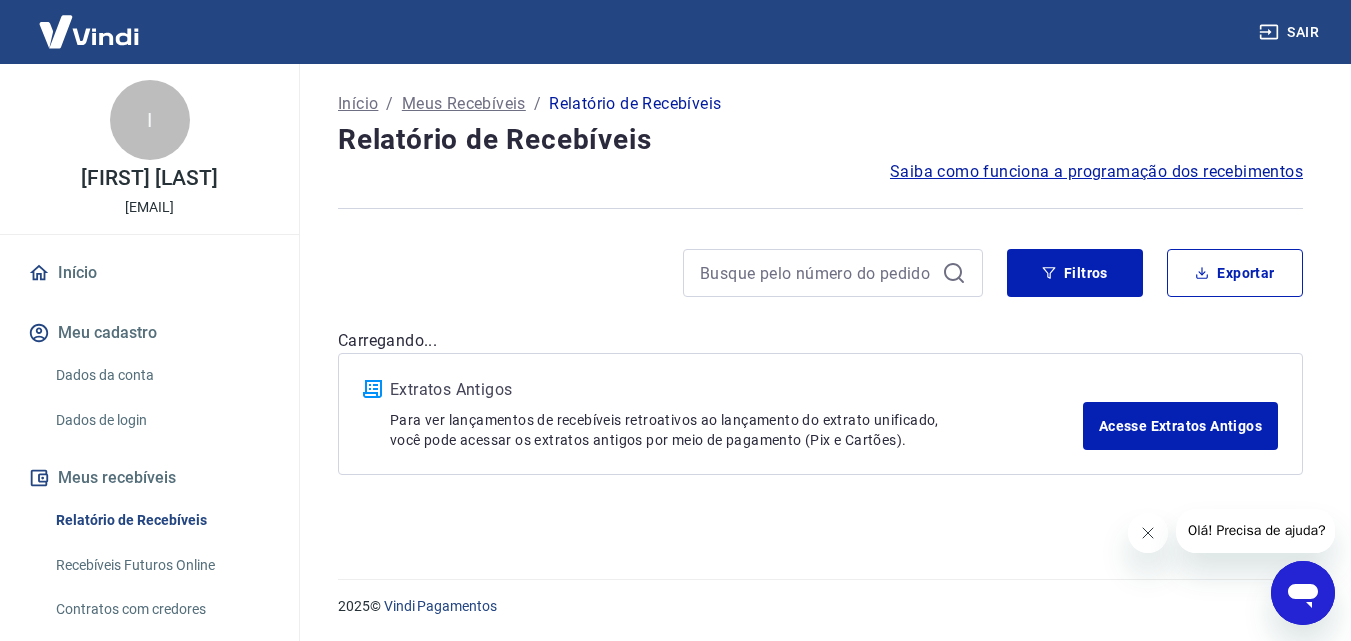 scroll, scrollTop: 0, scrollLeft: 0, axis: both 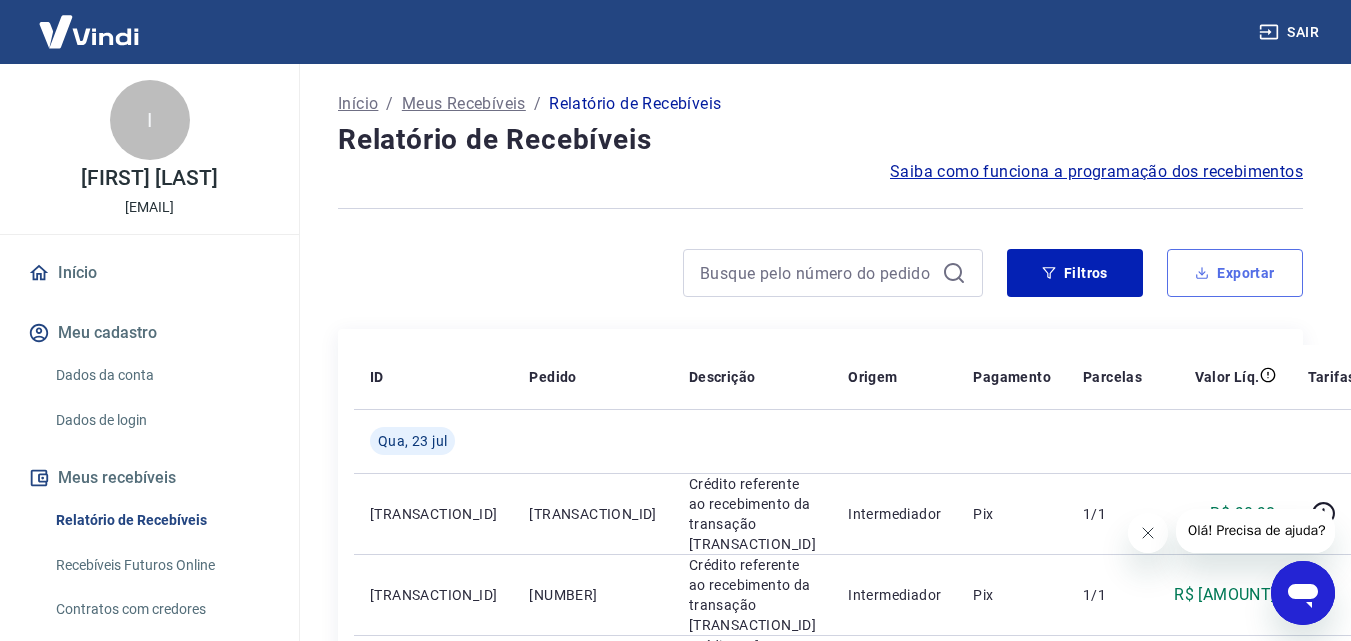click on "Exportar" at bounding box center [1235, 273] 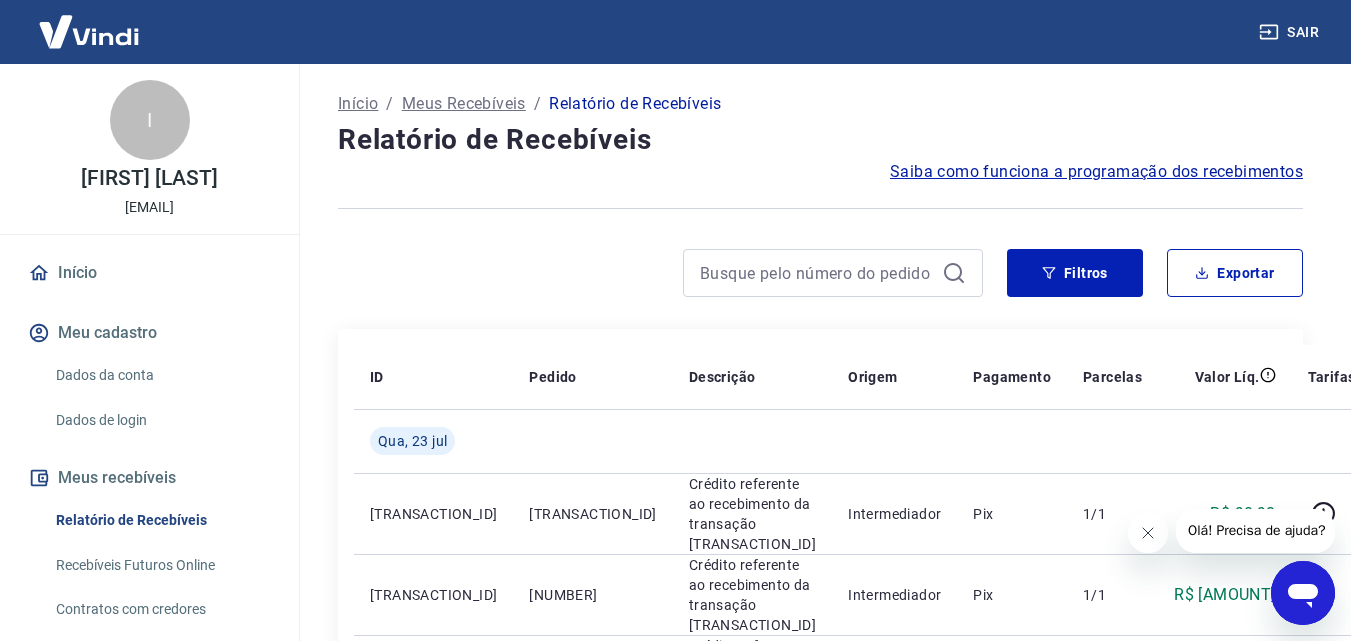 type on "22/07/2025" 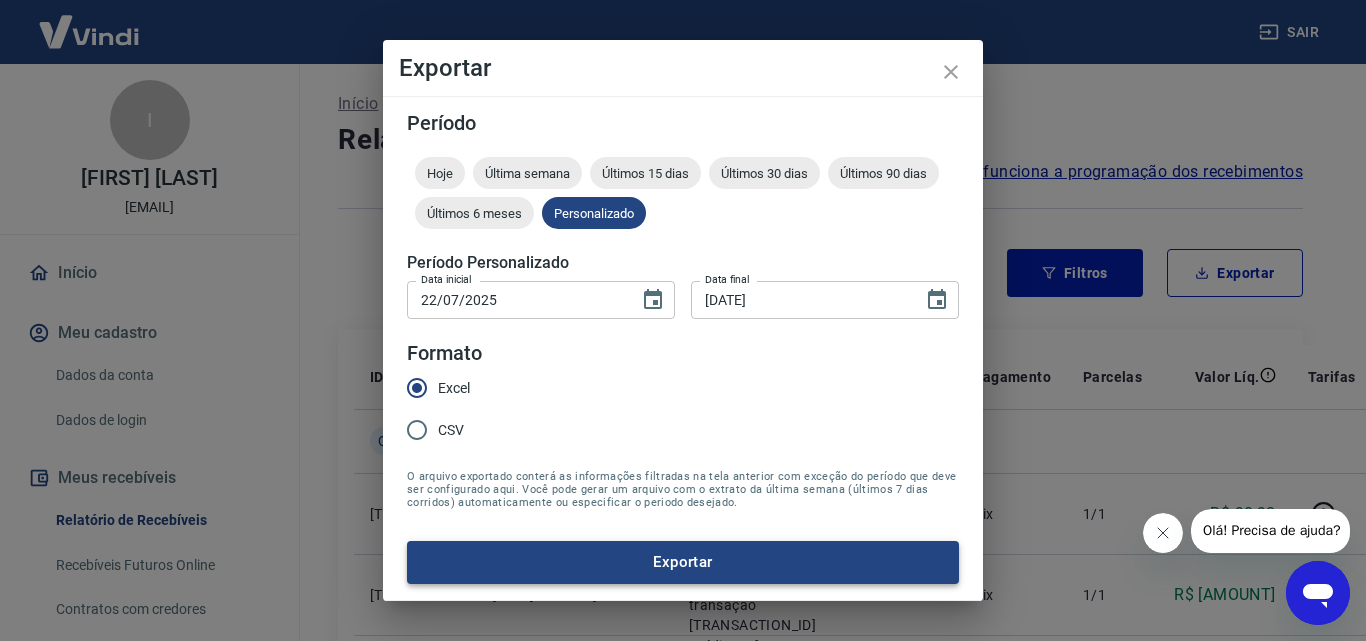 click on "Exportar" at bounding box center [683, 562] 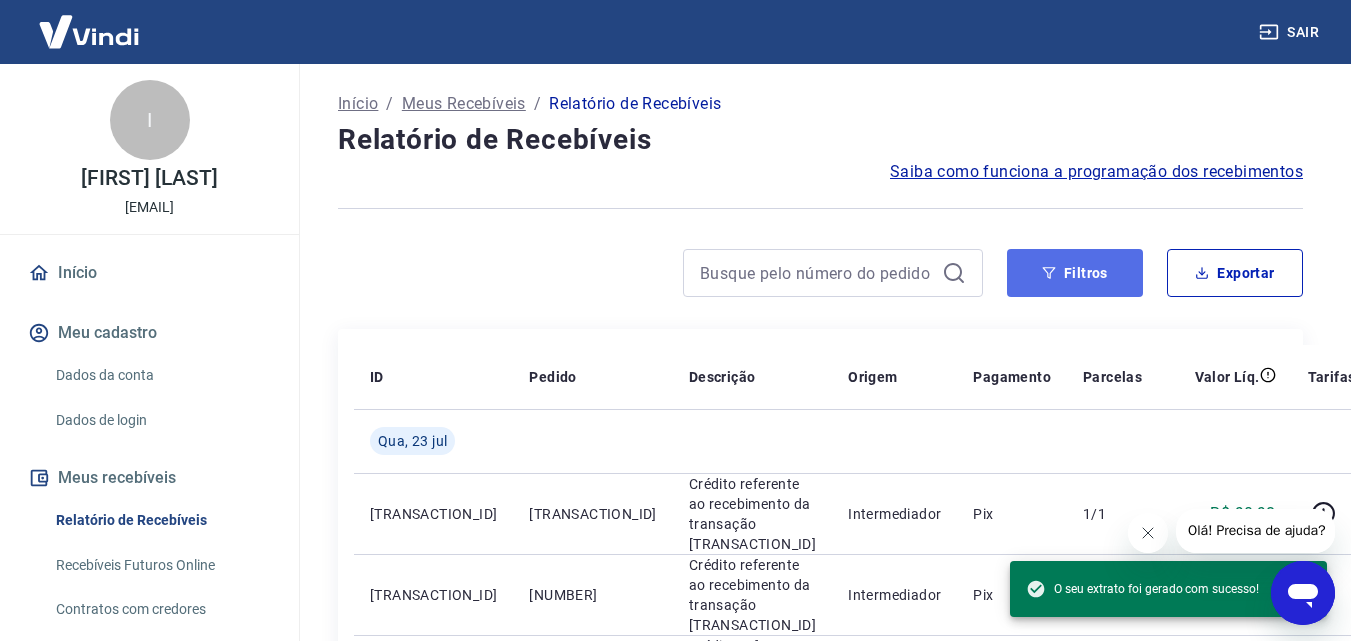 click on "Filtros" at bounding box center (1075, 273) 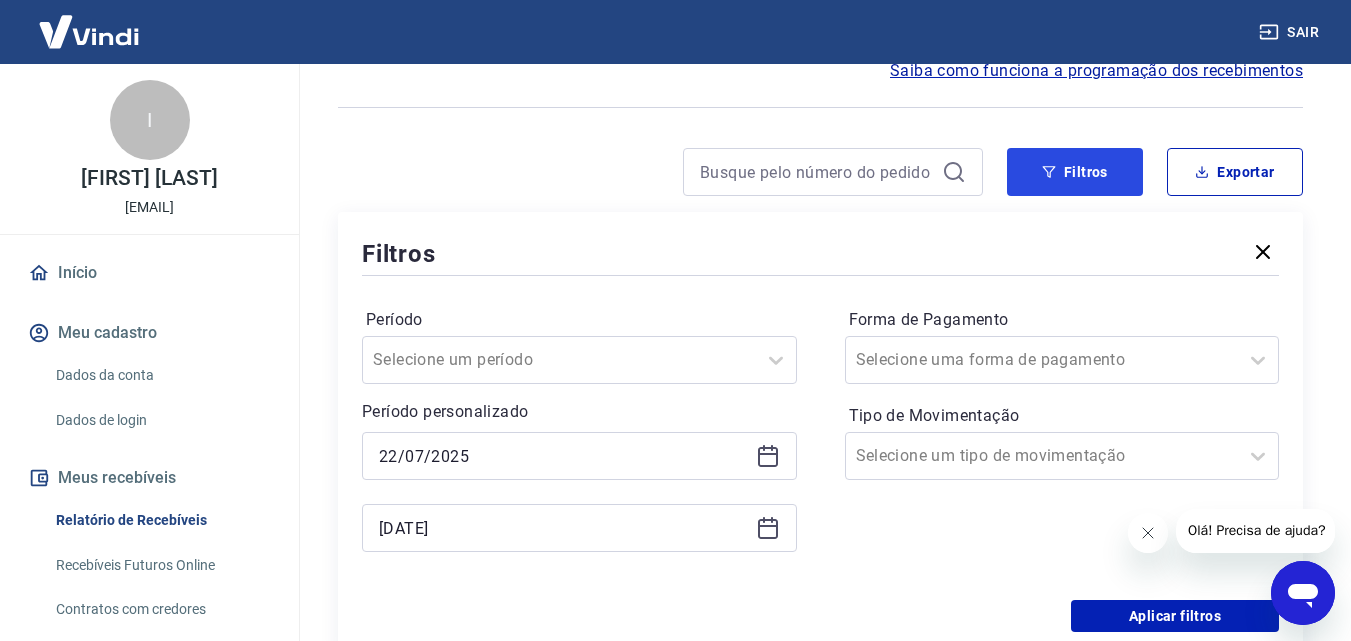 scroll, scrollTop: 300, scrollLeft: 0, axis: vertical 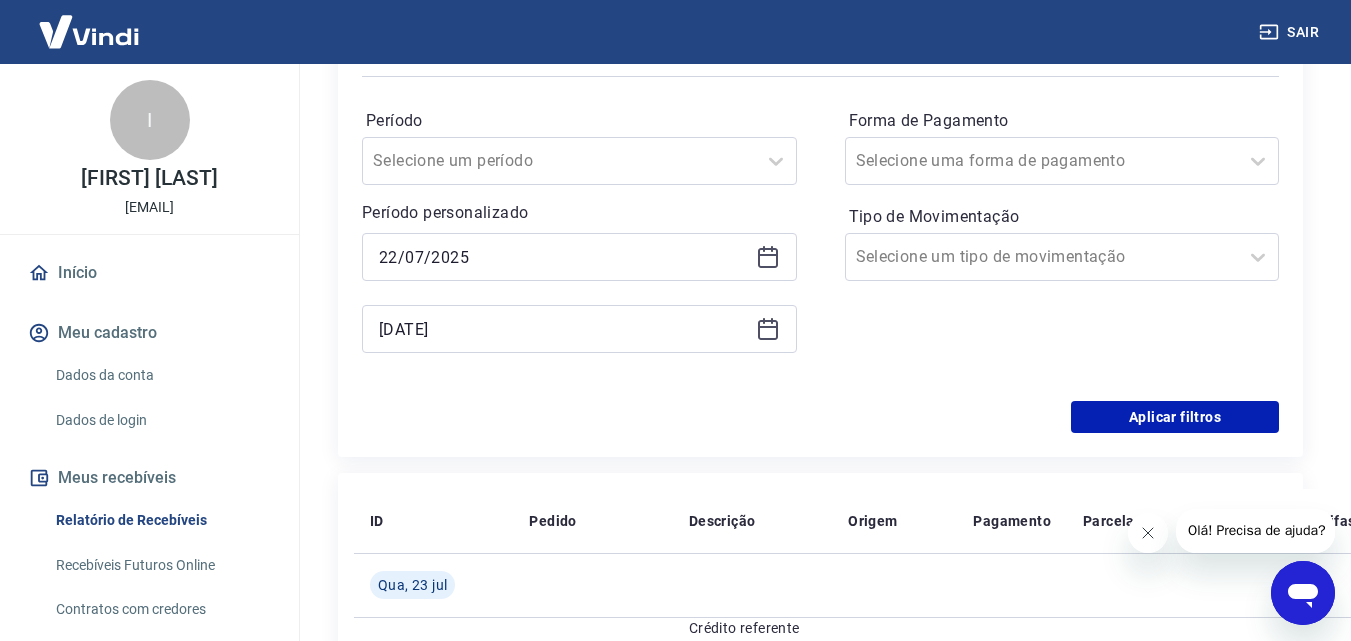 click 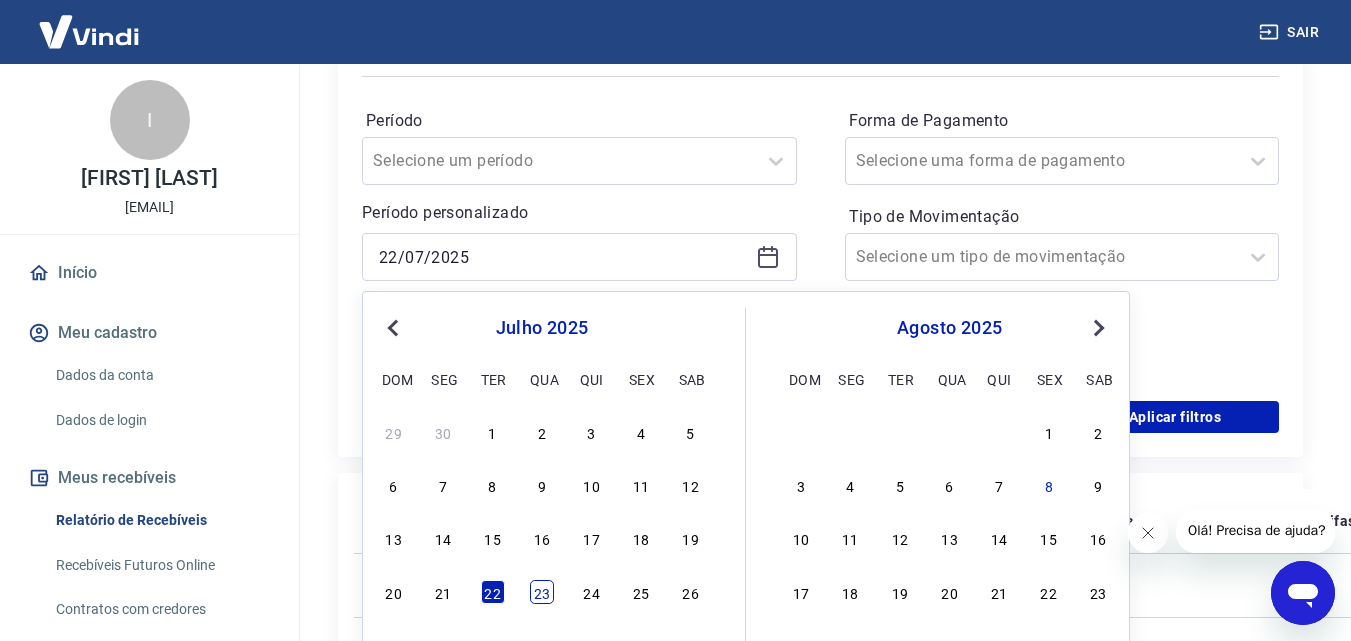 click on "23" at bounding box center (542, 592) 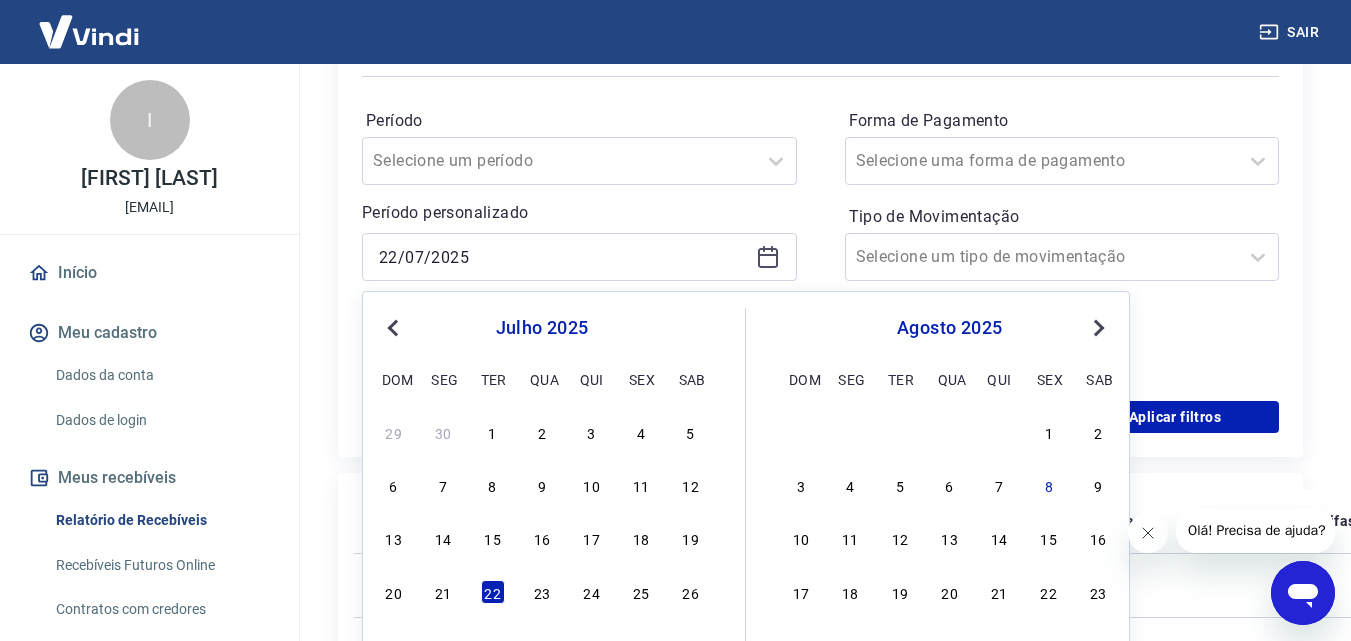 type on "[DATE]" 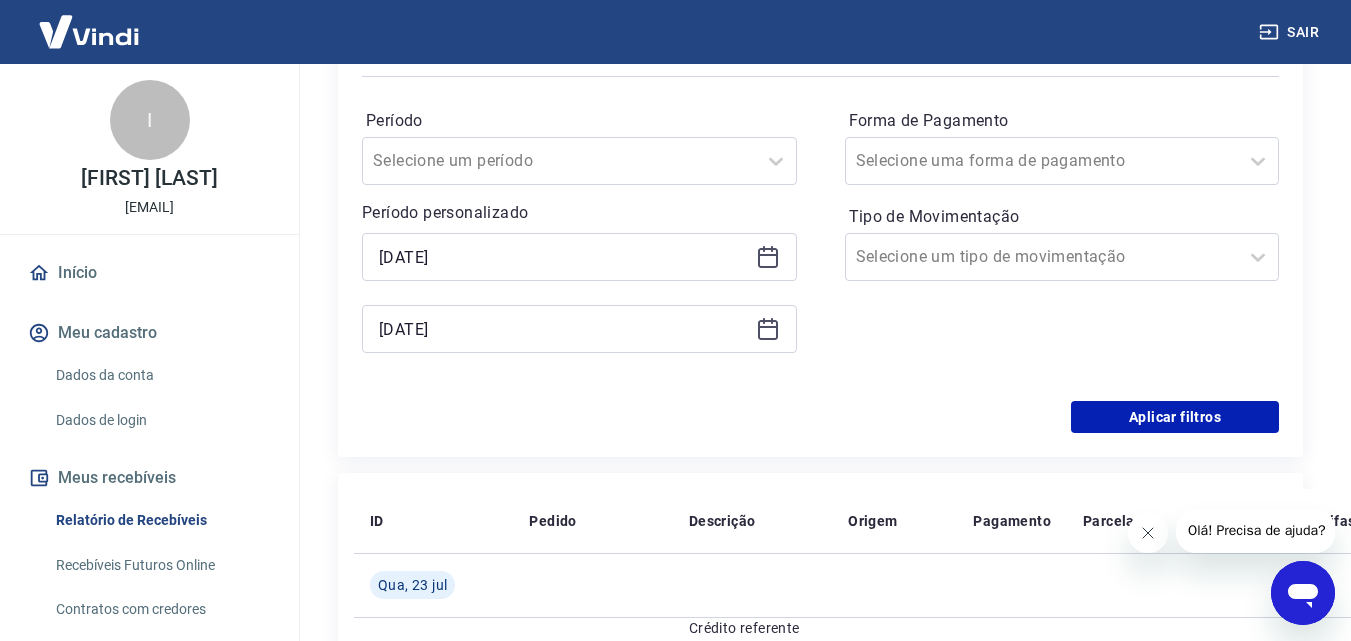 click 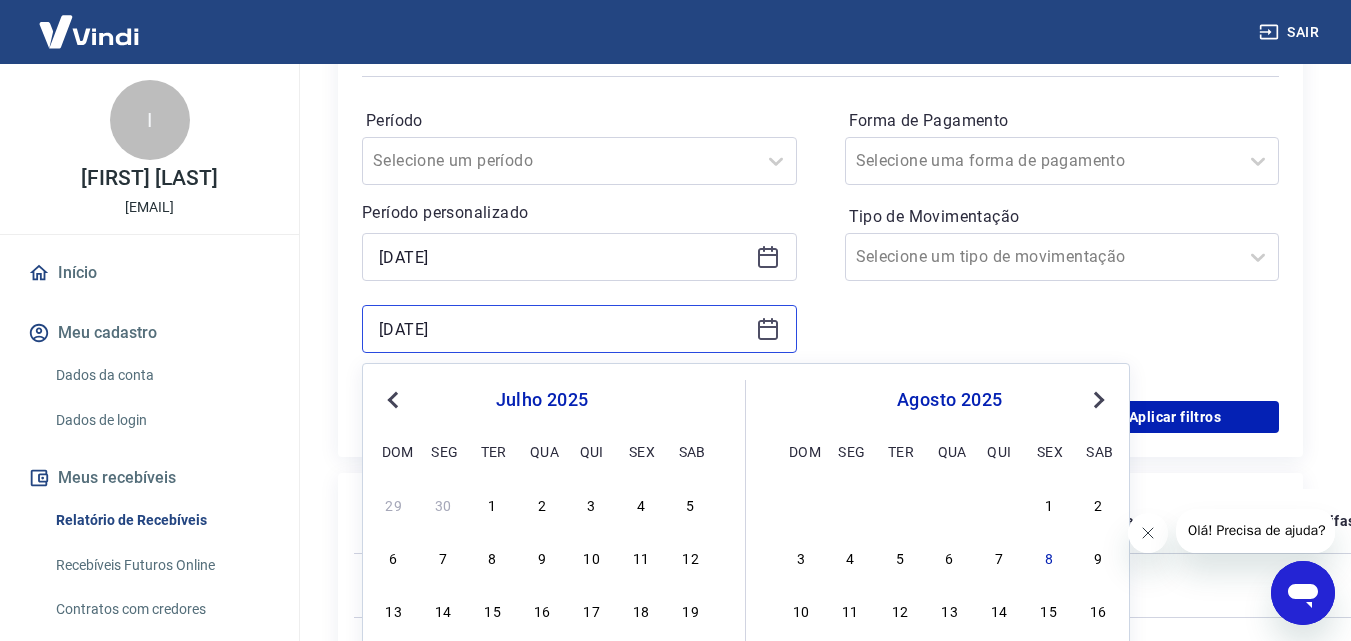 scroll, scrollTop: 400, scrollLeft: 0, axis: vertical 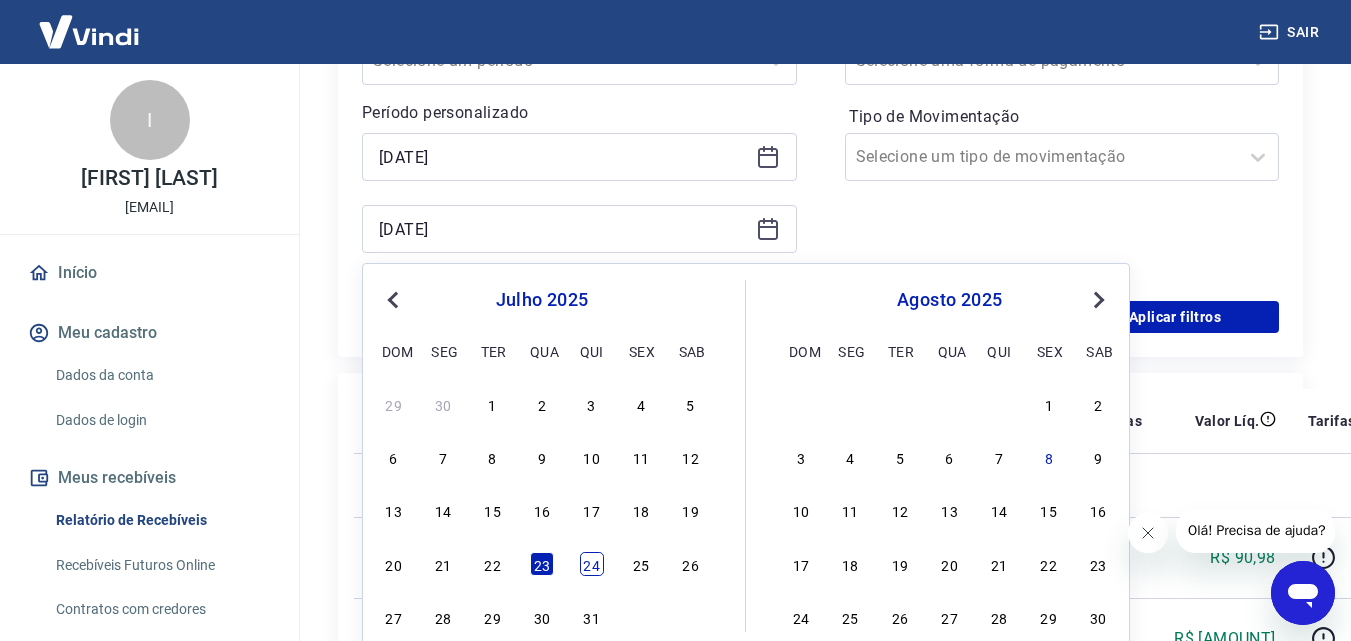 click on "24" at bounding box center [592, 564] 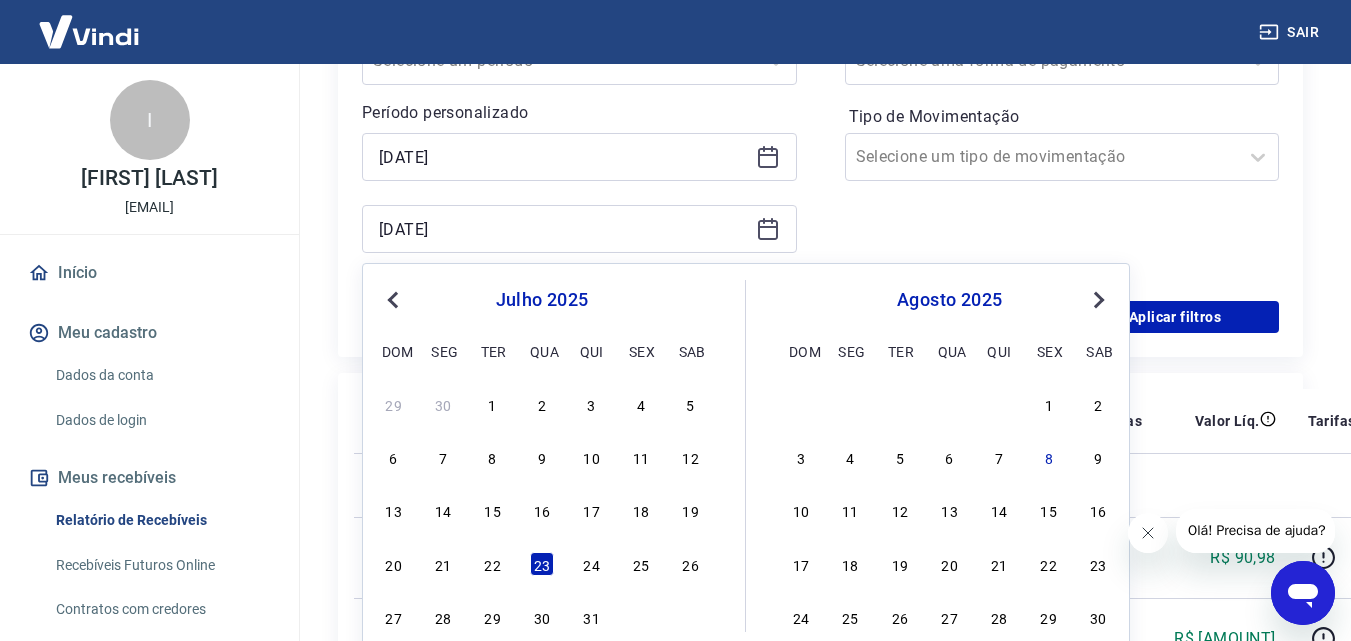 type on "24/07/2025" 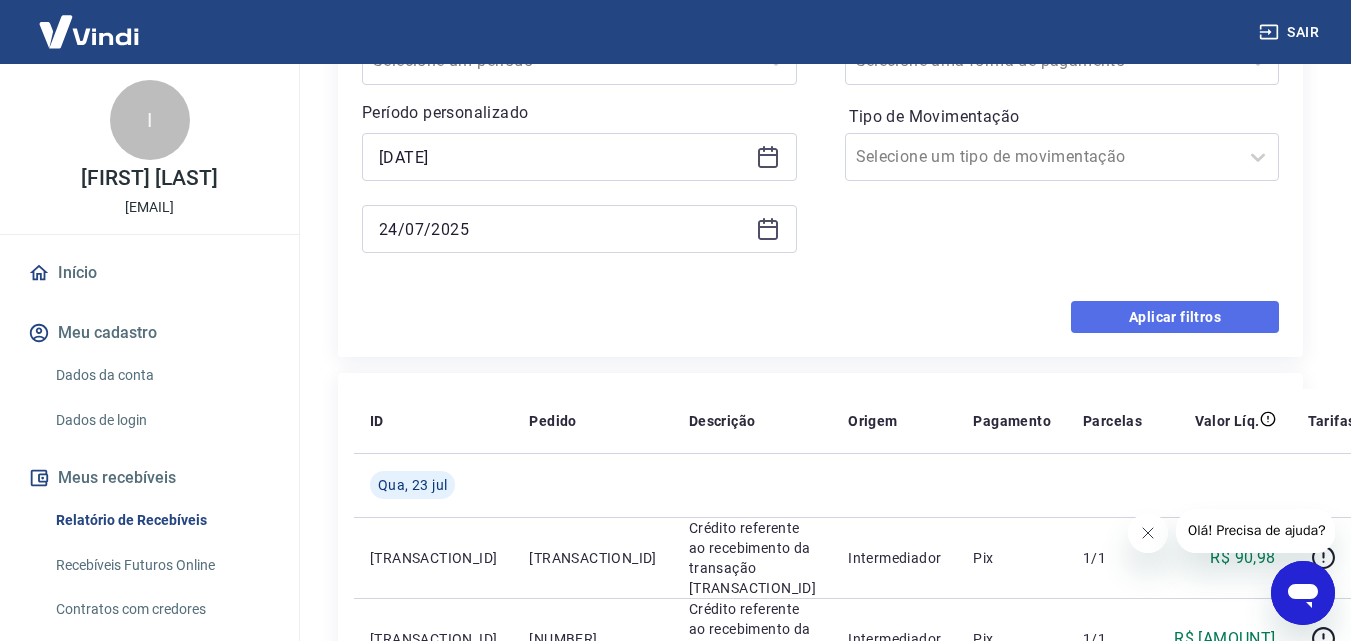 click on "Aplicar filtros" at bounding box center [1175, 317] 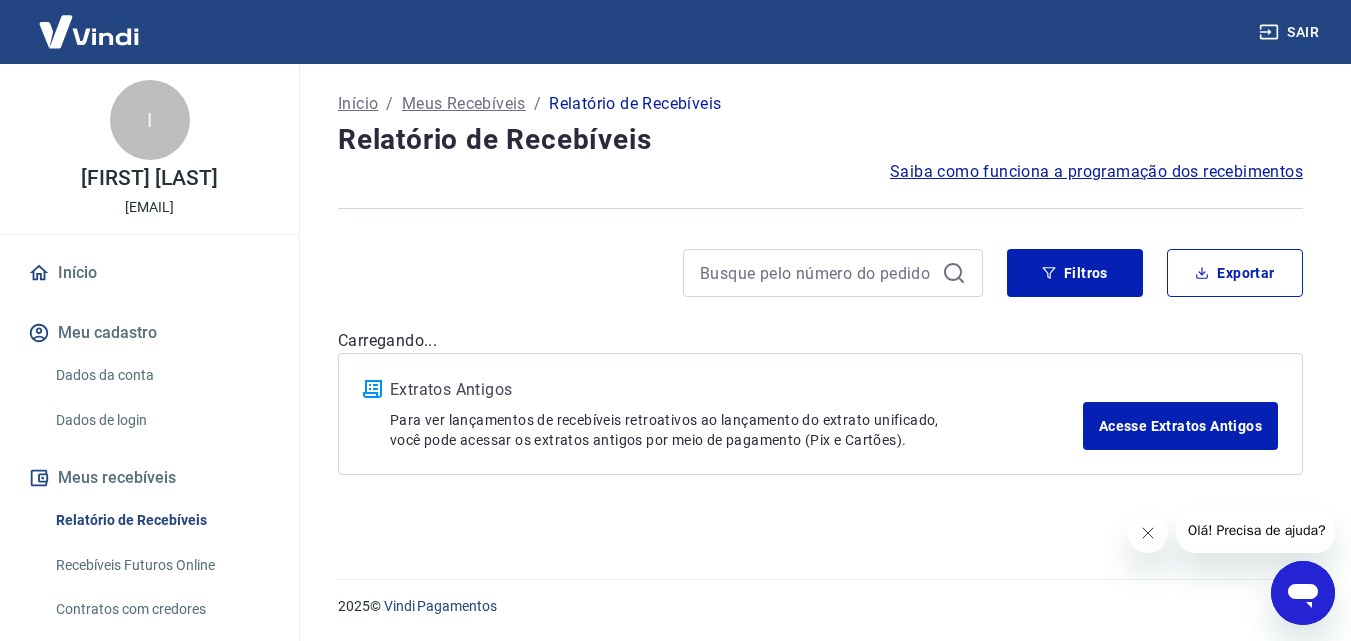 scroll, scrollTop: 0, scrollLeft: 0, axis: both 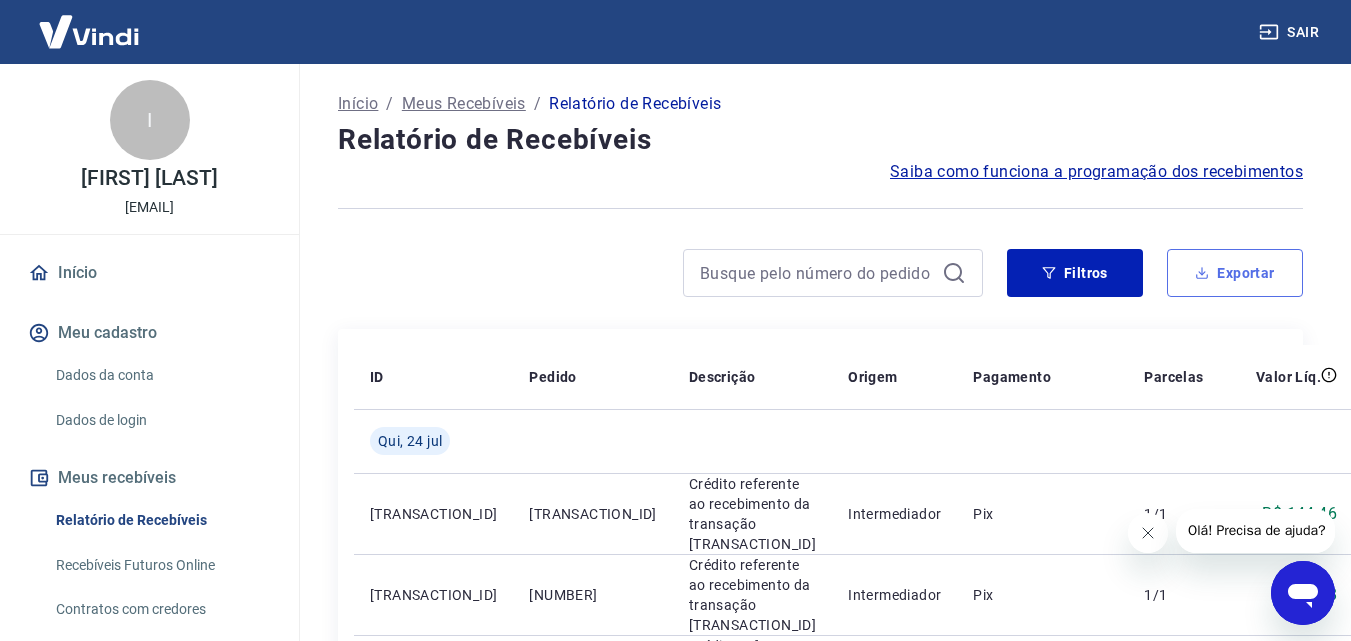 click 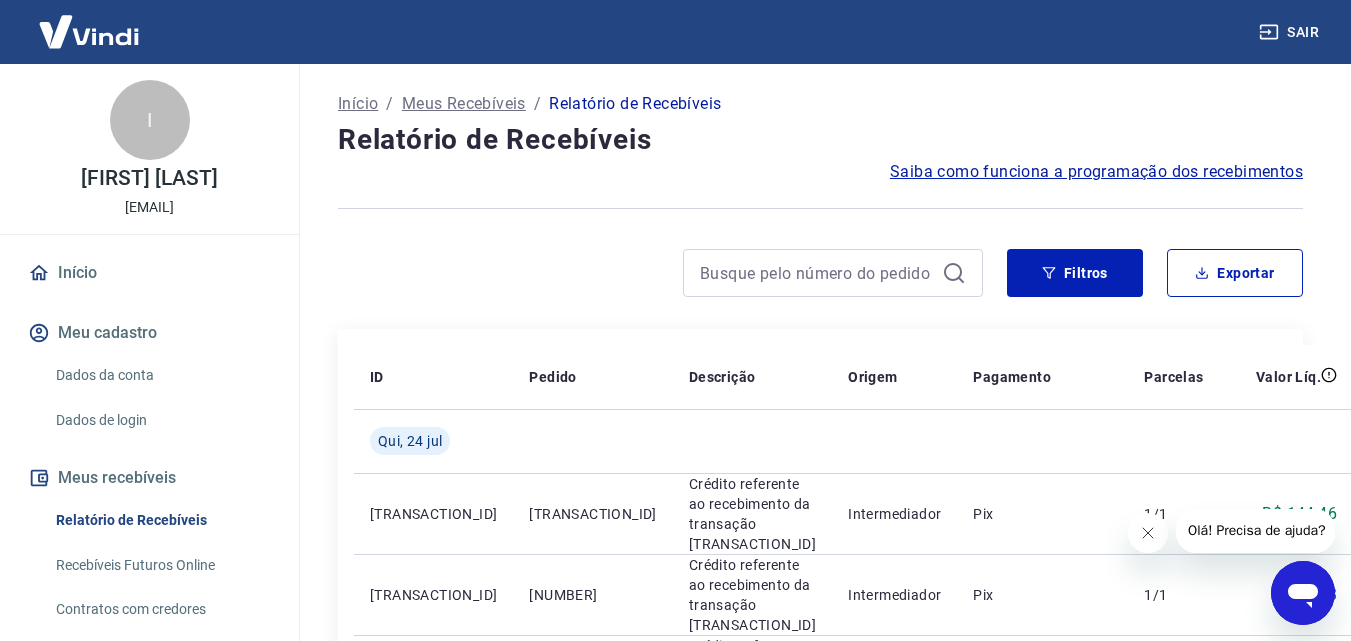 type on "[DATE]" 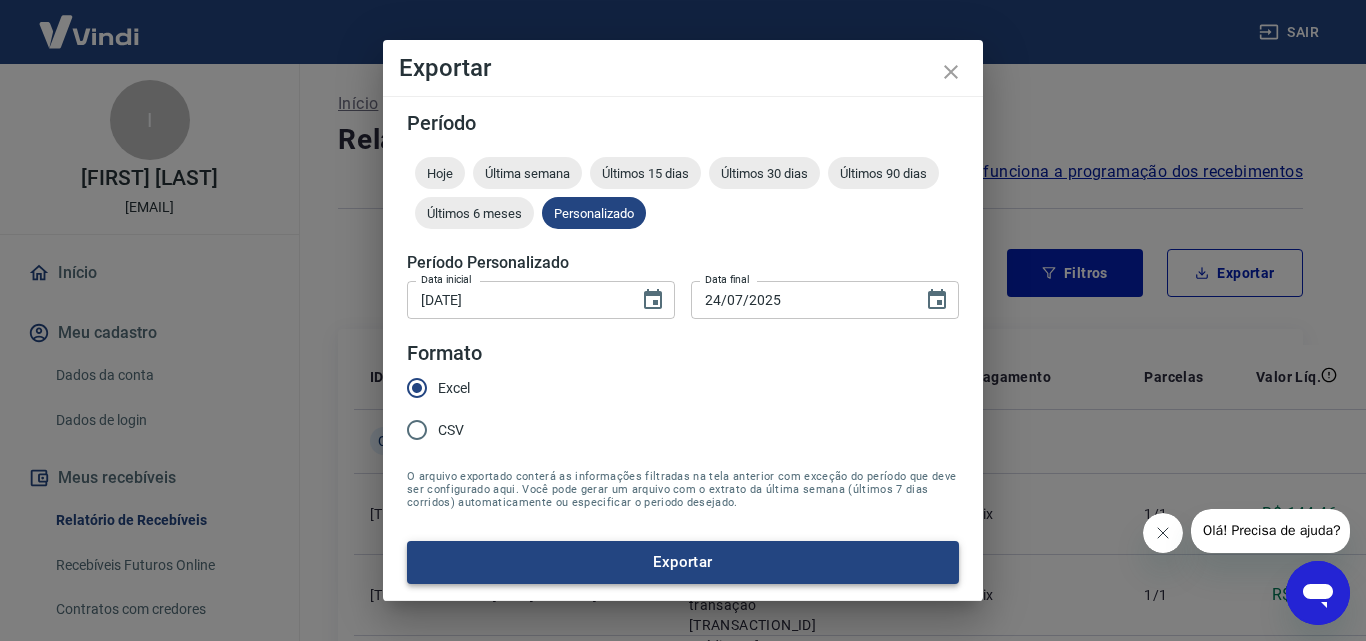 click on "Exportar" at bounding box center (683, 562) 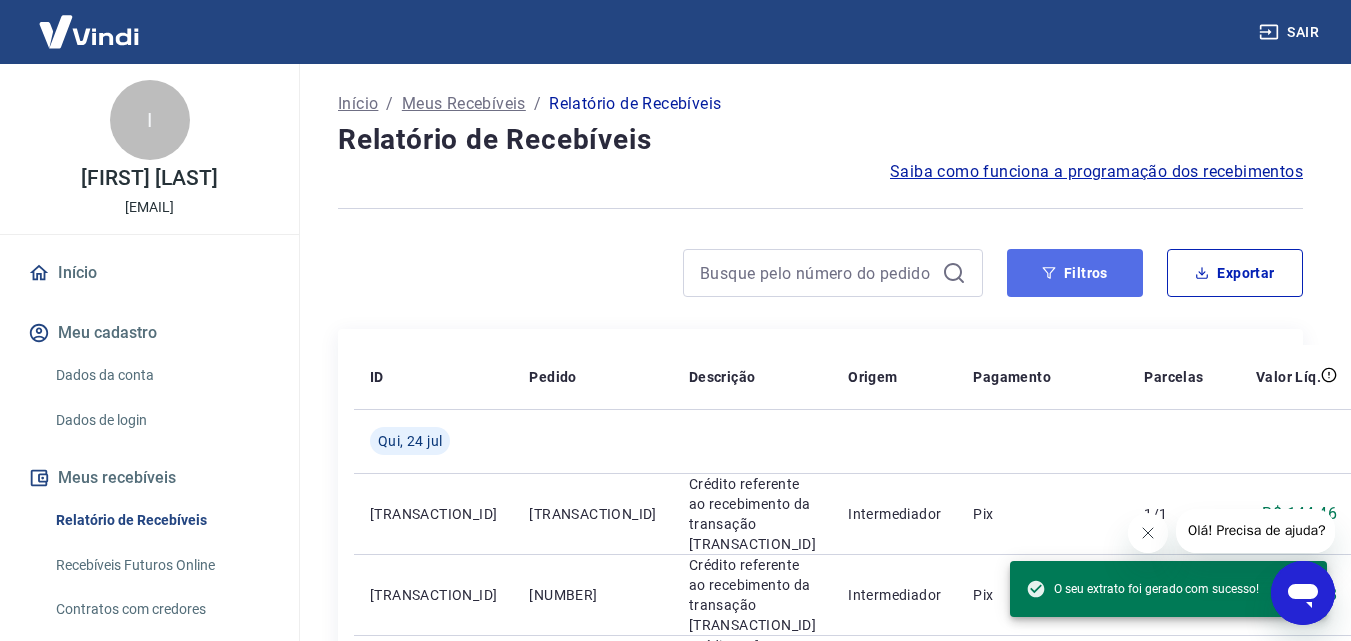 click on "Filtros" at bounding box center (1075, 273) 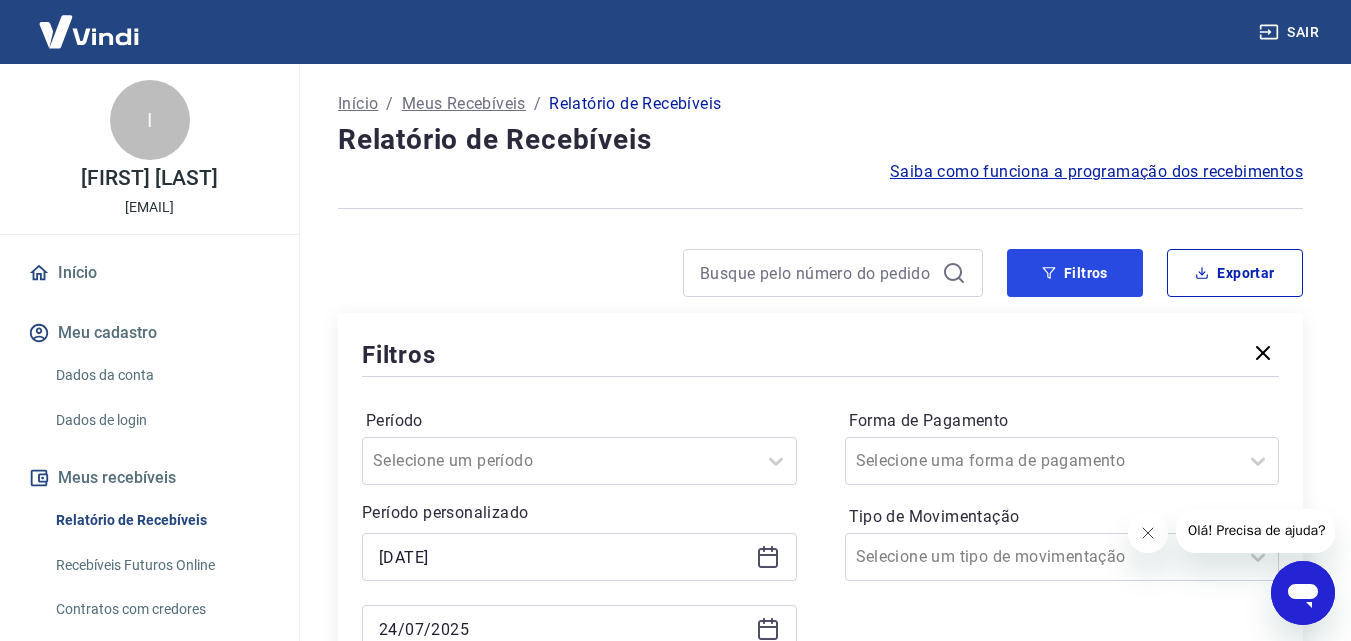 scroll, scrollTop: 400, scrollLeft: 0, axis: vertical 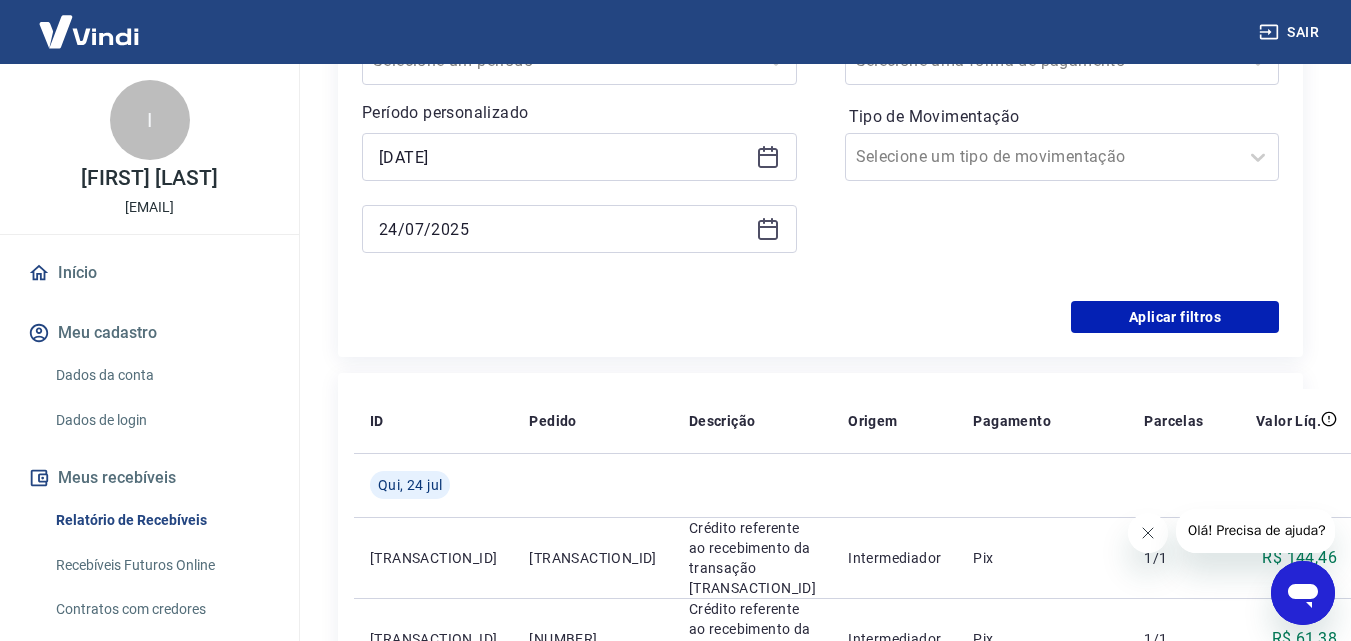 click 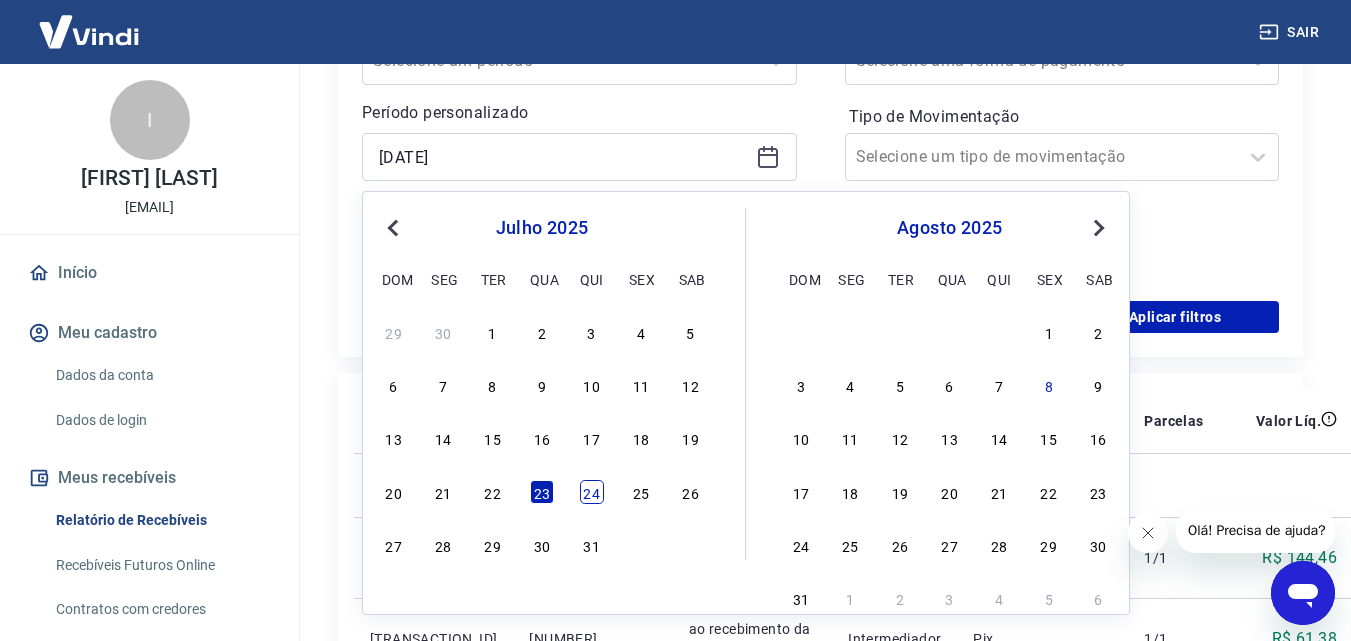 click on "24" at bounding box center (592, 492) 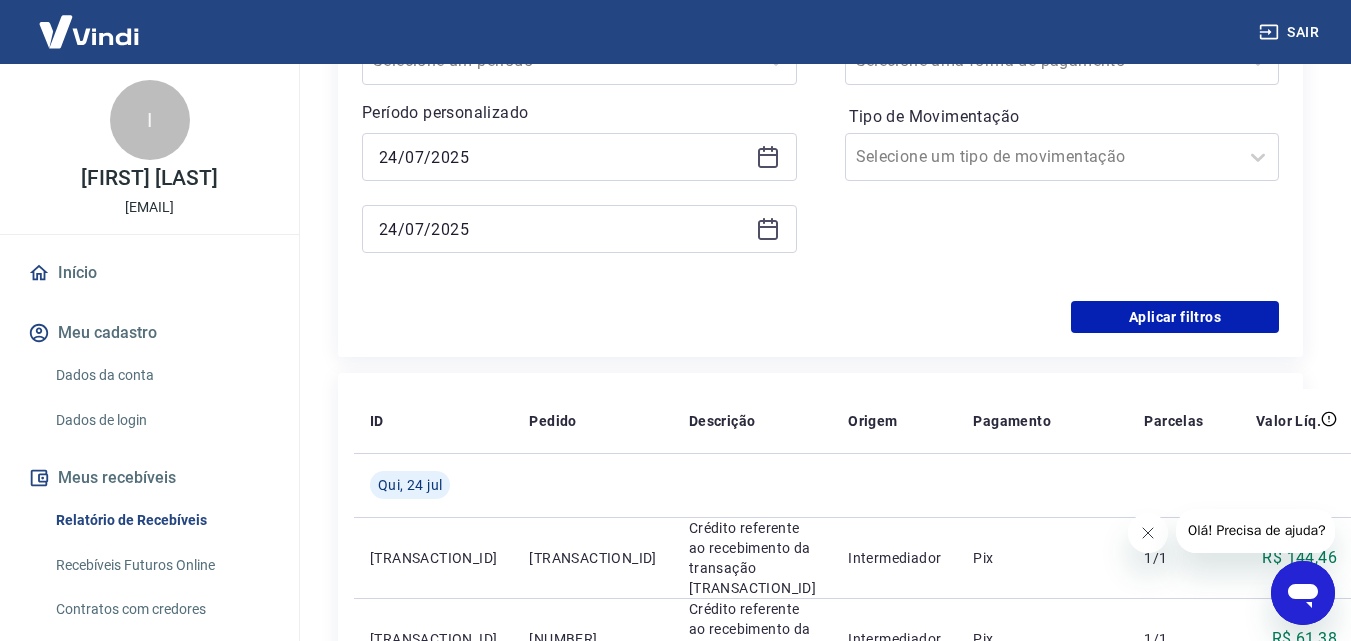 type on "24/07/2025" 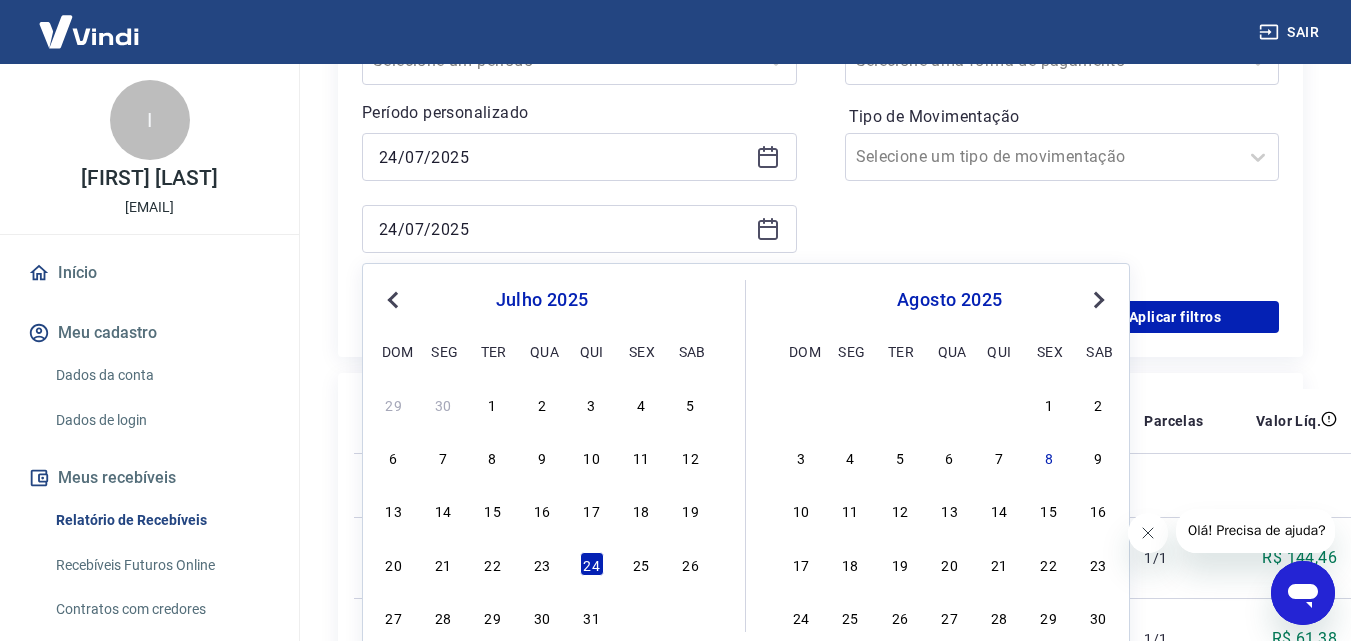 drag, startPoint x: 648, startPoint y: 561, endPoint x: 1195, endPoint y: 288, distance: 611.3411 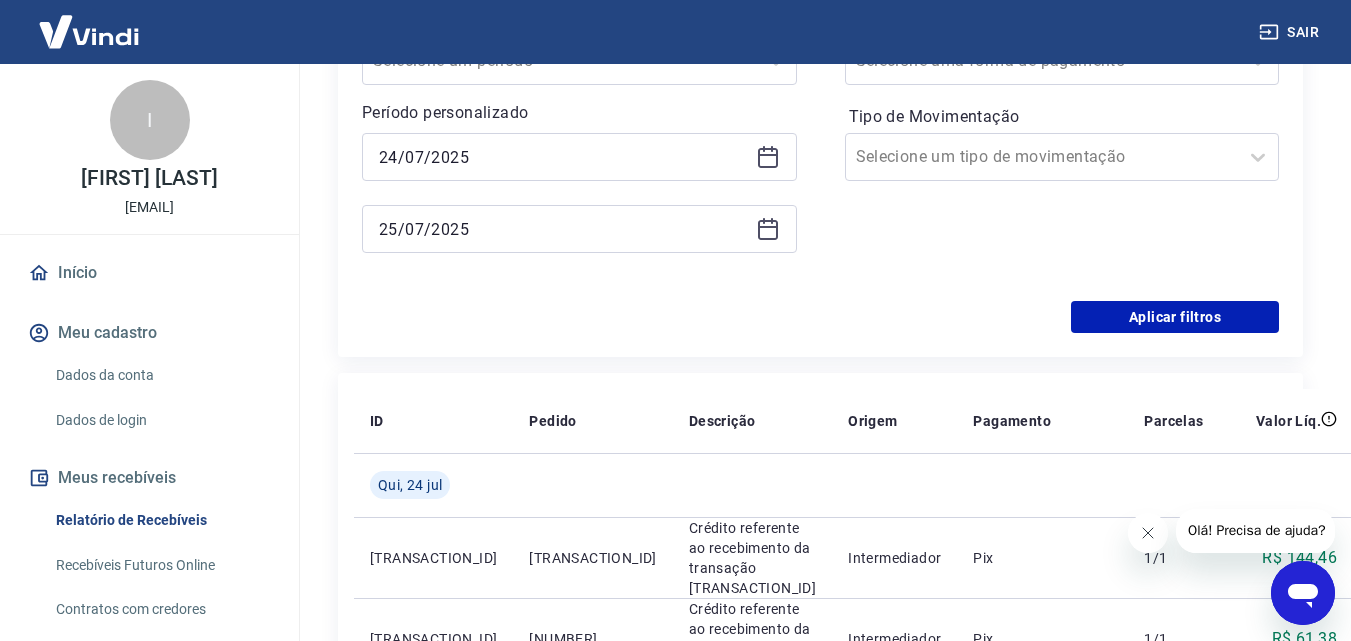 type on "25/07/2025" 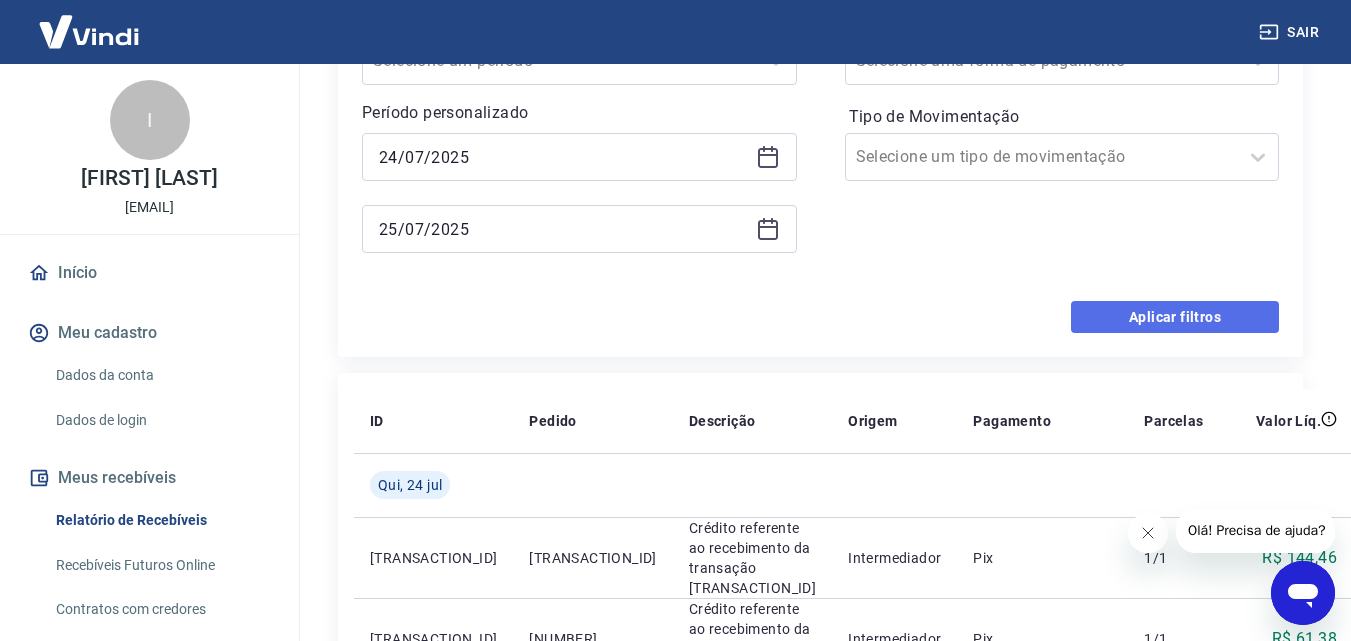 click on "Aplicar filtros" at bounding box center [1175, 317] 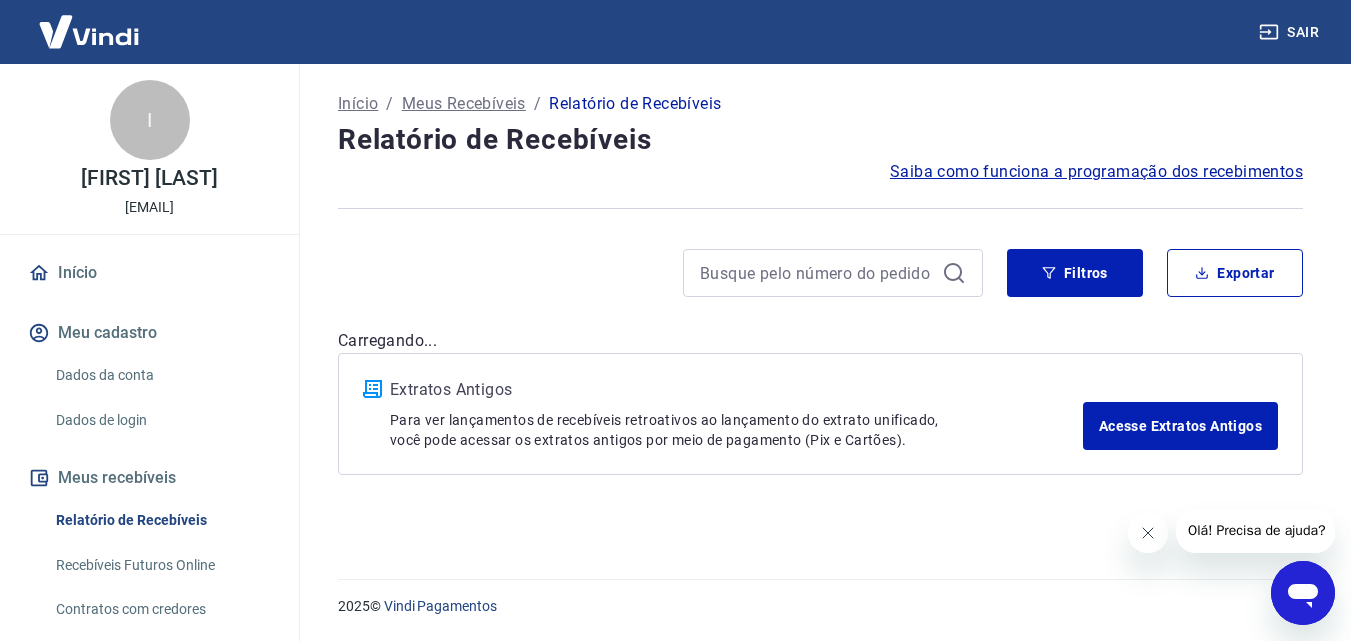 scroll, scrollTop: 0, scrollLeft: 0, axis: both 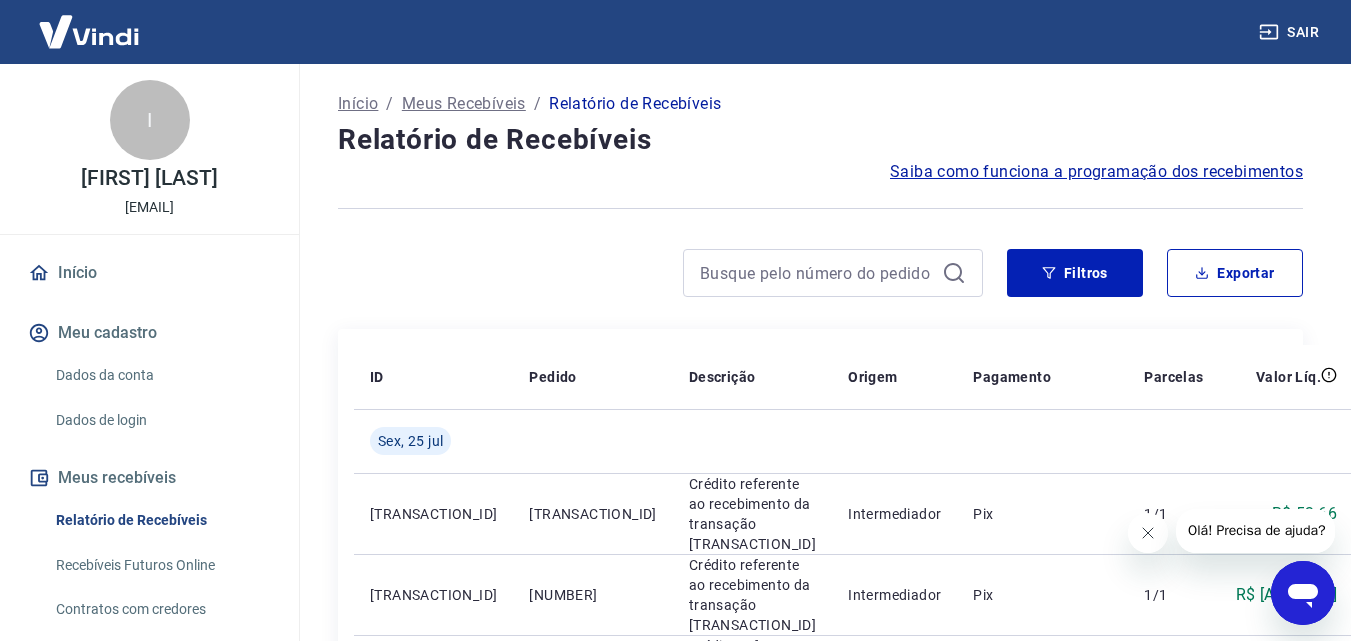 click on "Início / Meus Recebíveis / Relatório de Recebíveis Relatório de Recebíveis Saiba como funciona a programação dos recebimentos Saiba como funciona a programação dos recebimentos Filtros Exportar ID Pedido Descrição Origem Pagamento Parcelas Valor Líq. Tarifas Sex, 25 jul [TRANSACTION_ID] [NUMBER] Crédito referente ao recebimento da transação [TRANSACTION_ID] Intermediador Pix 1/1 [CURRENCY] [AMOUNT] [TRANSACTION_ID] [NUMBER] Crédito referente ao recebimento da transação [TRANSACTION_ID] Intermediador Pix 1/1 [CURRENCY] [AMOUNT] [TRANSACTION_ID] [NUMBER] Crédito referente ao recebimento da transação [TRANSACTION_ID] Intermediador Pix 1/1 [CURRENCY] [AMOUNT] [TRANSACTION_ID] Débito referente ao saque [TRANSACTION_ID] Vindi Pagamentos Pix - -[CURRENCY] [AMOUNT] [TRANSACTION_ID] [NUMBER] Crédito referente ao recebimento da transação [TRANSACTION_ID] Intermediador Pix 1/1 [CURRENCY] [AMOUNT] [TRANSACTION_ID] Débito referente ao saque [TRANSACTION_ID] Vindi Pagamentos Pix - -[CURRENCY] [AMOUNT] [TRANSACTION_ID] [NUMBER] Crédito referente ao recebimento da transação [TRANSACTION_ID] Intermediador Pix 1/1 [CURRENCY] [AMOUNT] Qui, 24 jul [TRANSACTION_ID] [NUMBER] Intermediador Pix" at bounding box center (820, 1189) 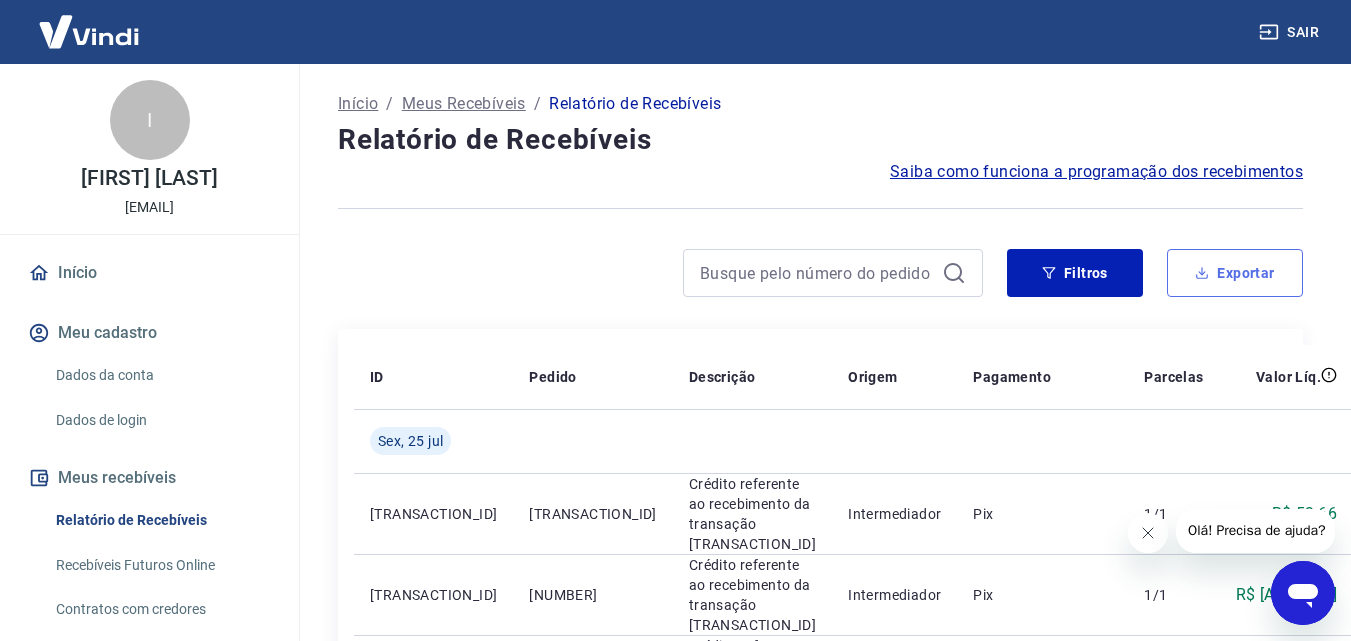 click on "Exportar" at bounding box center (1235, 273) 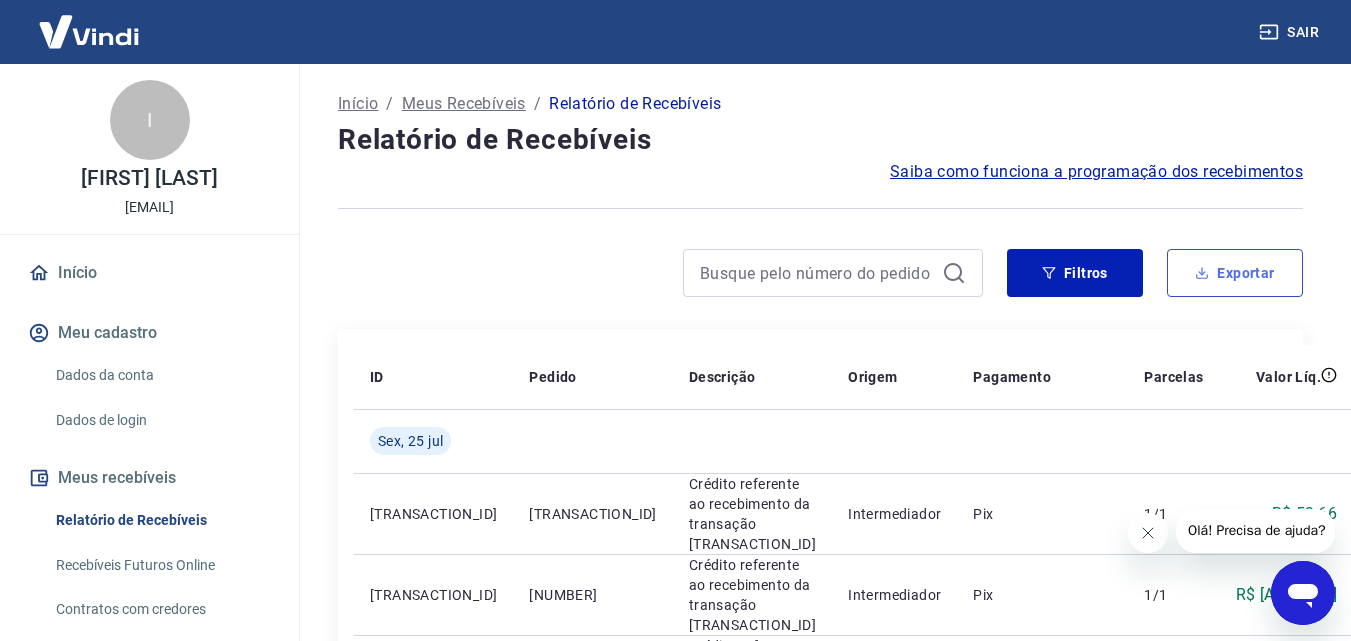 type on "24/07/2025" 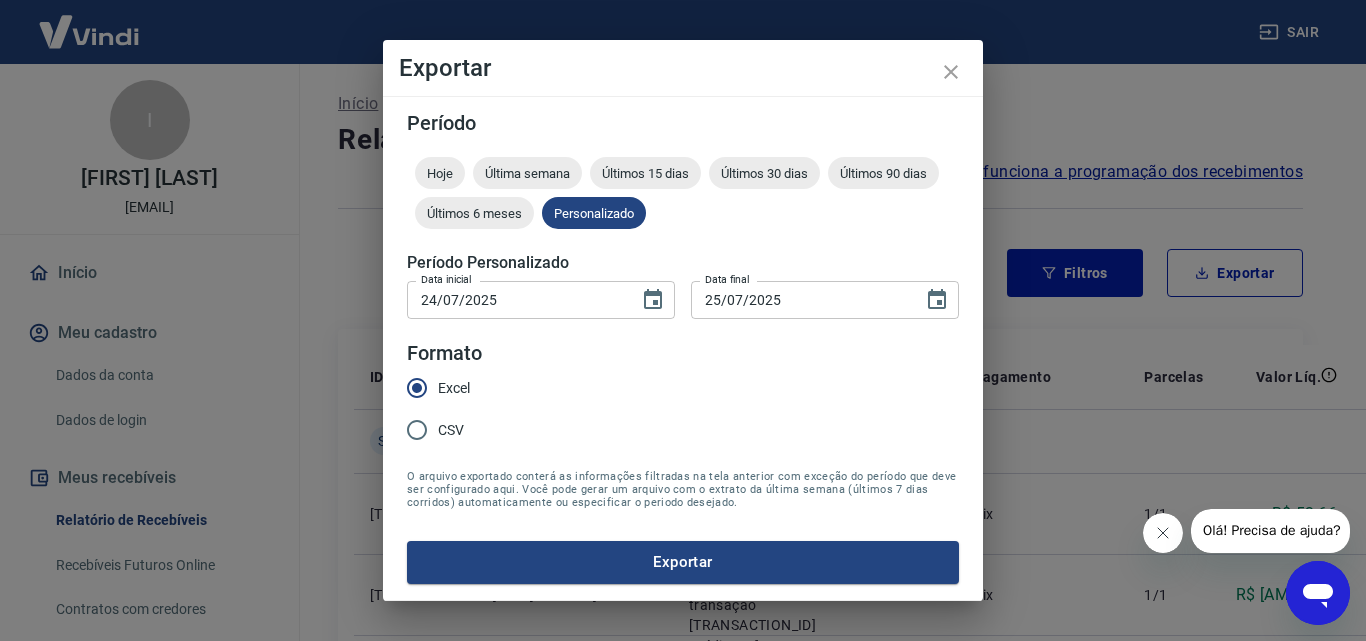 drag, startPoint x: 492, startPoint y: 567, endPoint x: 502, endPoint y: 553, distance: 17.20465 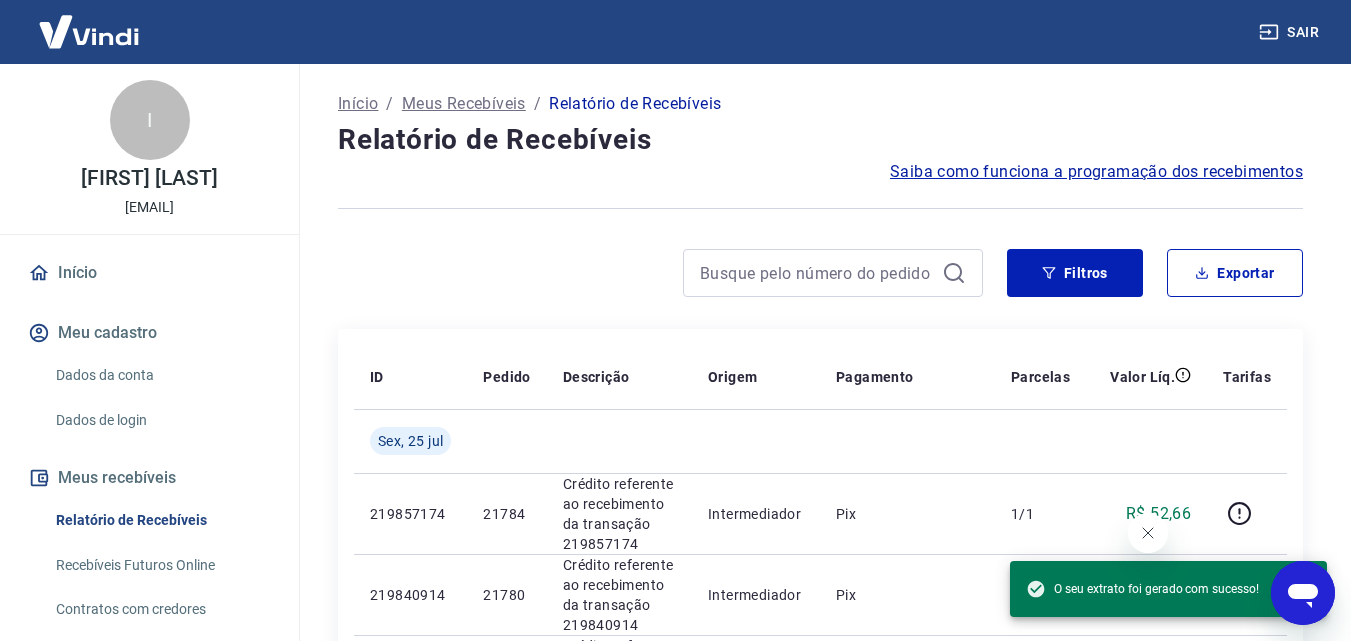 scroll, scrollTop: 0, scrollLeft: 0, axis: both 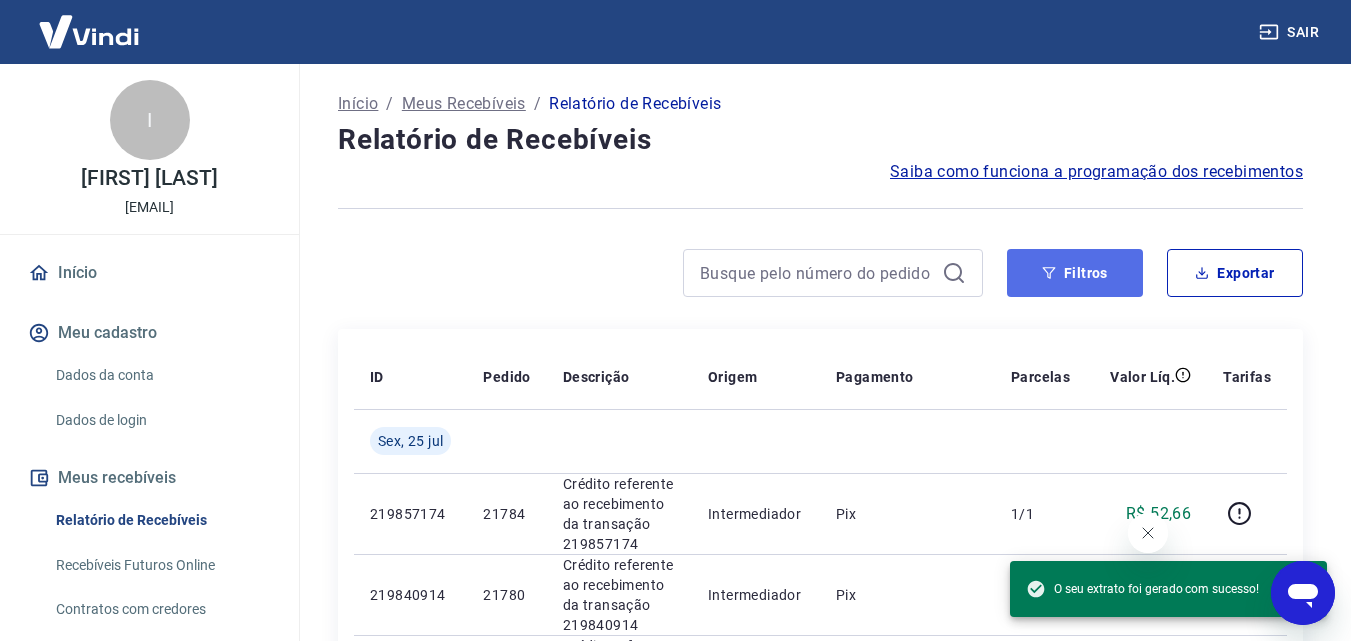 click on "Filtros" at bounding box center [1075, 273] 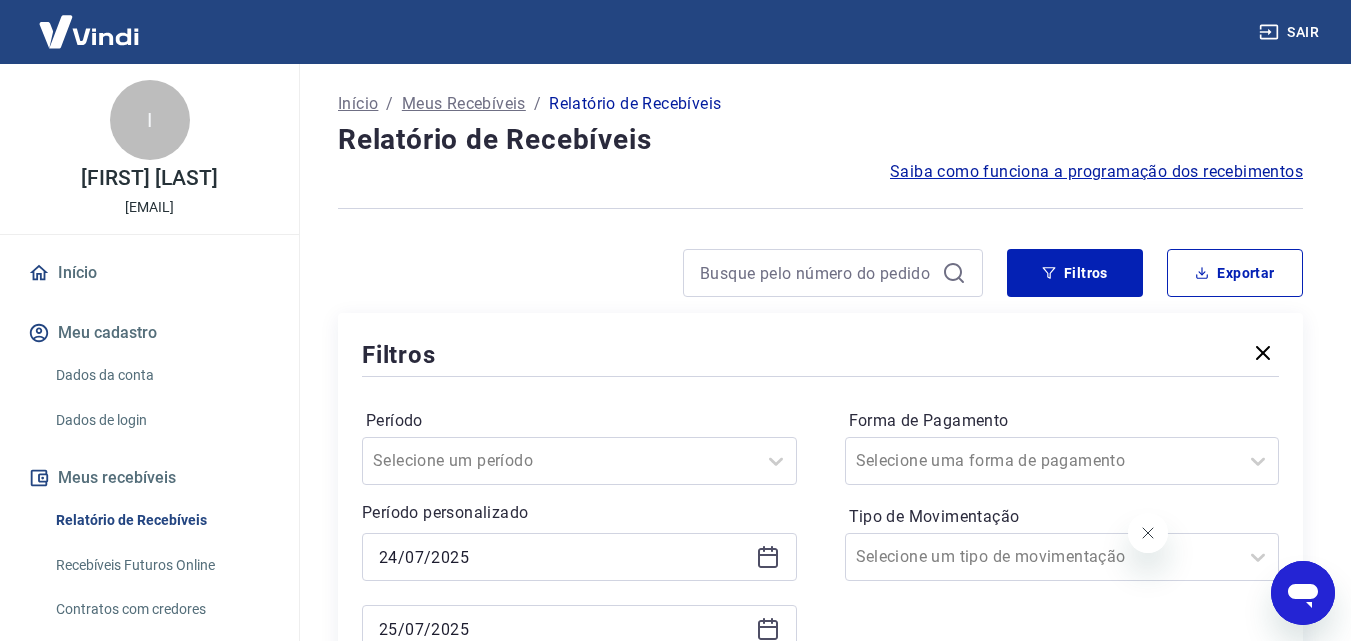 click 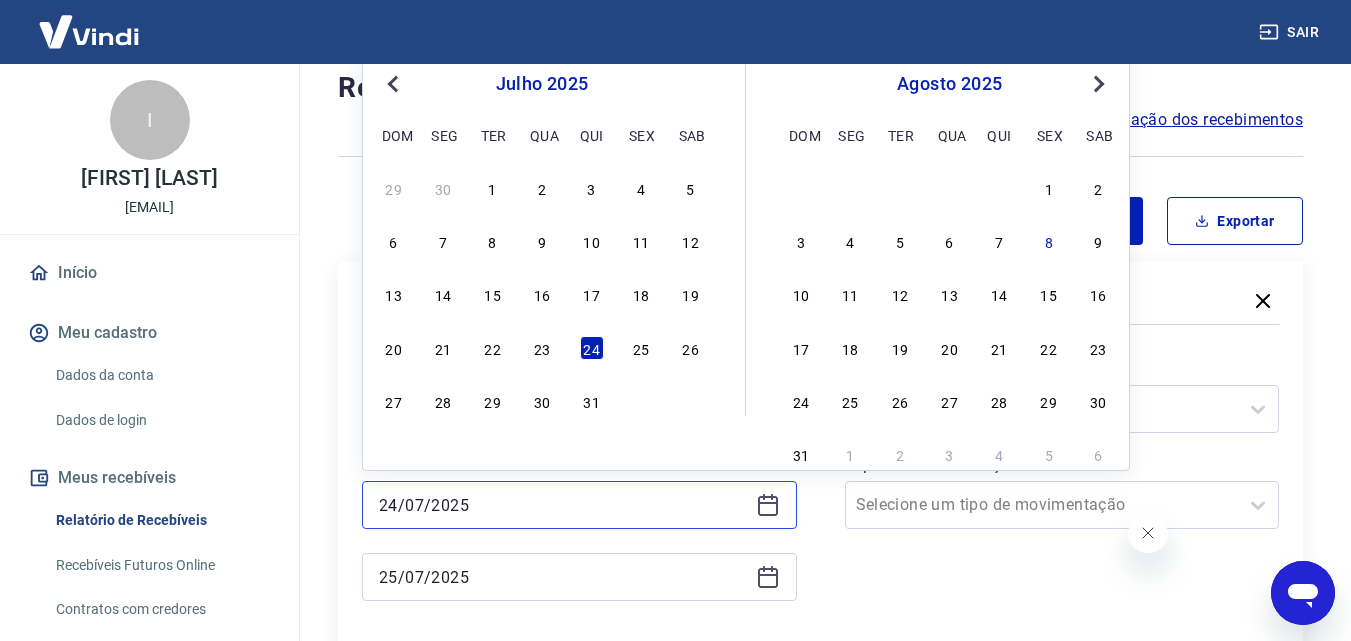 scroll, scrollTop: 100, scrollLeft: 0, axis: vertical 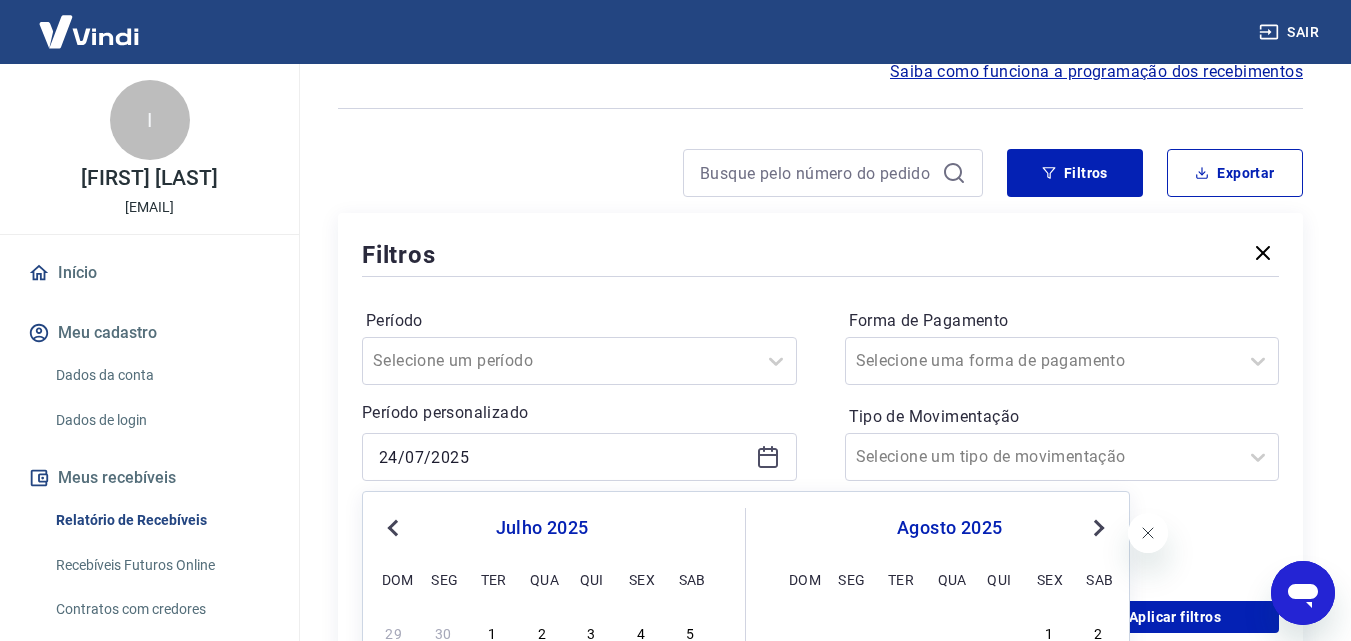 click 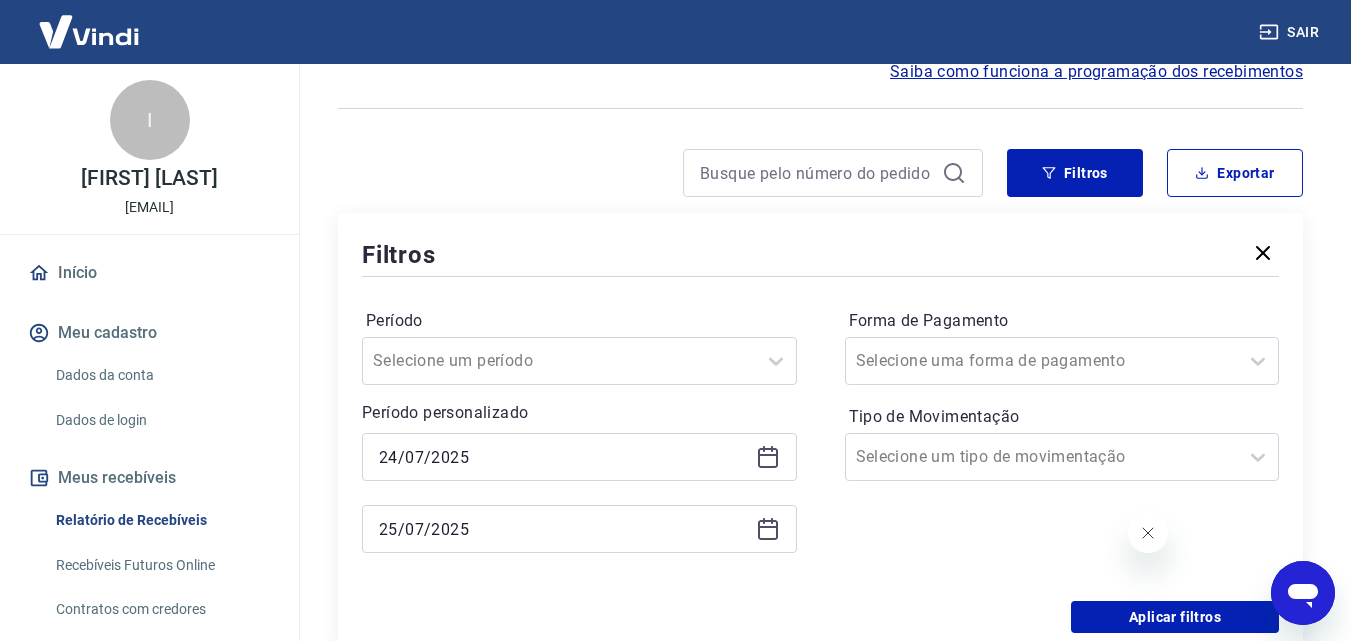 click 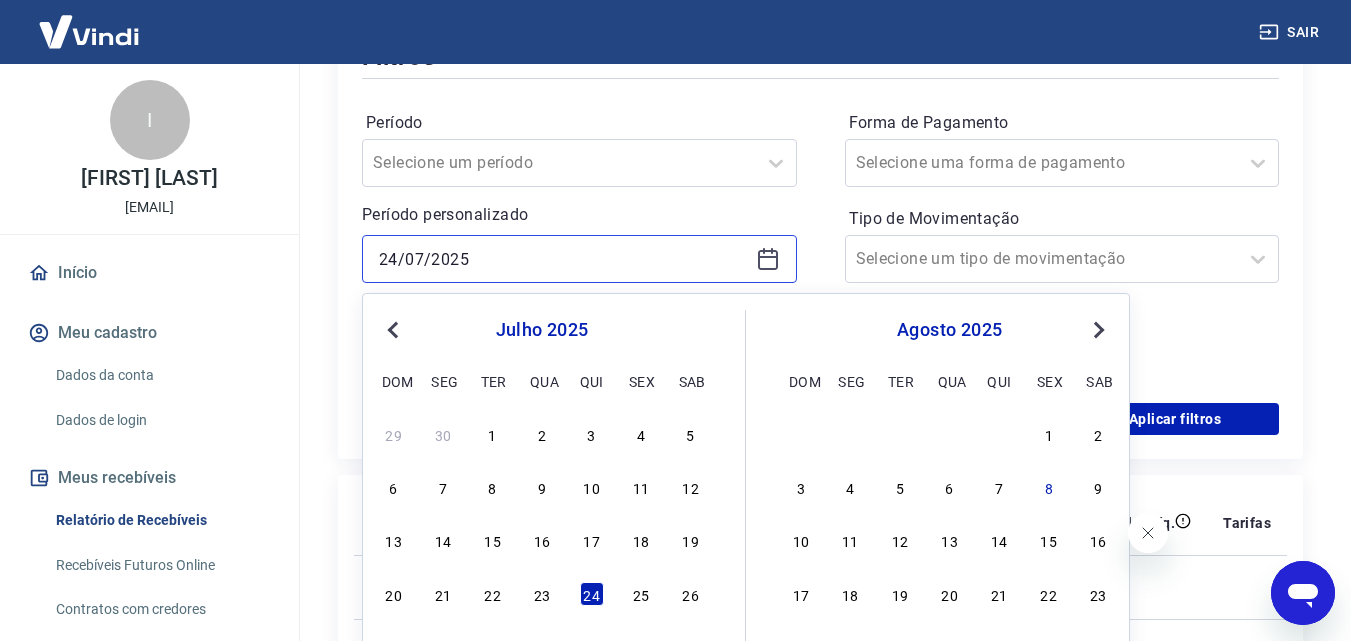 scroll, scrollTop: 300, scrollLeft: 0, axis: vertical 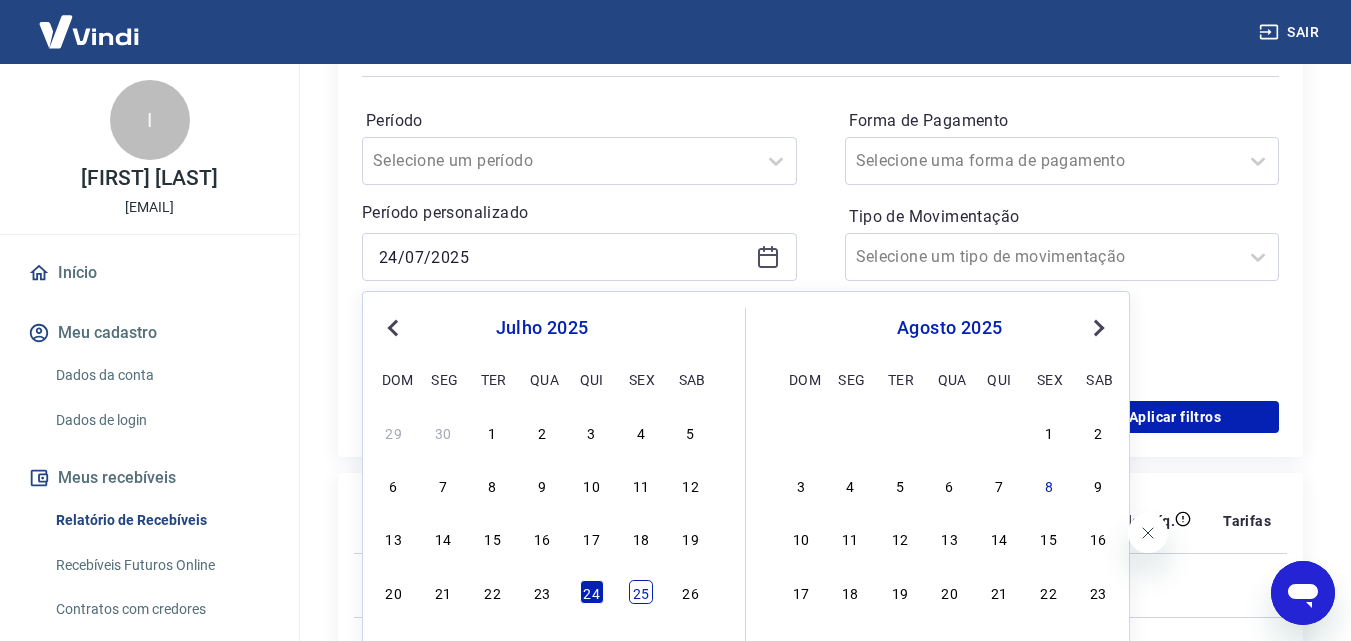 click on "25" at bounding box center (641, 592) 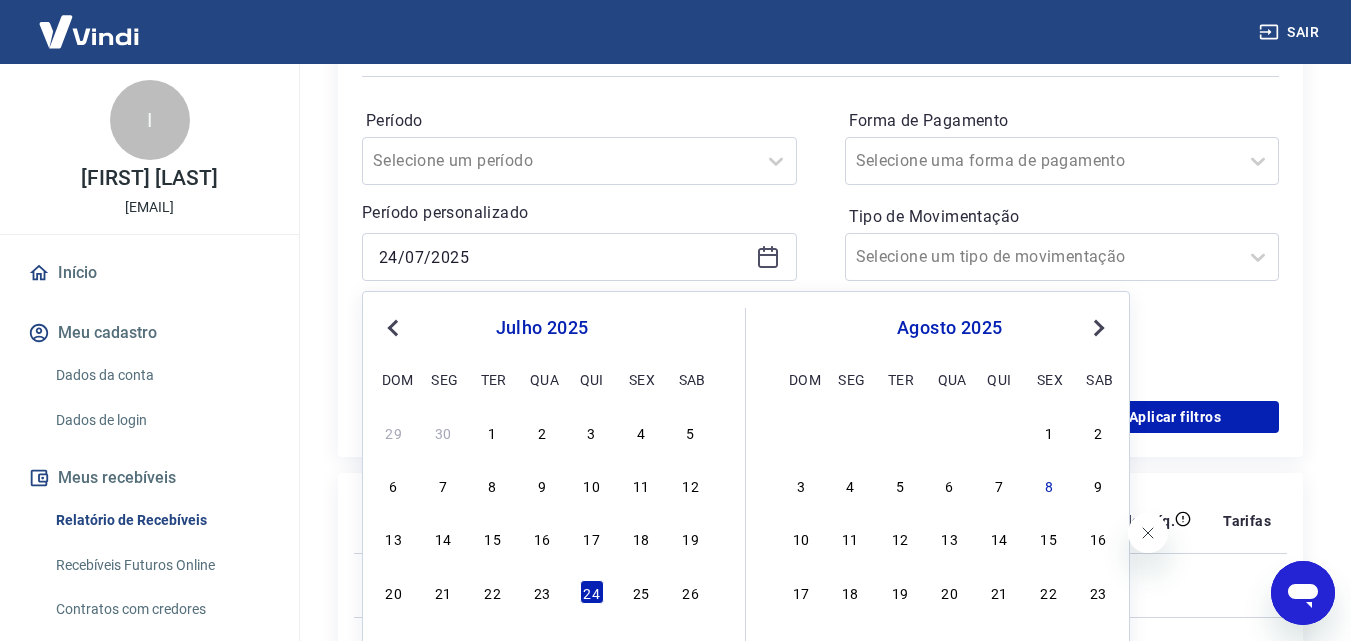 type on "25/07/2025" 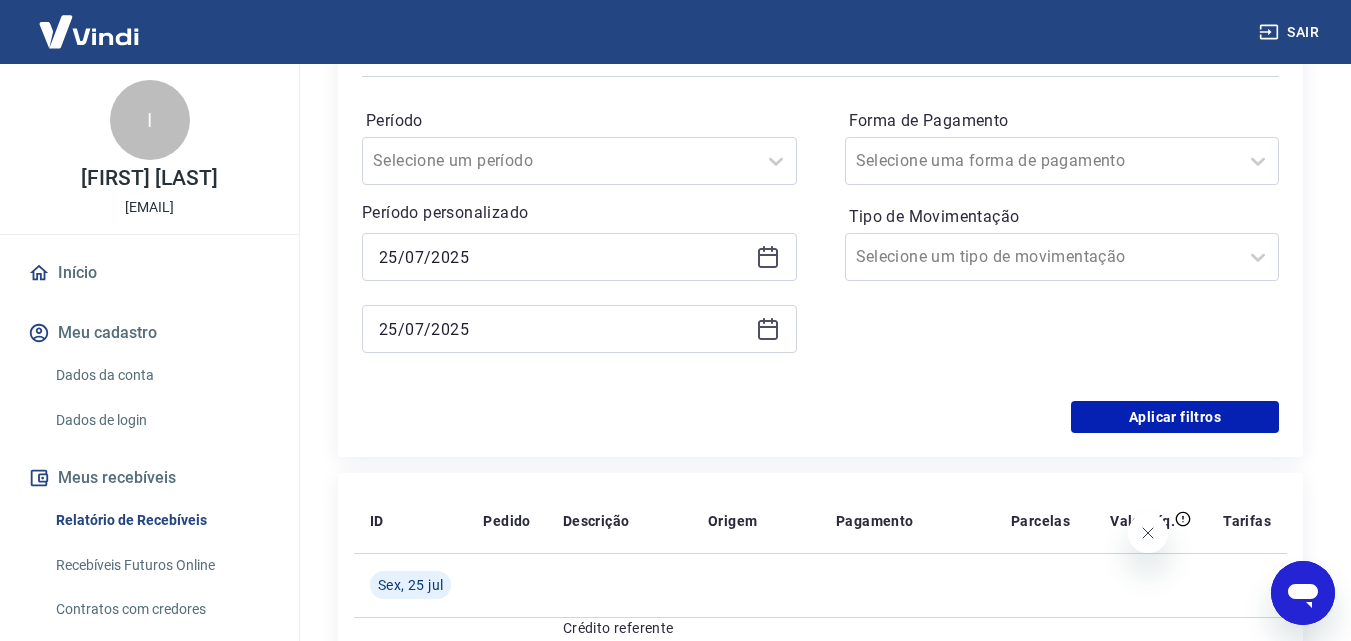 click 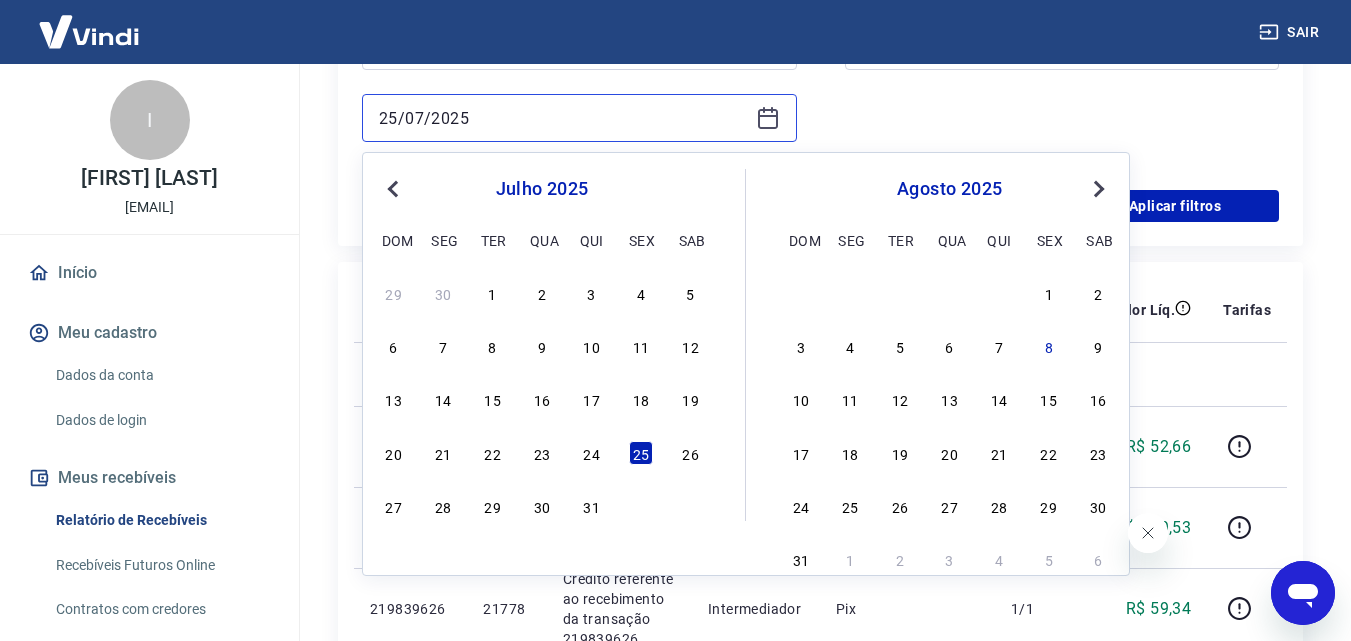 scroll, scrollTop: 600, scrollLeft: 0, axis: vertical 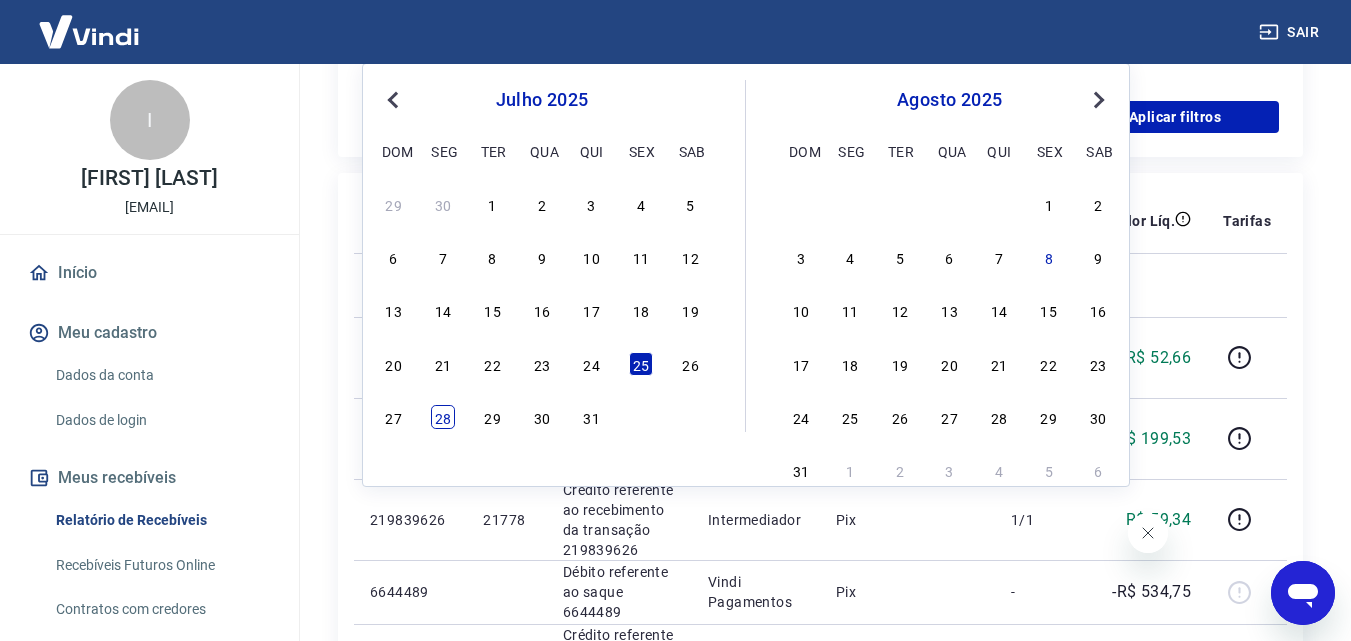 click on "28" at bounding box center [443, 417] 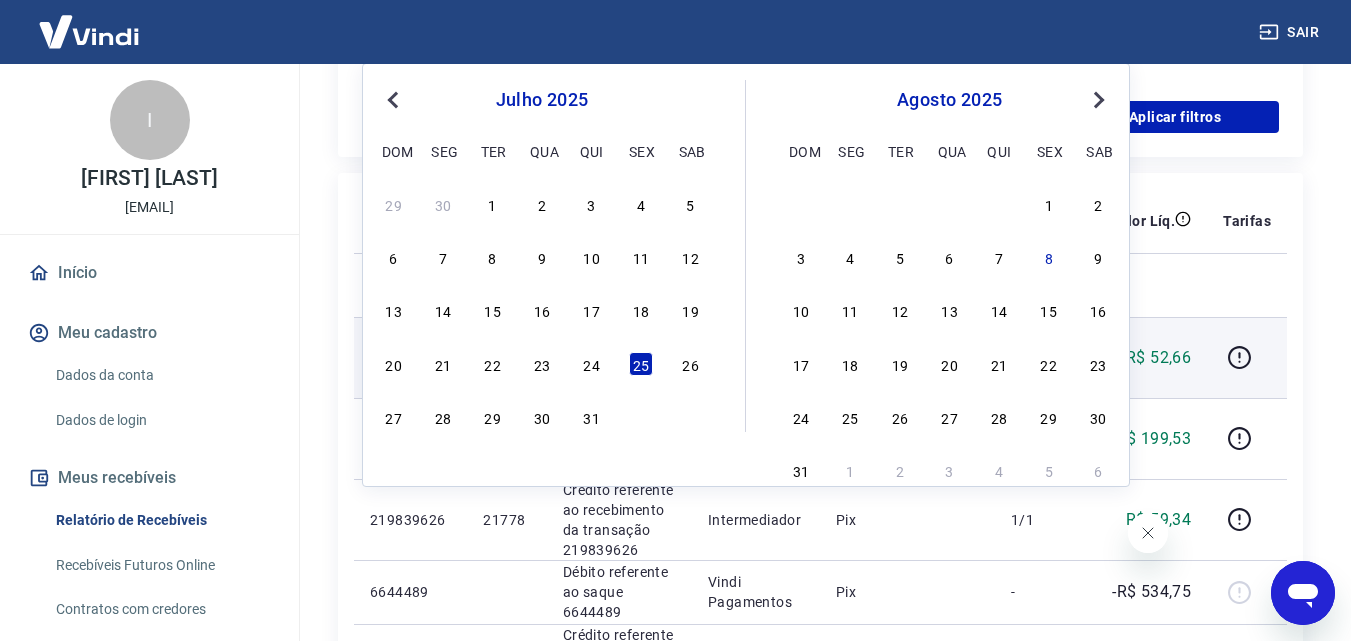 type on "28/07/2025" 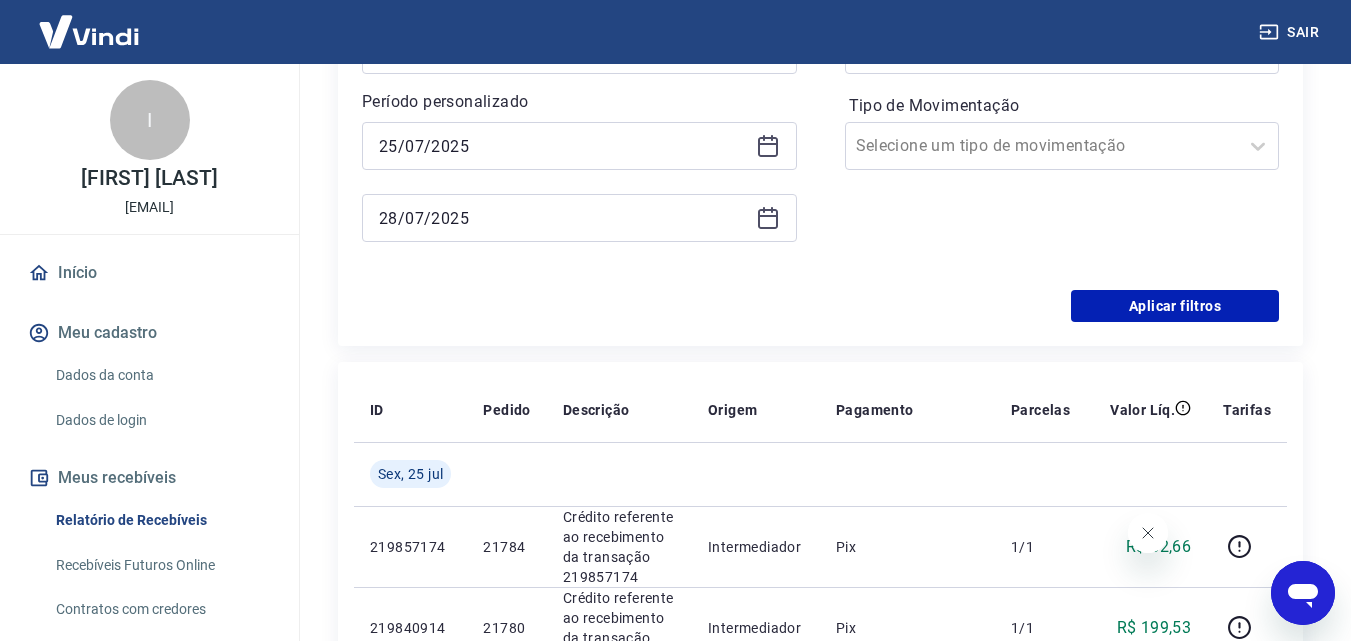 scroll, scrollTop: 300, scrollLeft: 0, axis: vertical 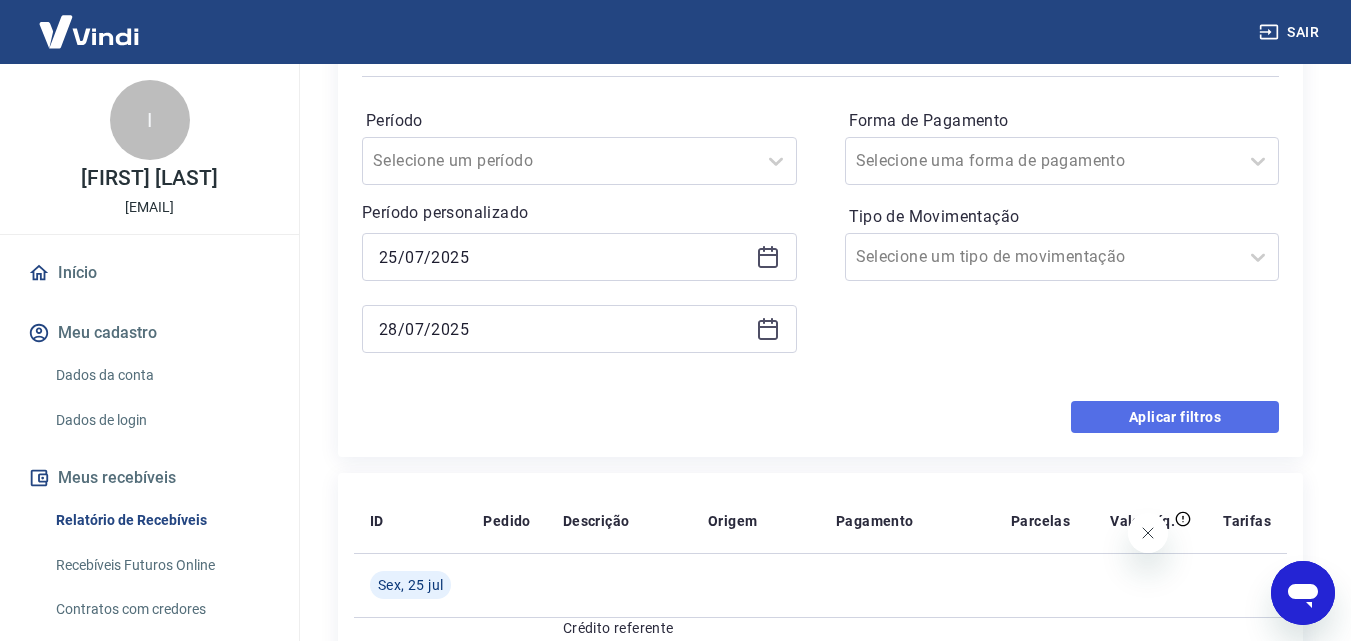 click on "Aplicar filtros" at bounding box center (1175, 417) 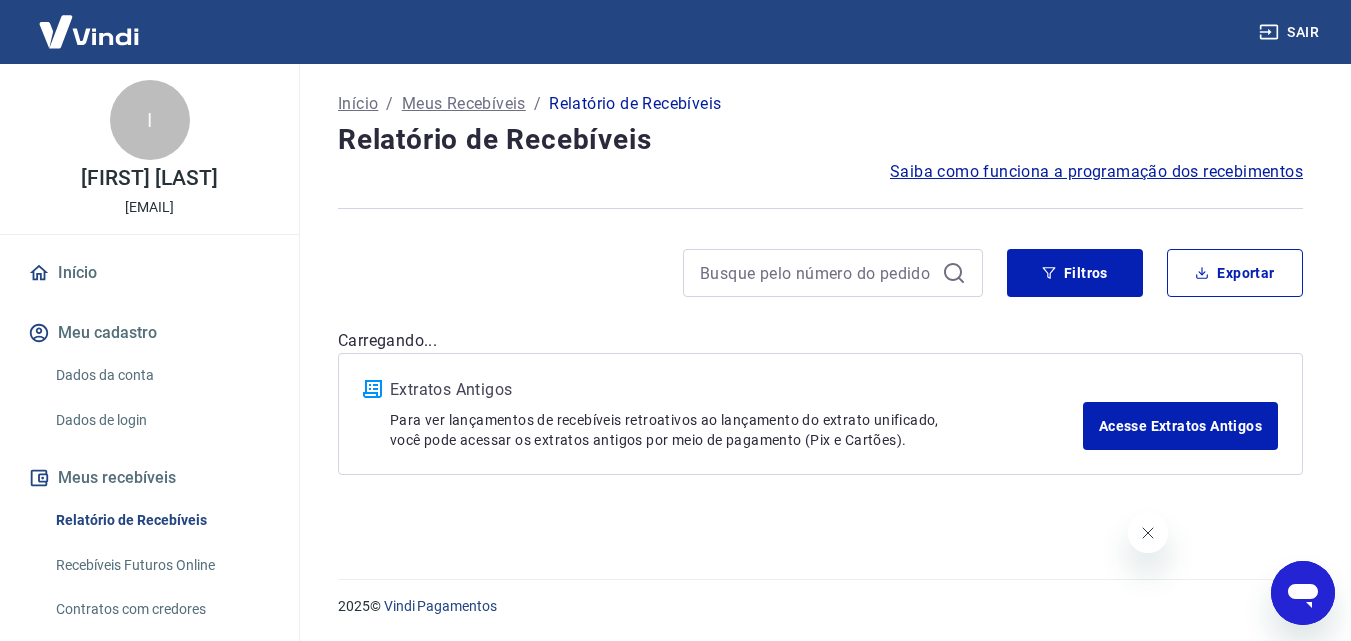 scroll, scrollTop: 0, scrollLeft: 0, axis: both 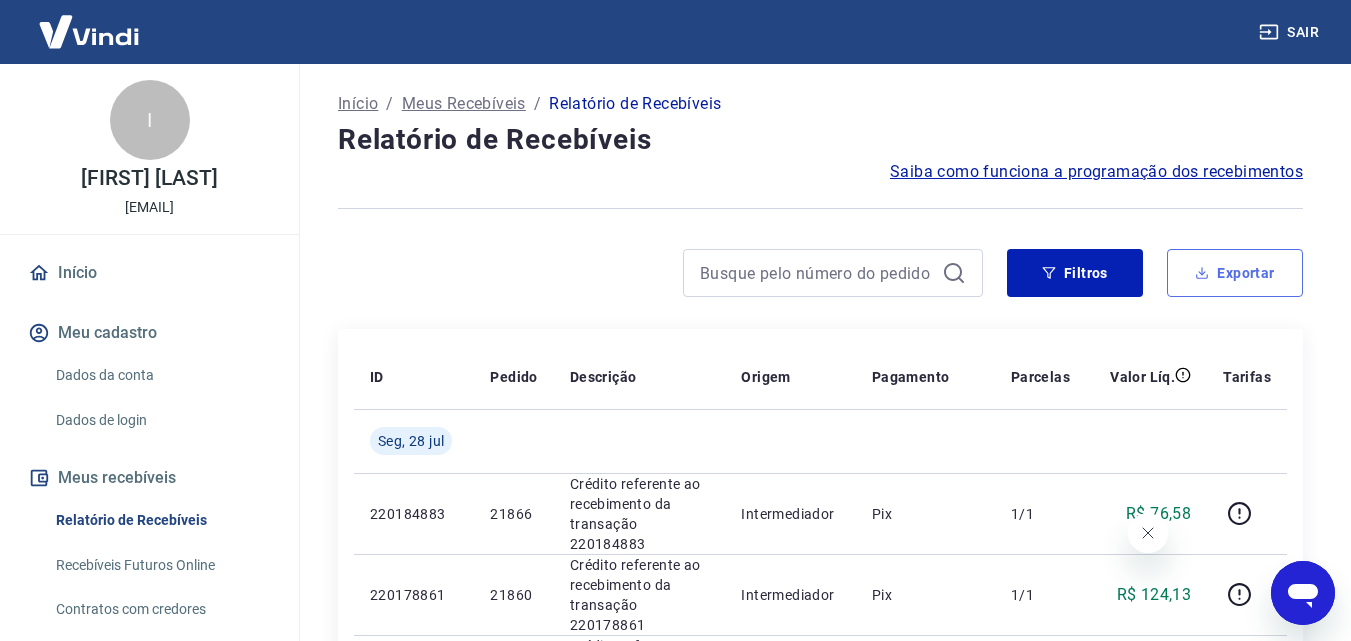 click on "Exportar" at bounding box center [1235, 273] 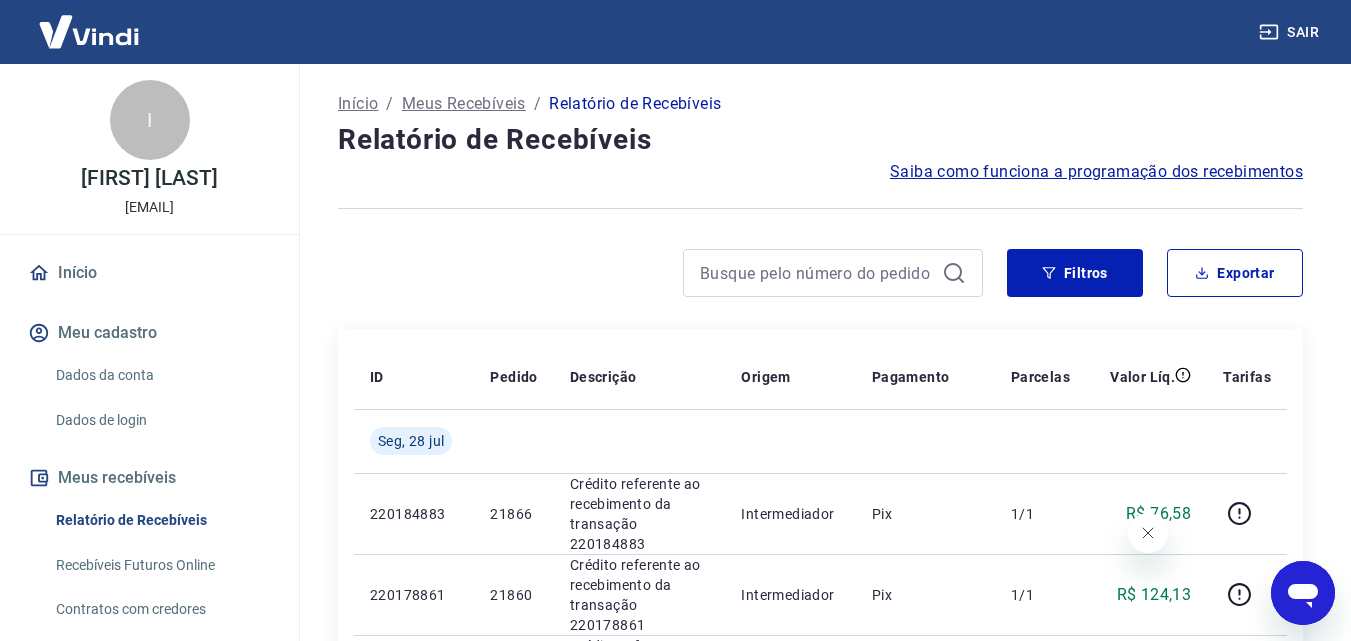 type on "25/07/2025" 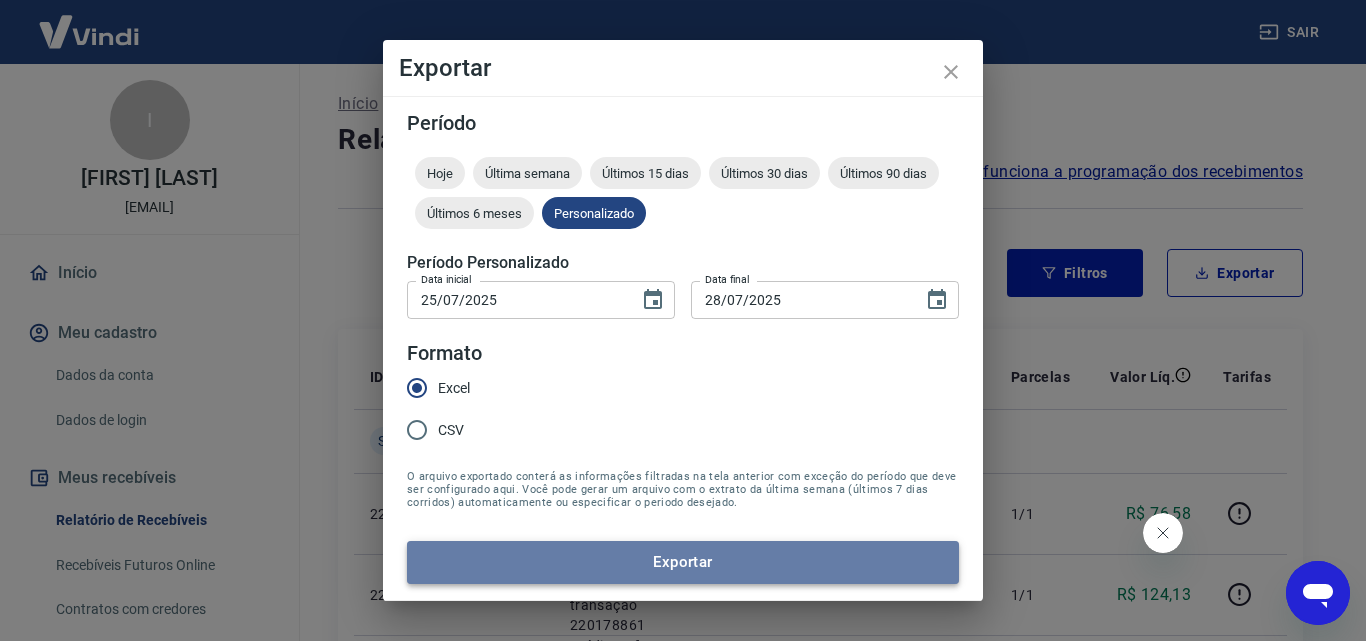 click on "Exportar" at bounding box center [683, 562] 